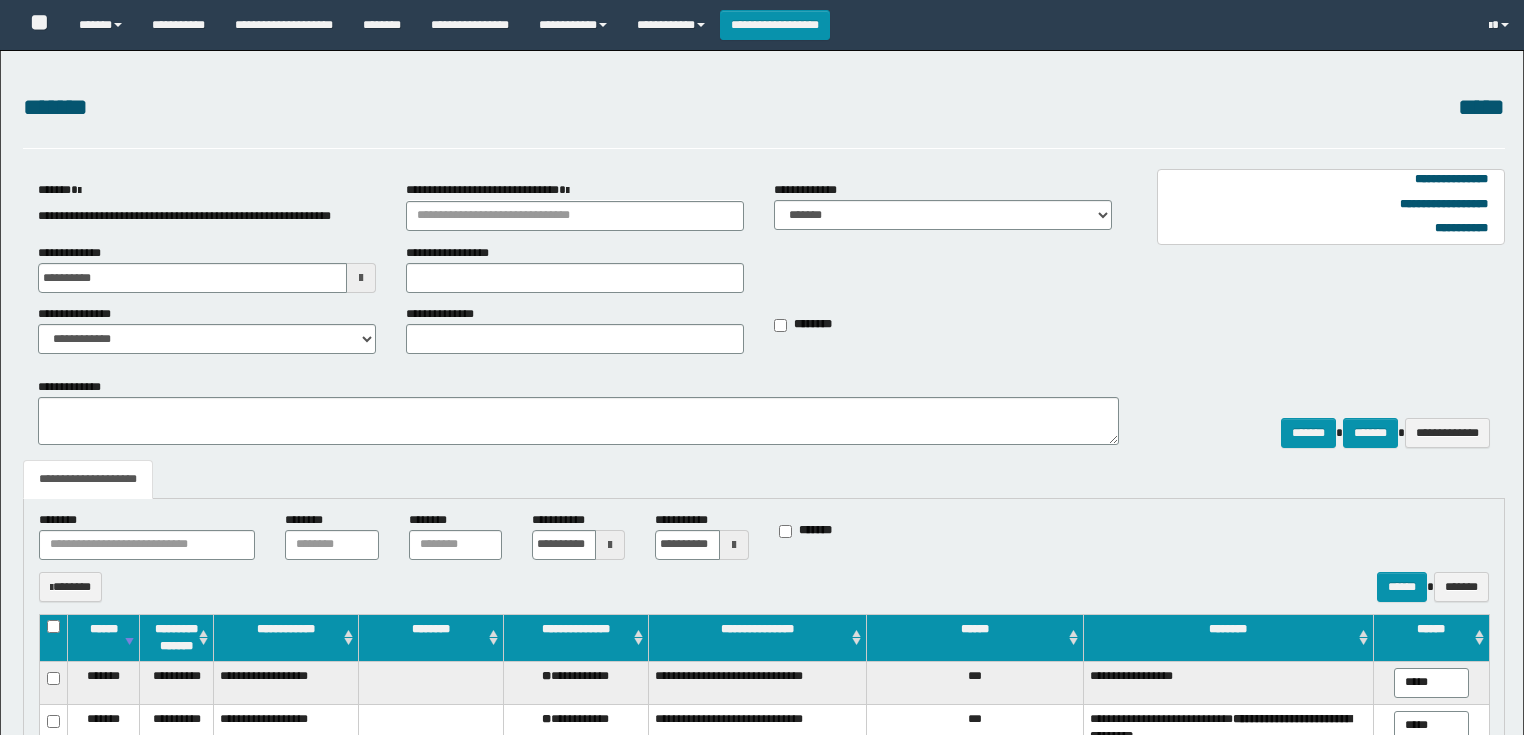 select on "*" 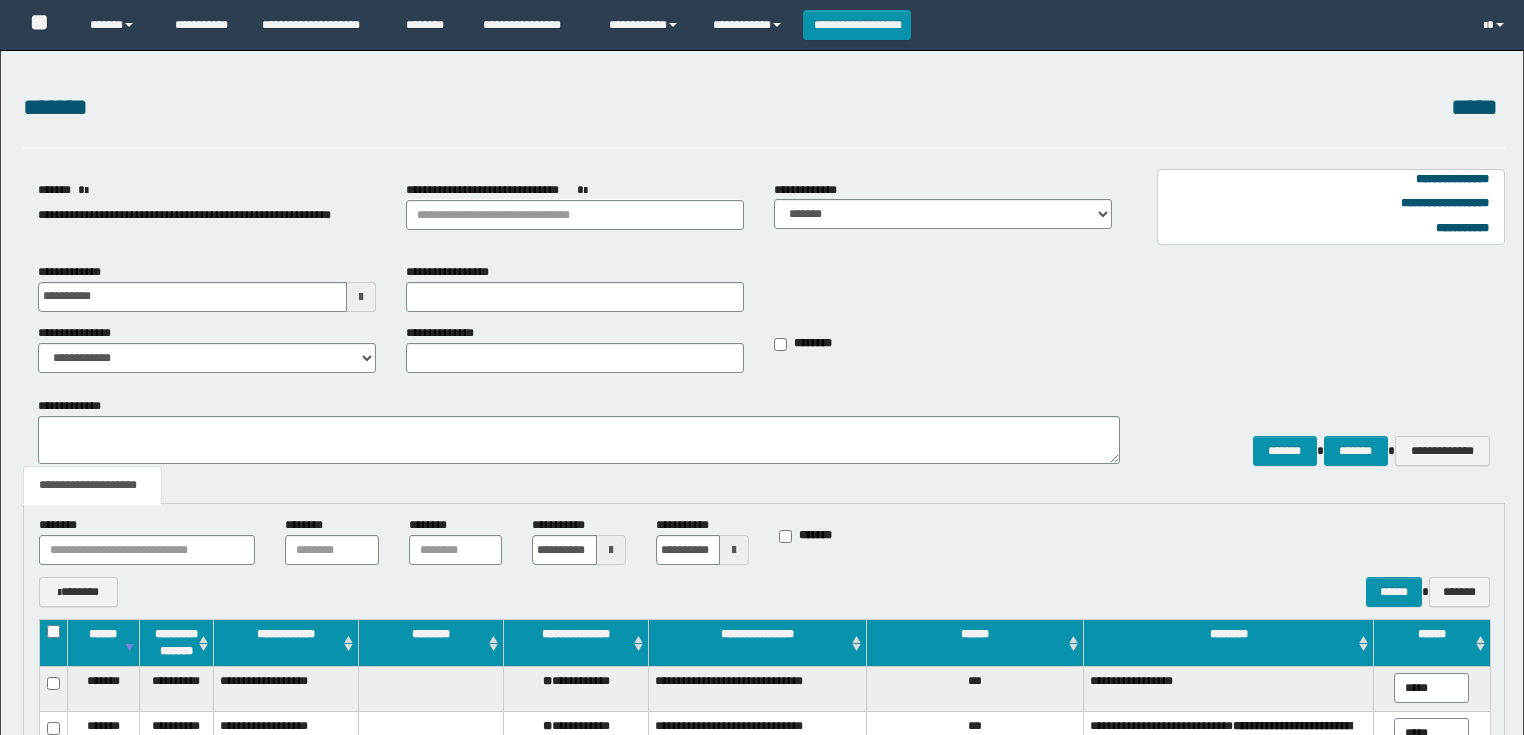 scroll, scrollTop: 482, scrollLeft: 0, axis: vertical 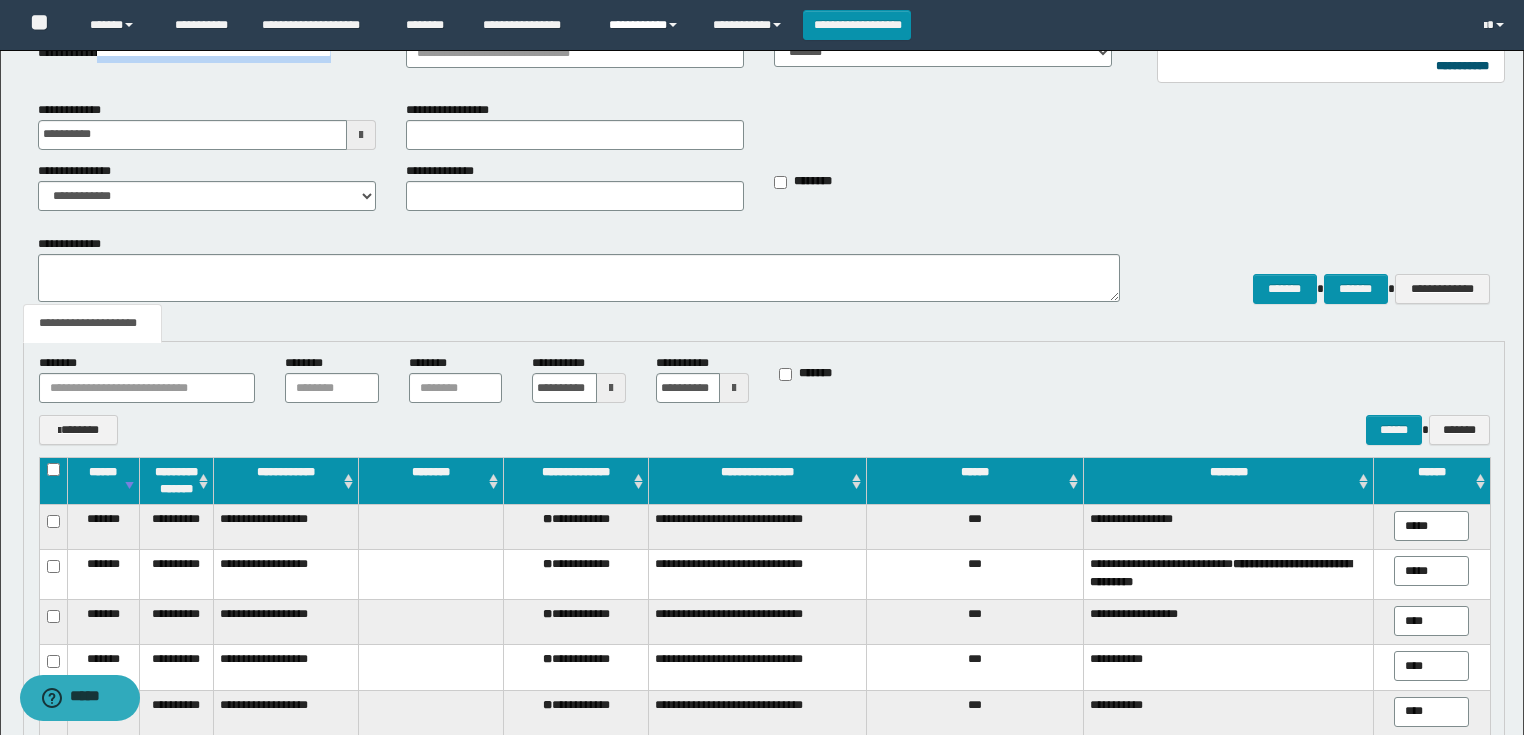 click on "**********" at bounding box center [646, 25] 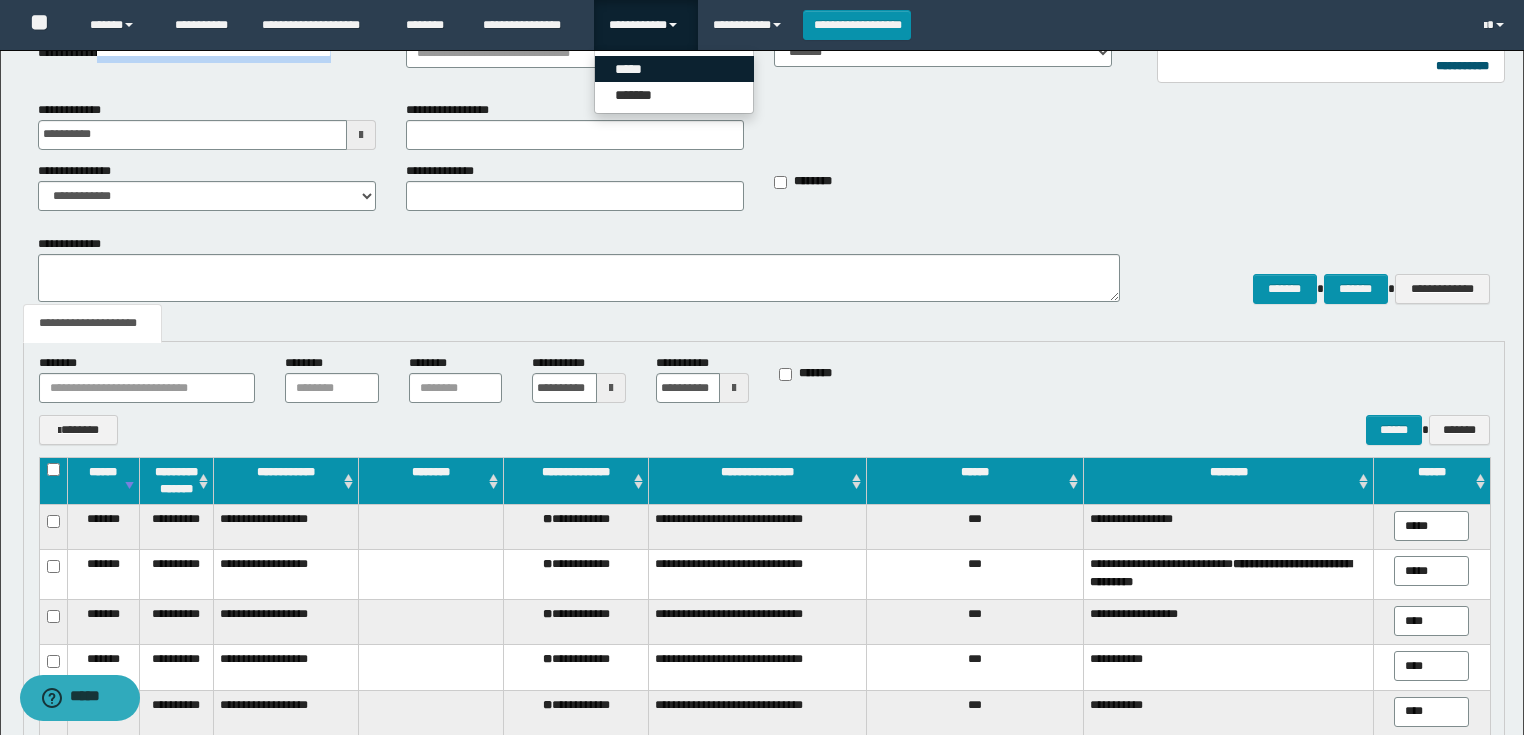 click on "*****" at bounding box center [674, 69] 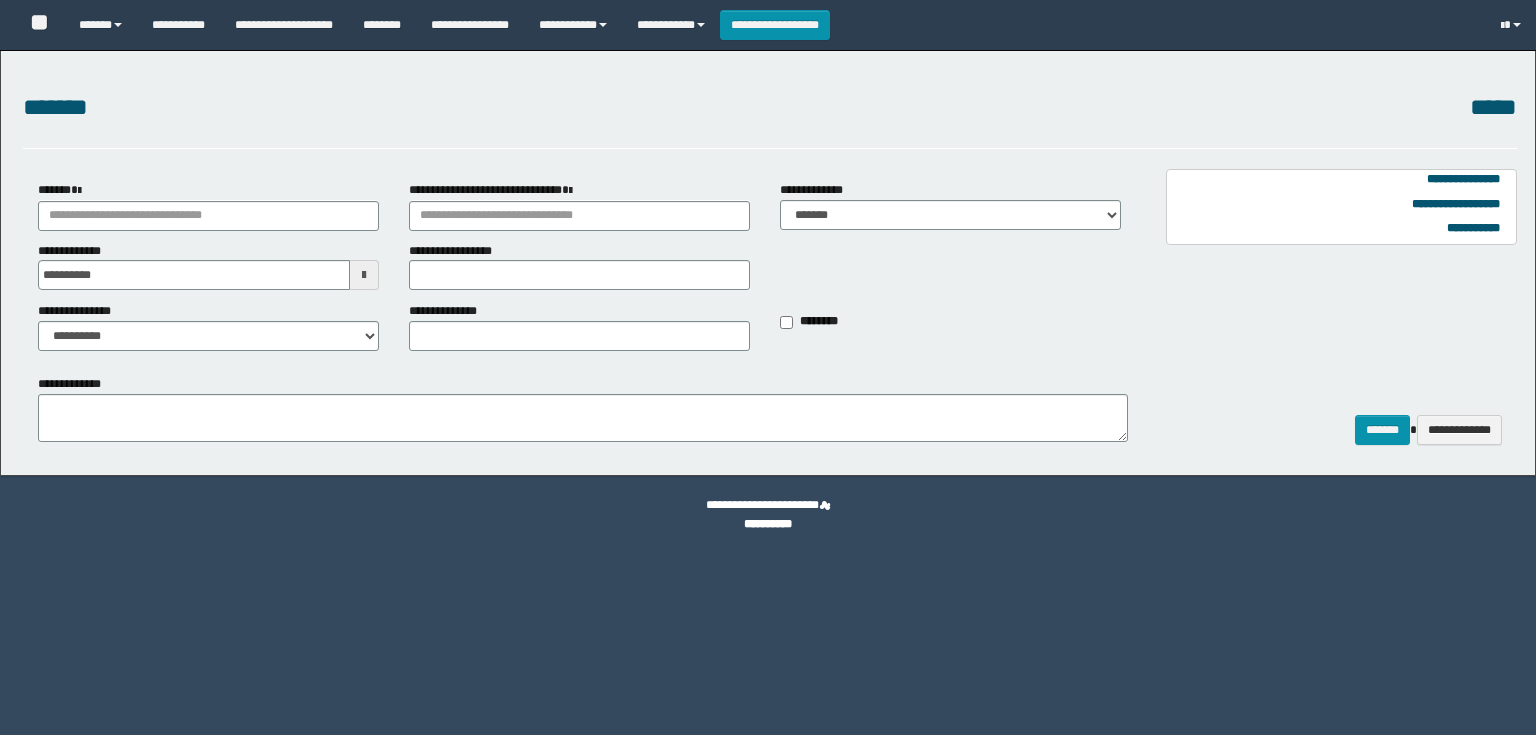 scroll, scrollTop: 0, scrollLeft: 0, axis: both 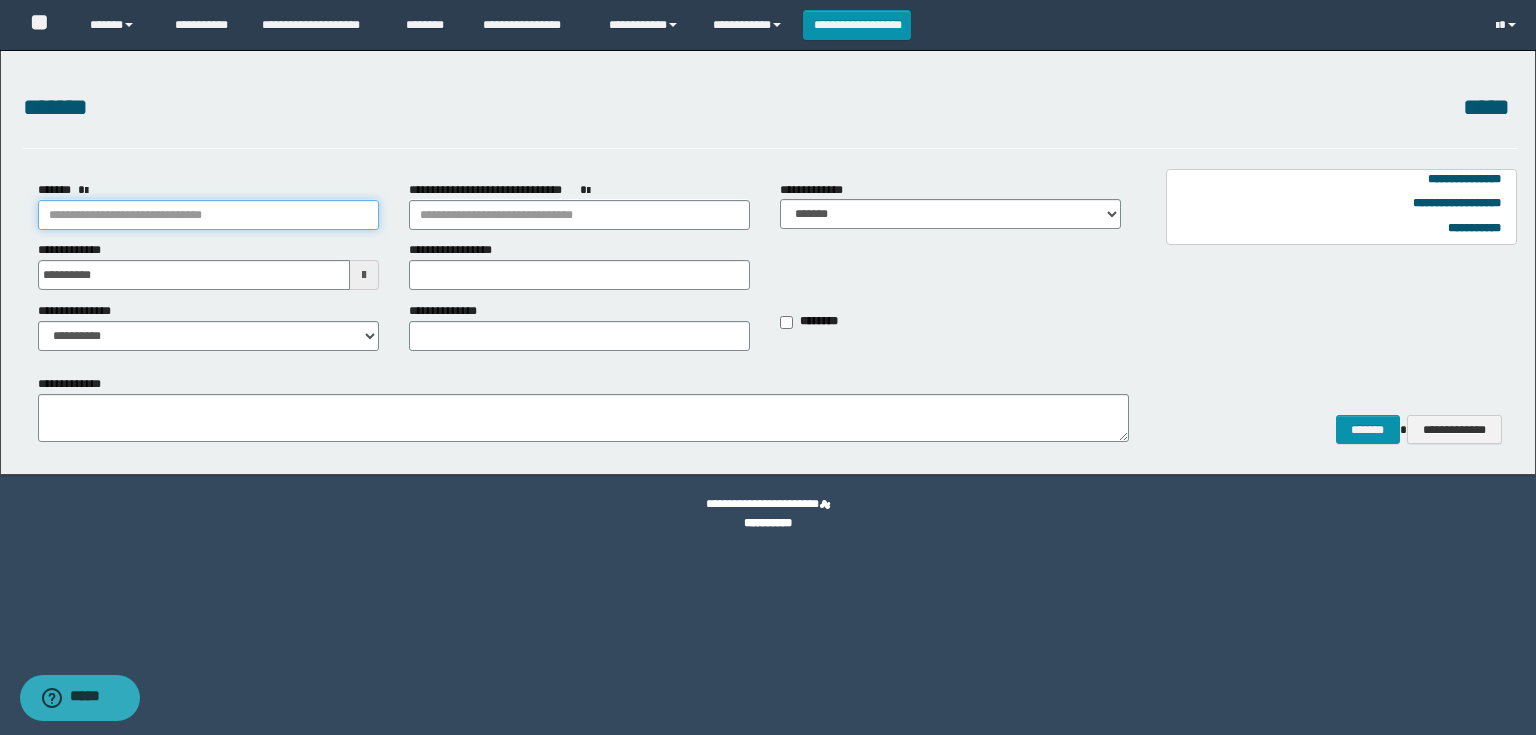 click on "*******" at bounding box center (208, 215) 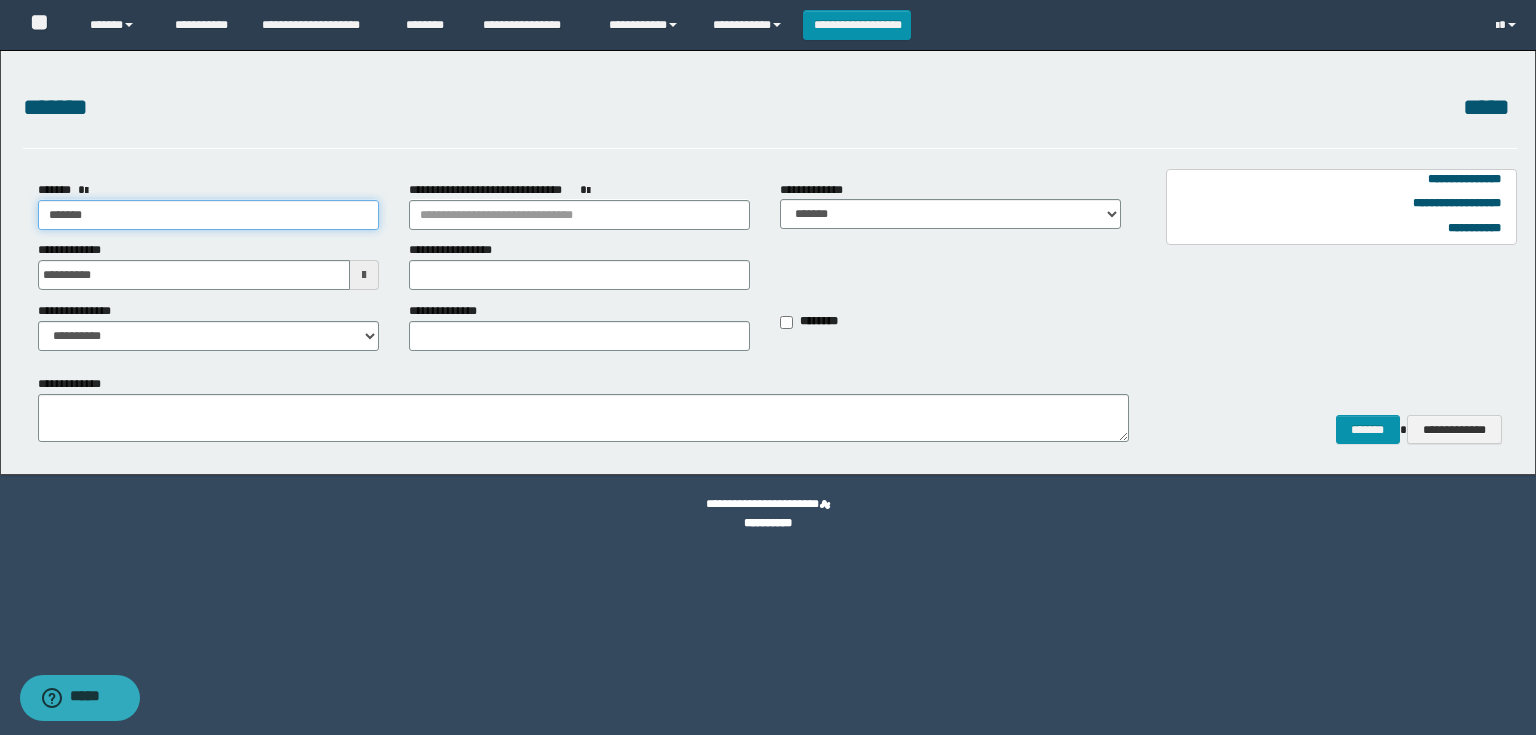 type on "********" 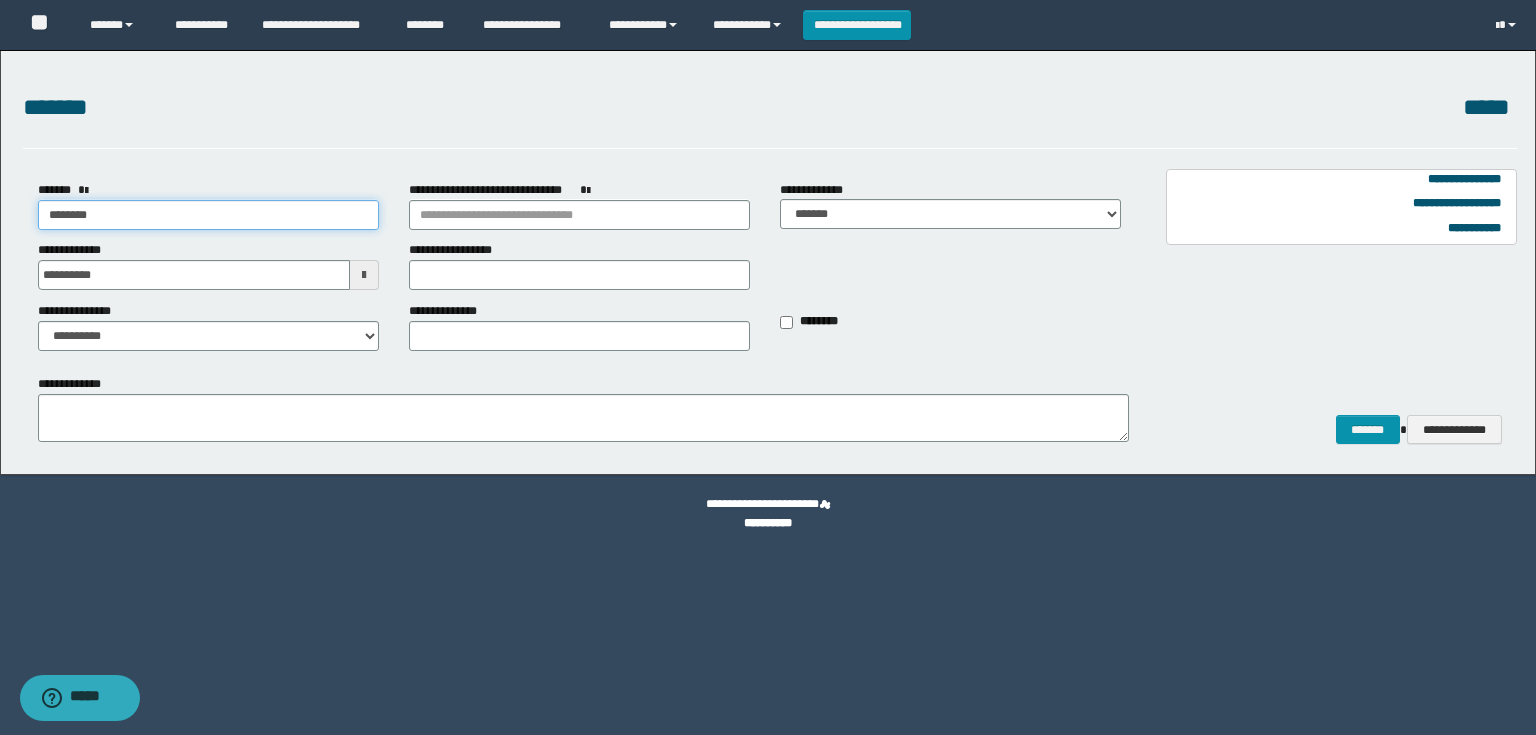 type on "********" 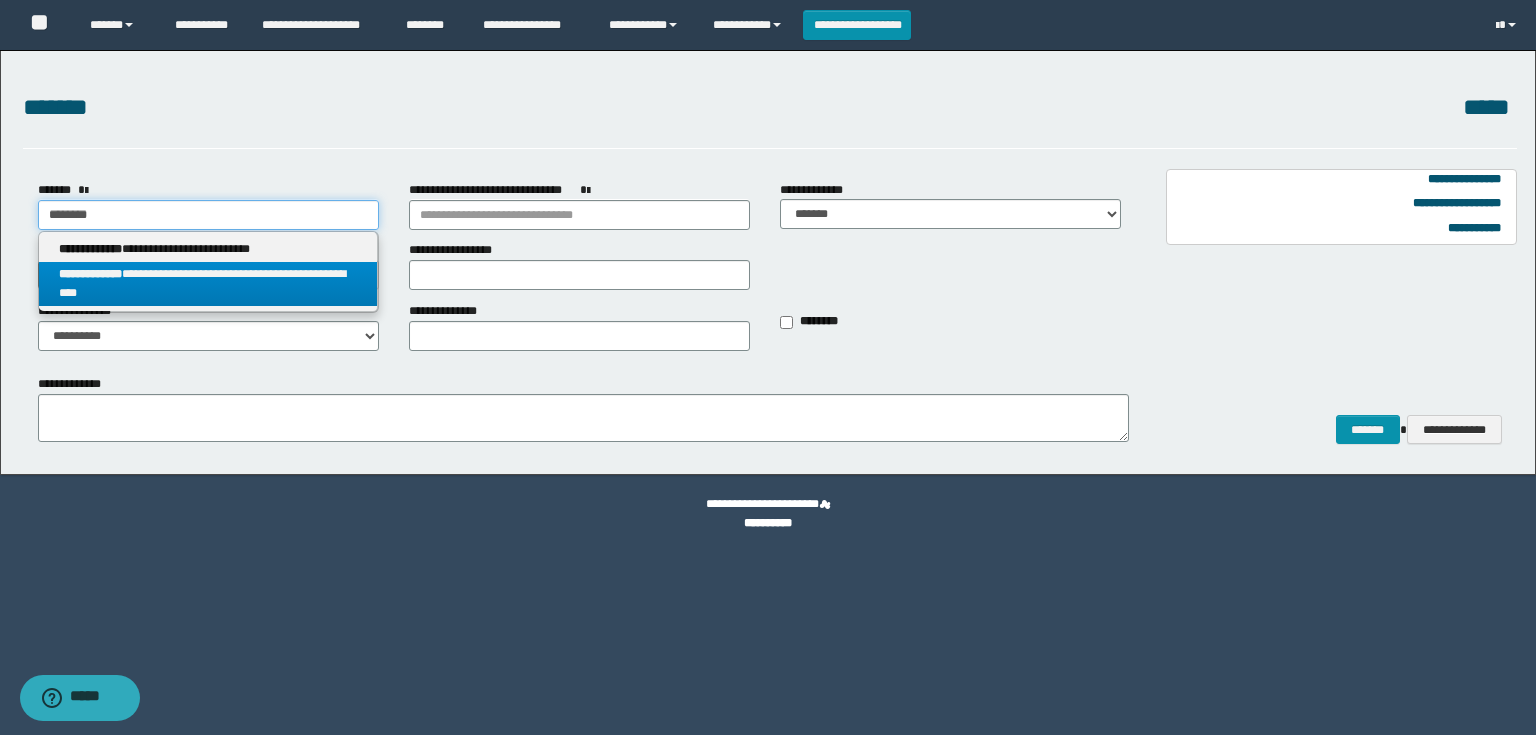 type on "********" 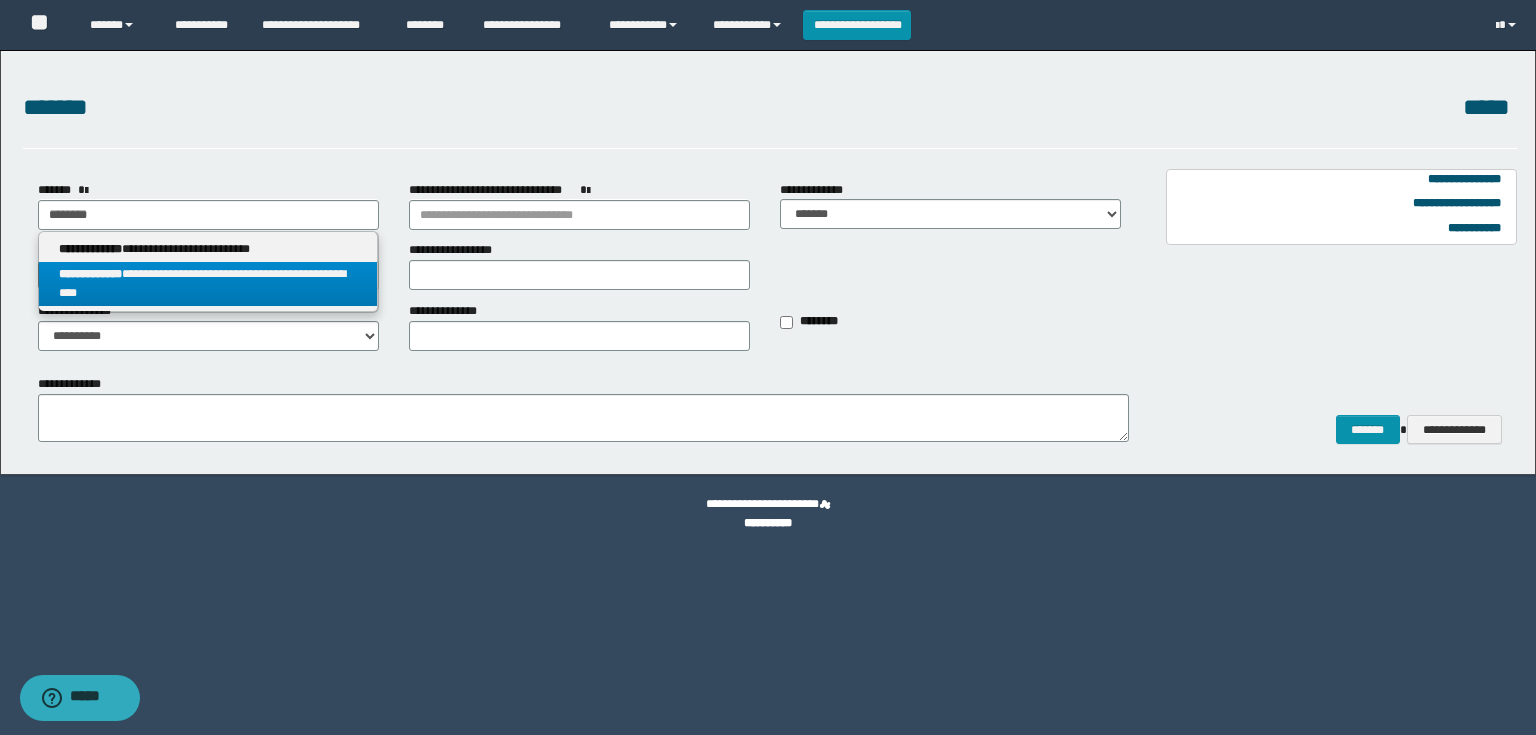 click on "**********" at bounding box center (208, 284) 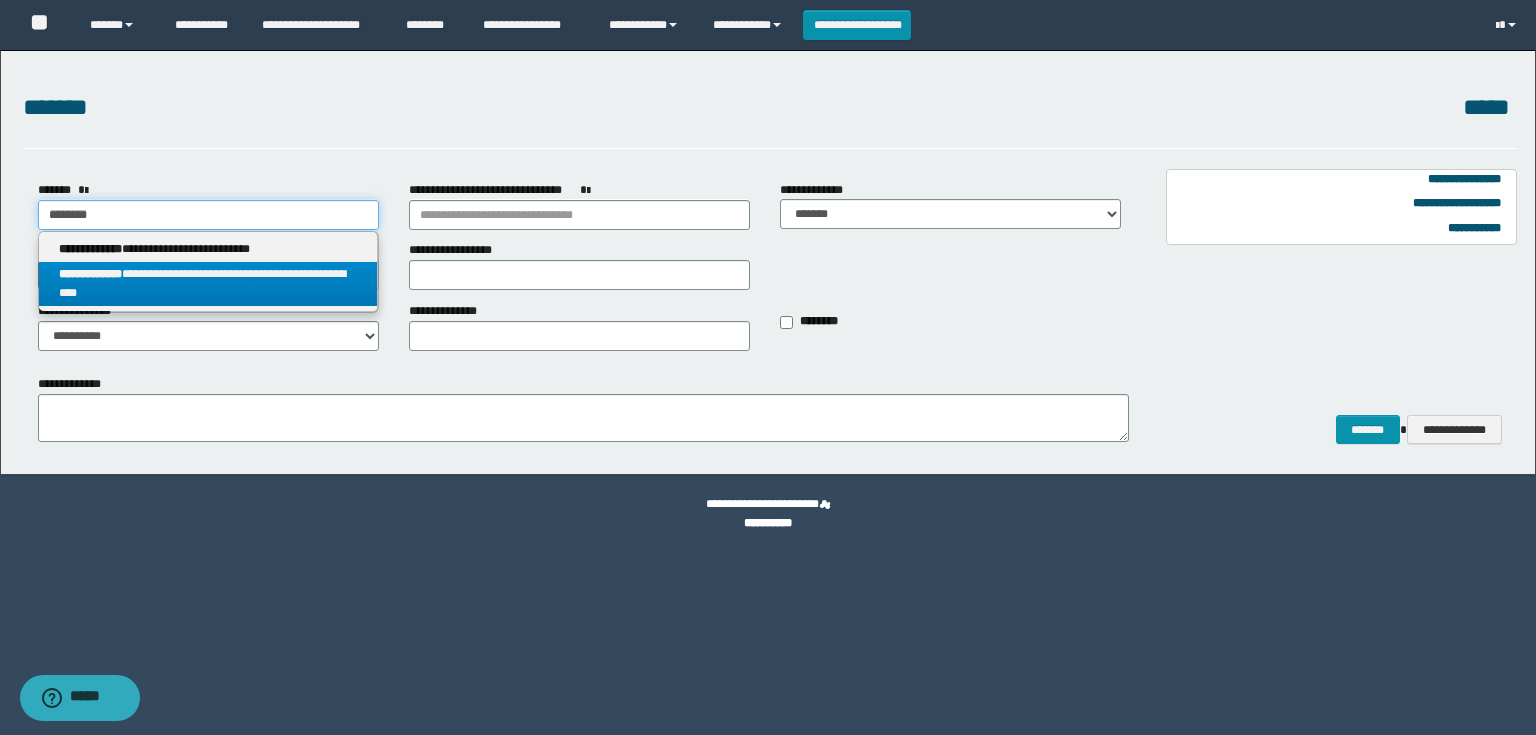 select on "*" 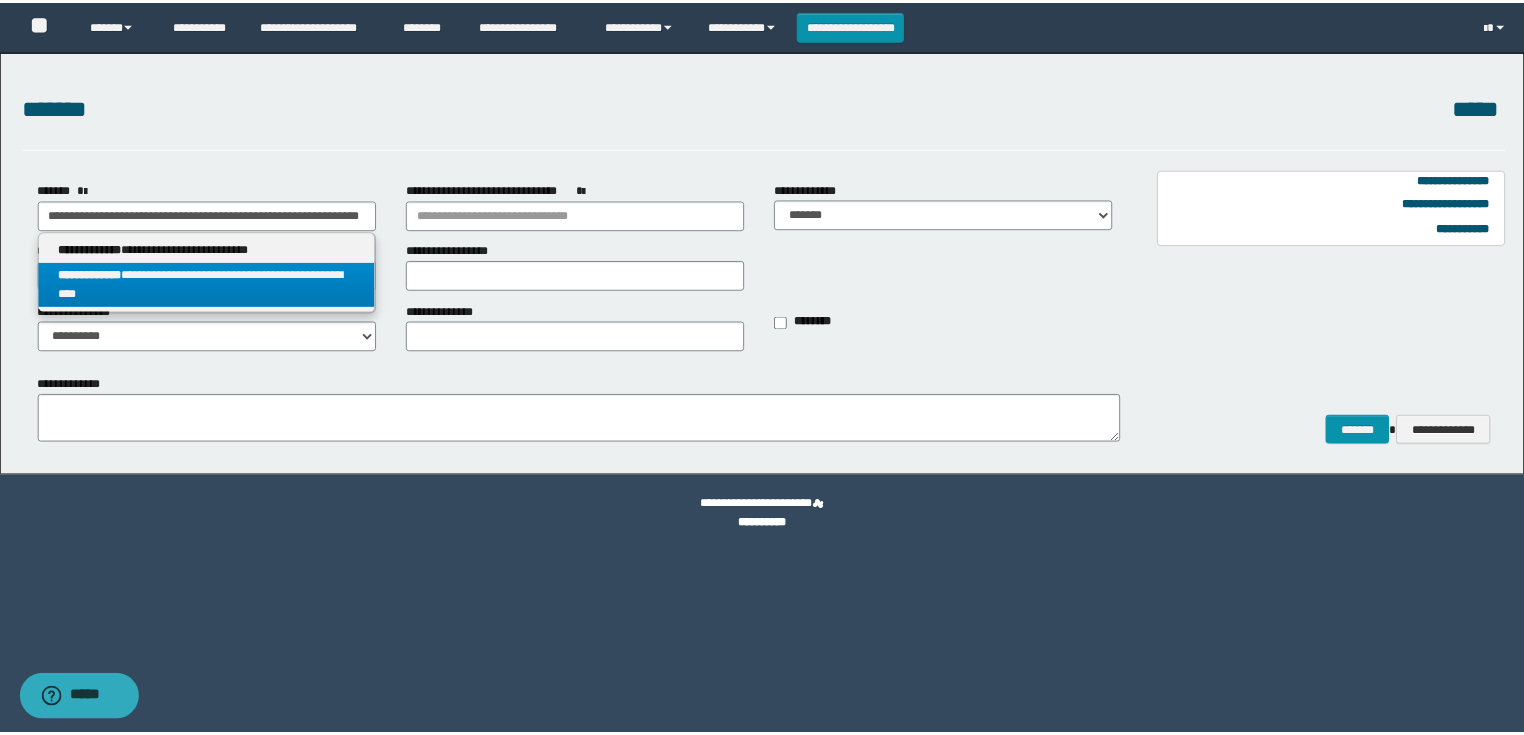 scroll, scrollTop: 0, scrollLeft: 0, axis: both 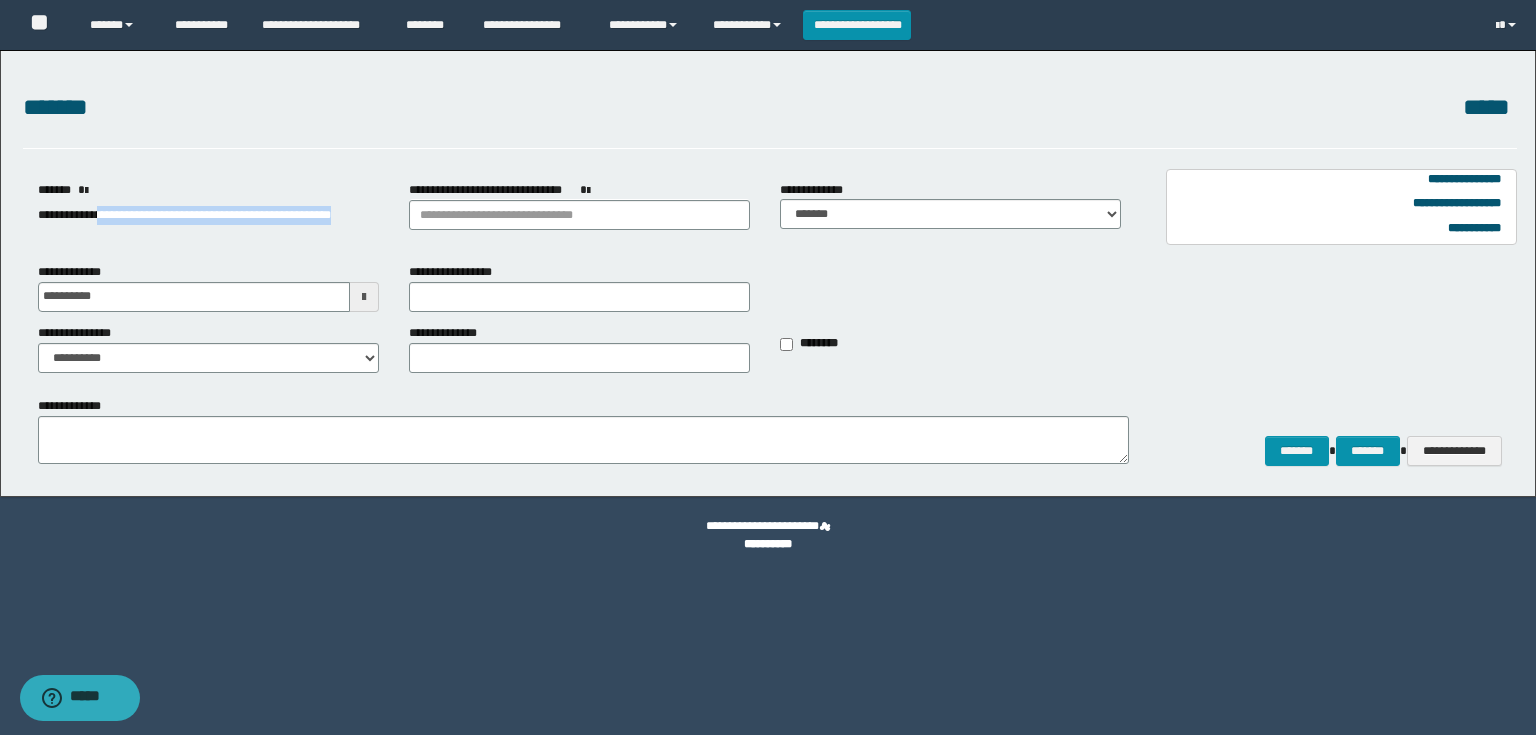 drag, startPoint x: 109, startPoint y: 213, endPoint x: 219, endPoint y: 220, distance: 110.2225 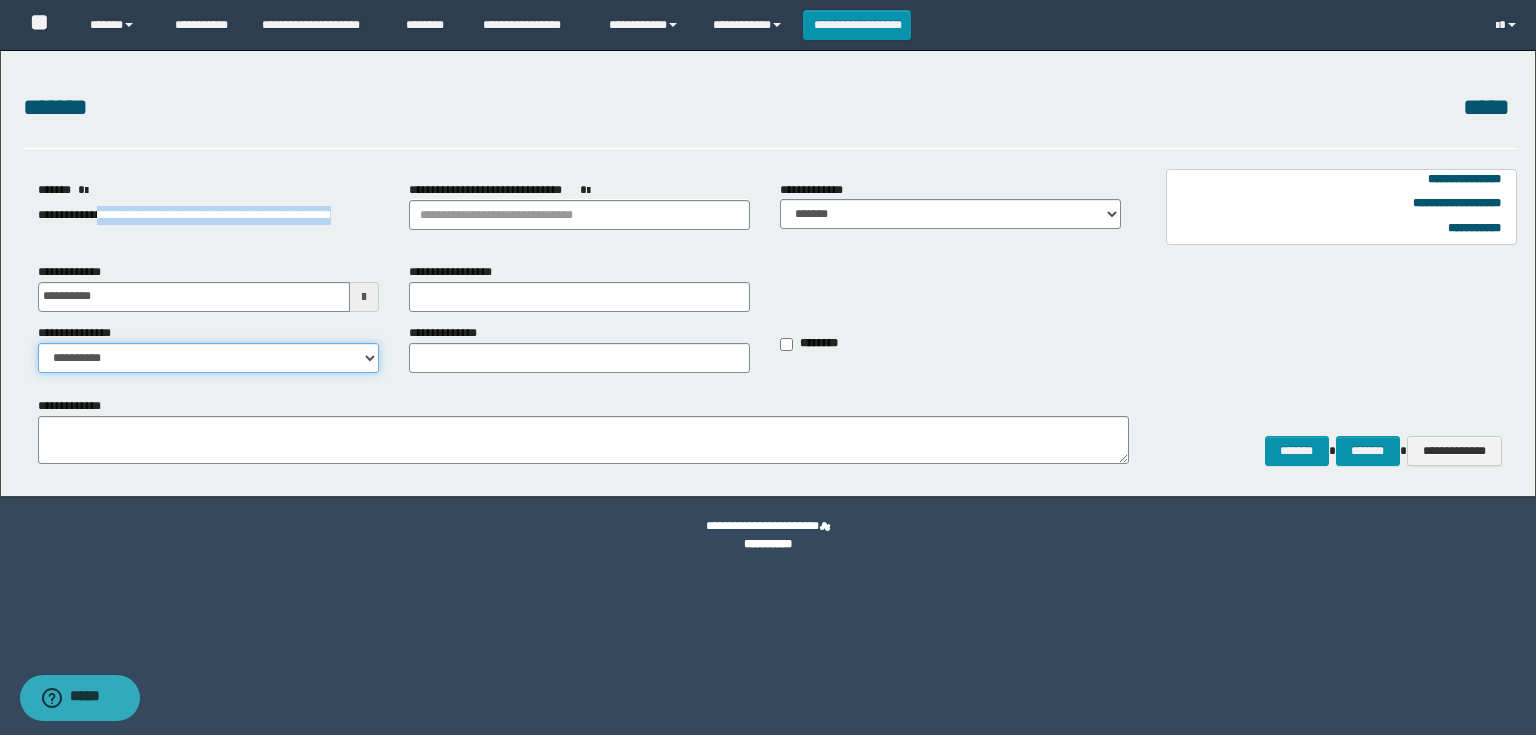 click on "**********" at bounding box center (208, 358) 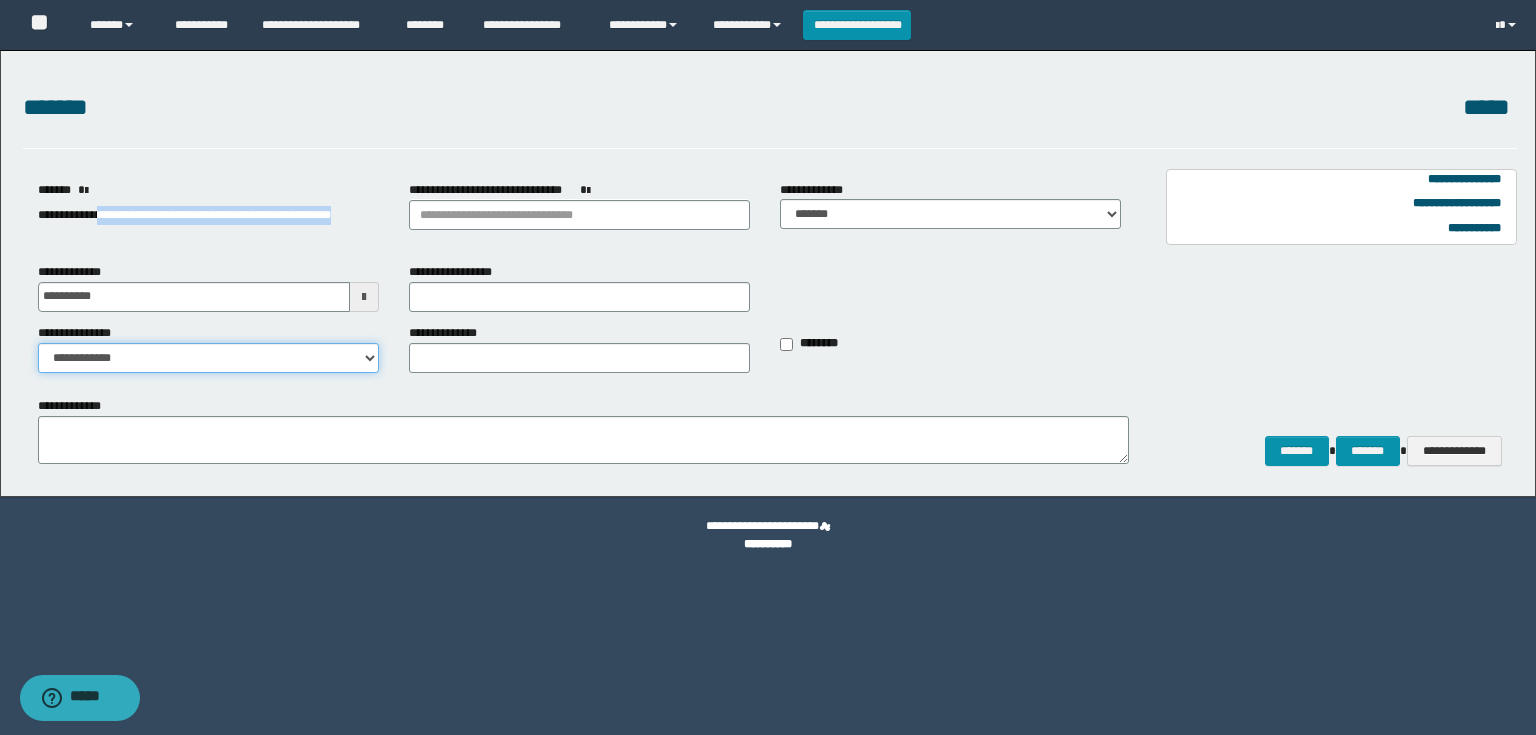 click on "**********" at bounding box center [208, 358] 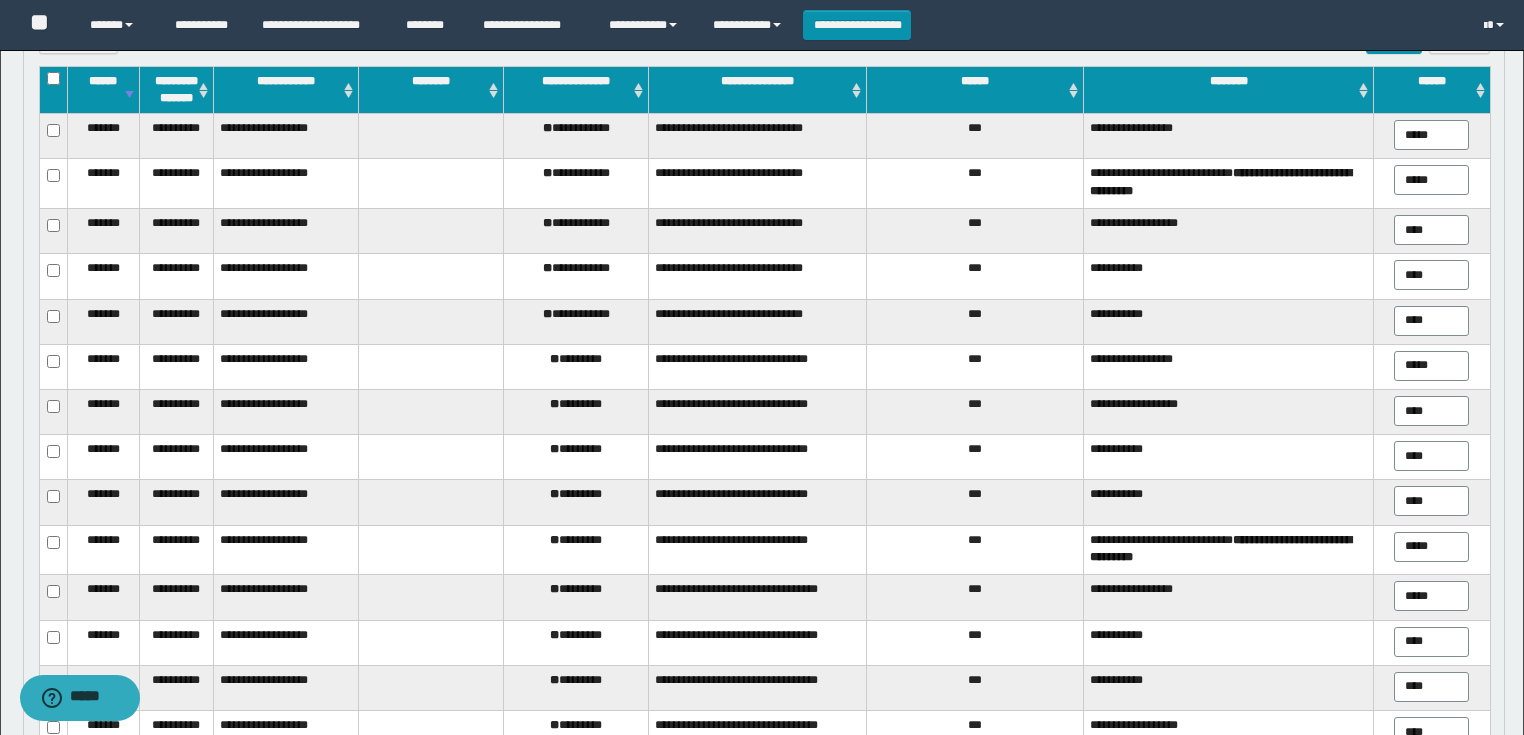 scroll, scrollTop: 560, scrollLeft: 0, axis: vertical 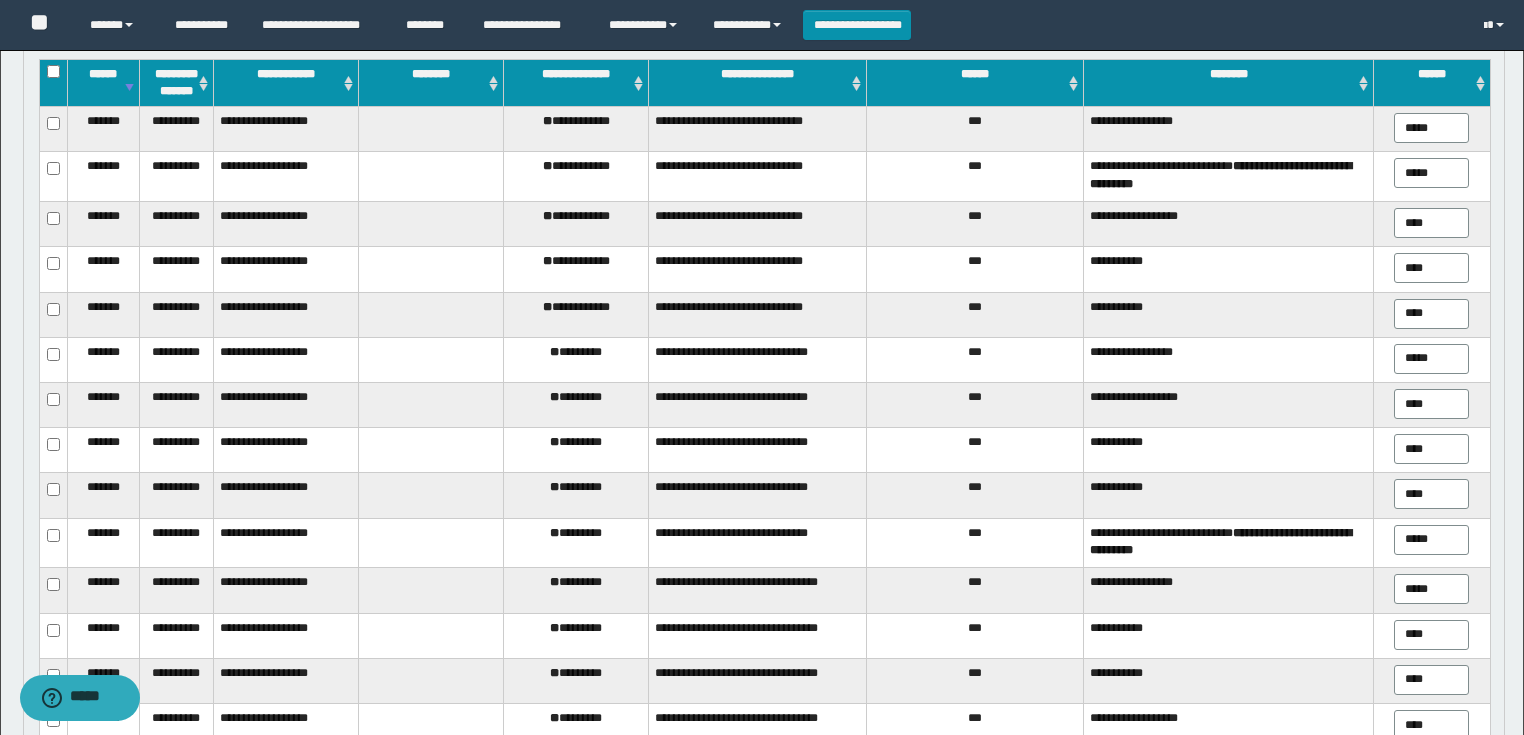 click on "**********" at bounding box center (758, 129) 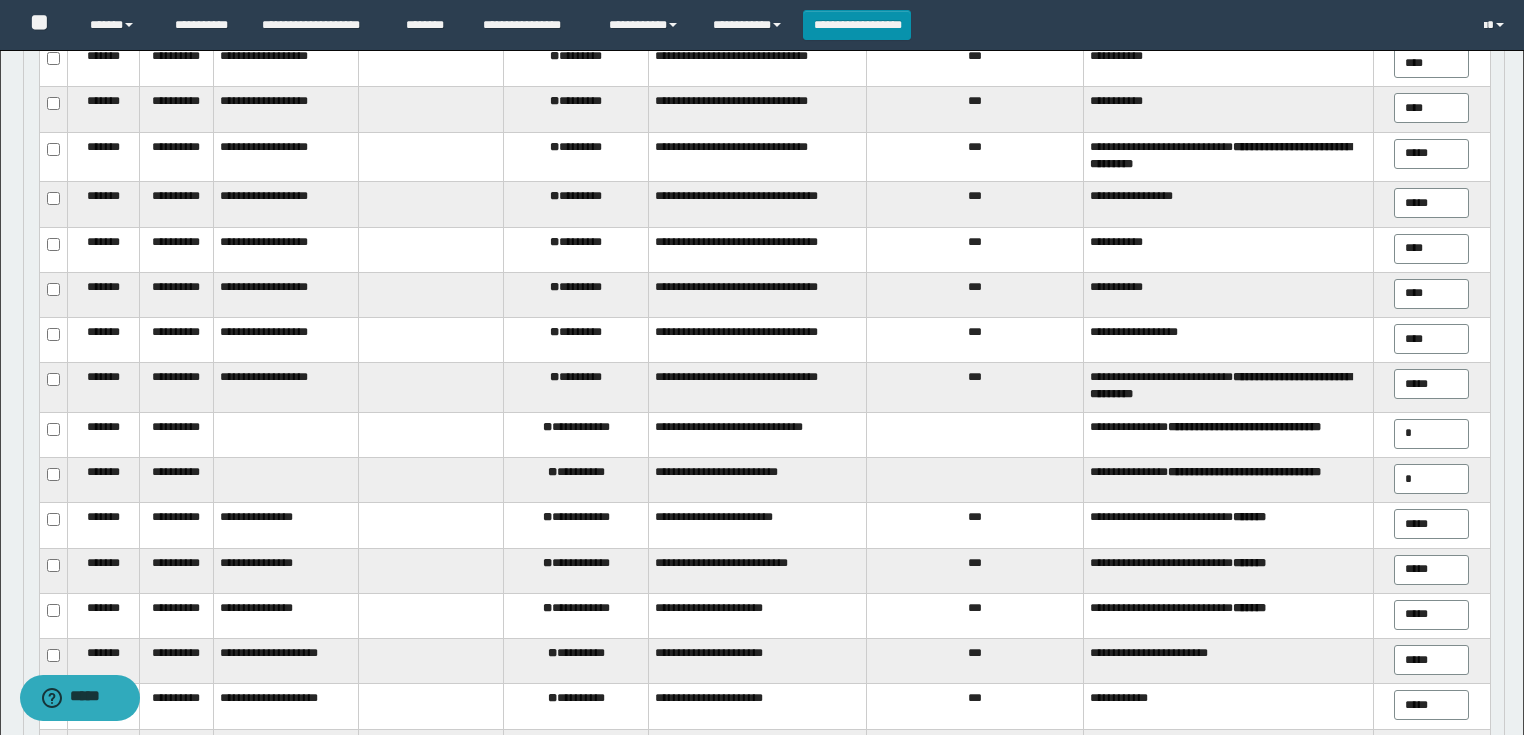 scroll, scrollTop: 962, scrollLeft: 0, axis: vertical 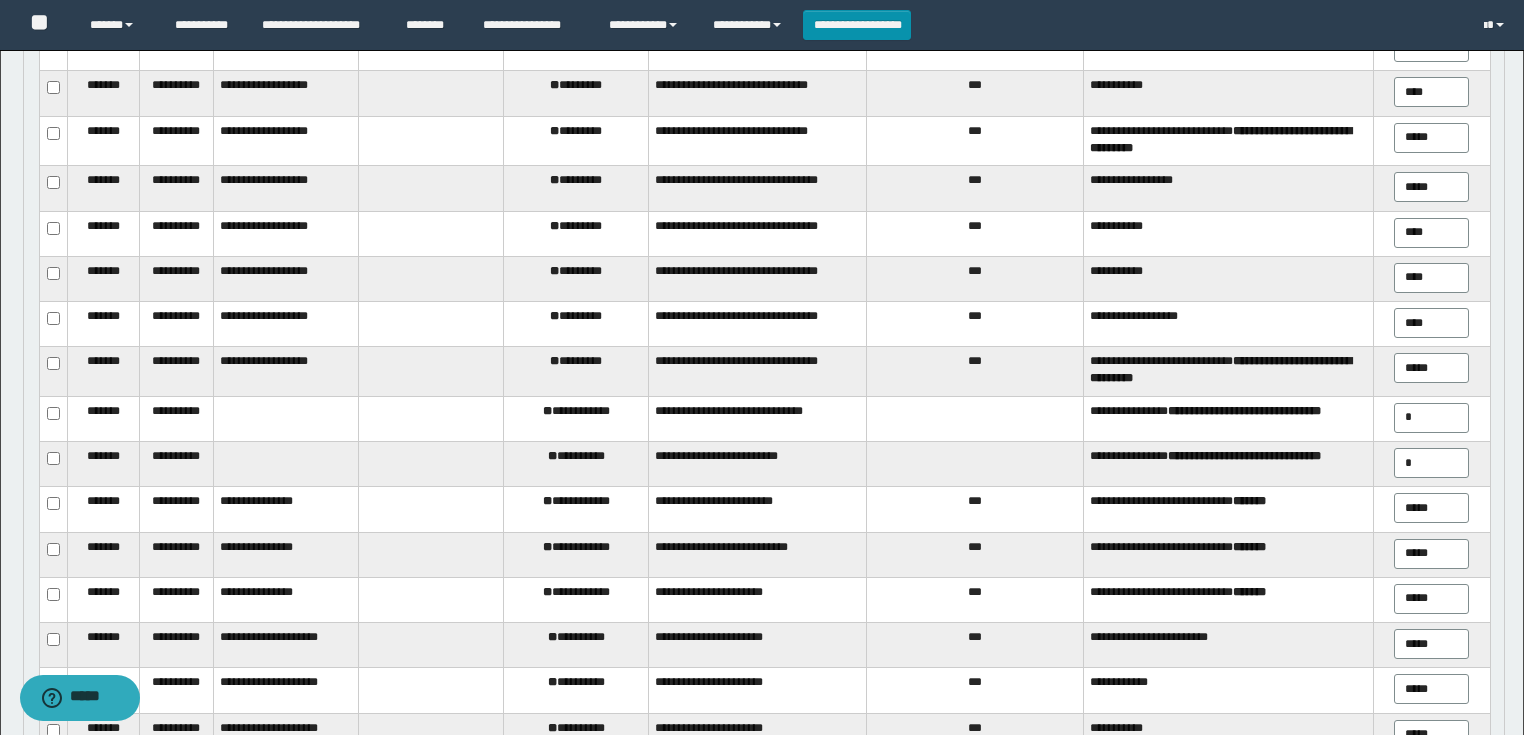 drag, startPoint x: 1432, startPoint y: 437, endPoint x: 1304, endPoint y: 426, distance: 128.47179 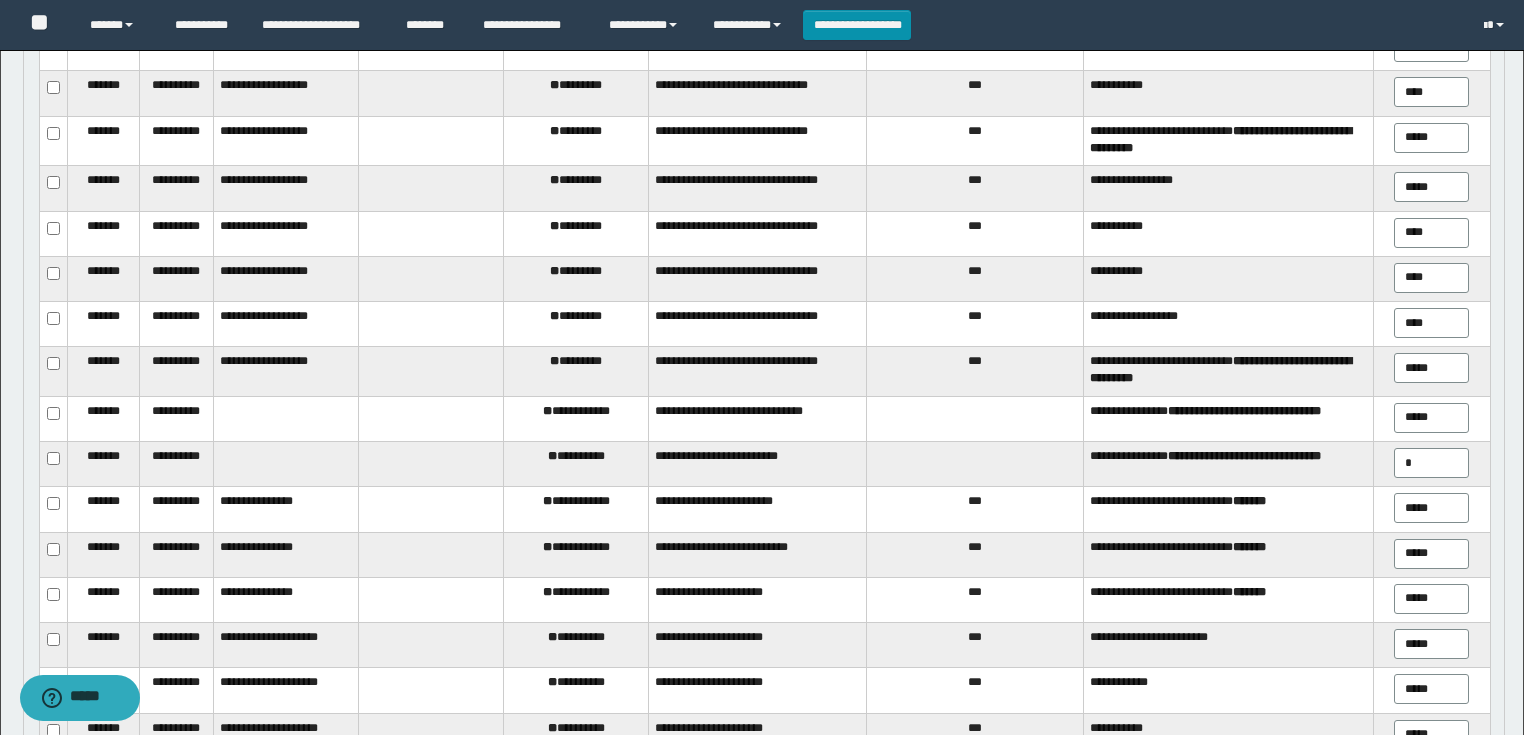 type on "*****" 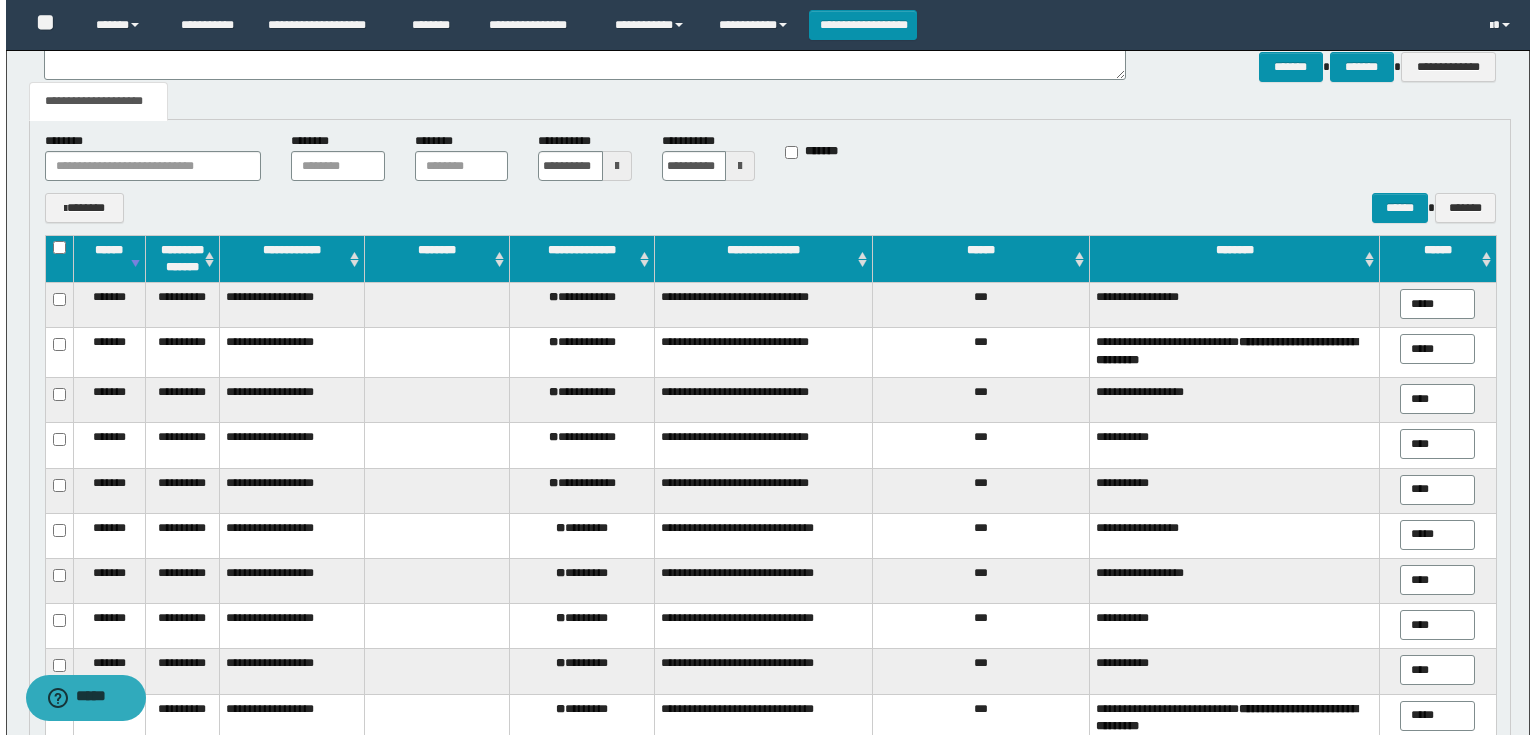 scroll, scrollTop: 242, scrollLeft: 0, axis: vertical 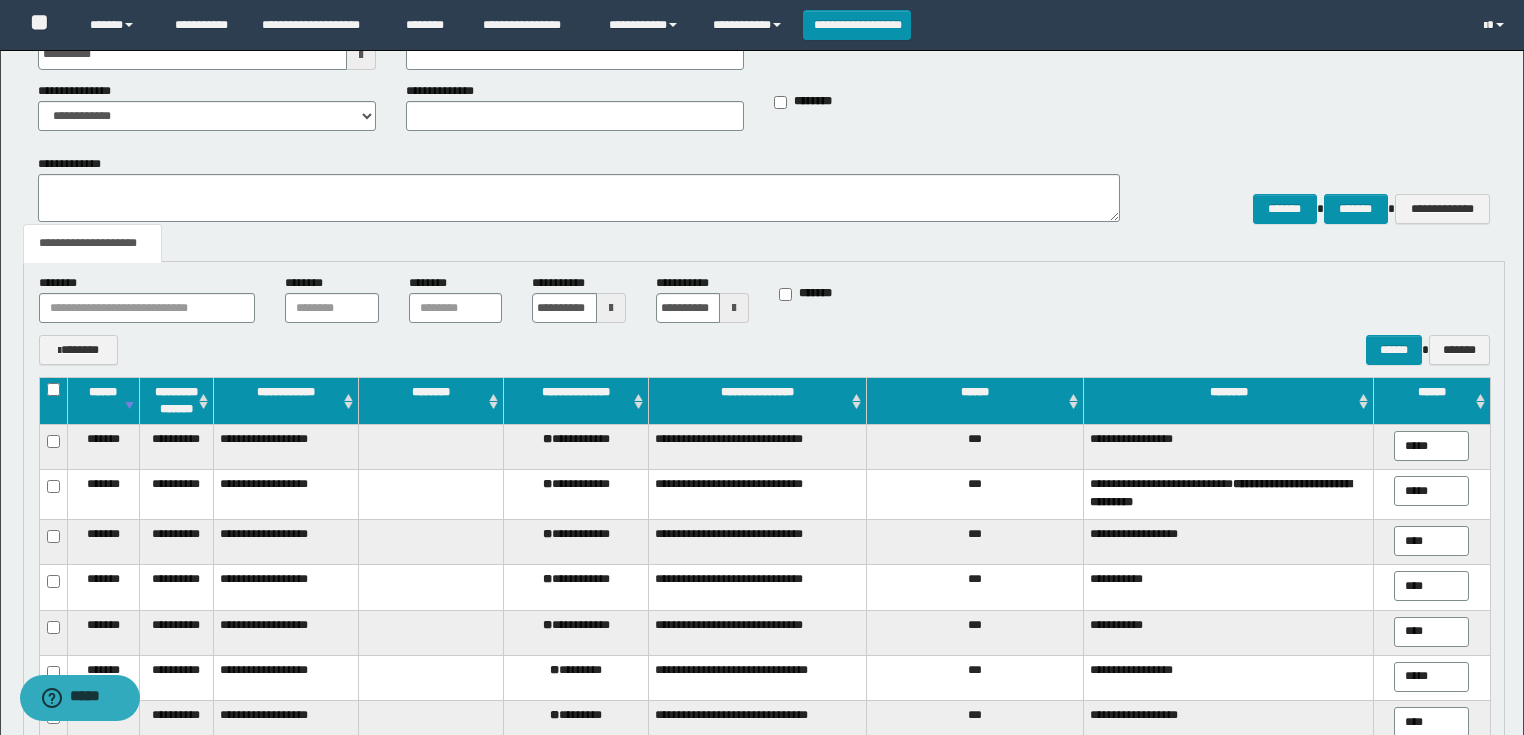 type on "*****" 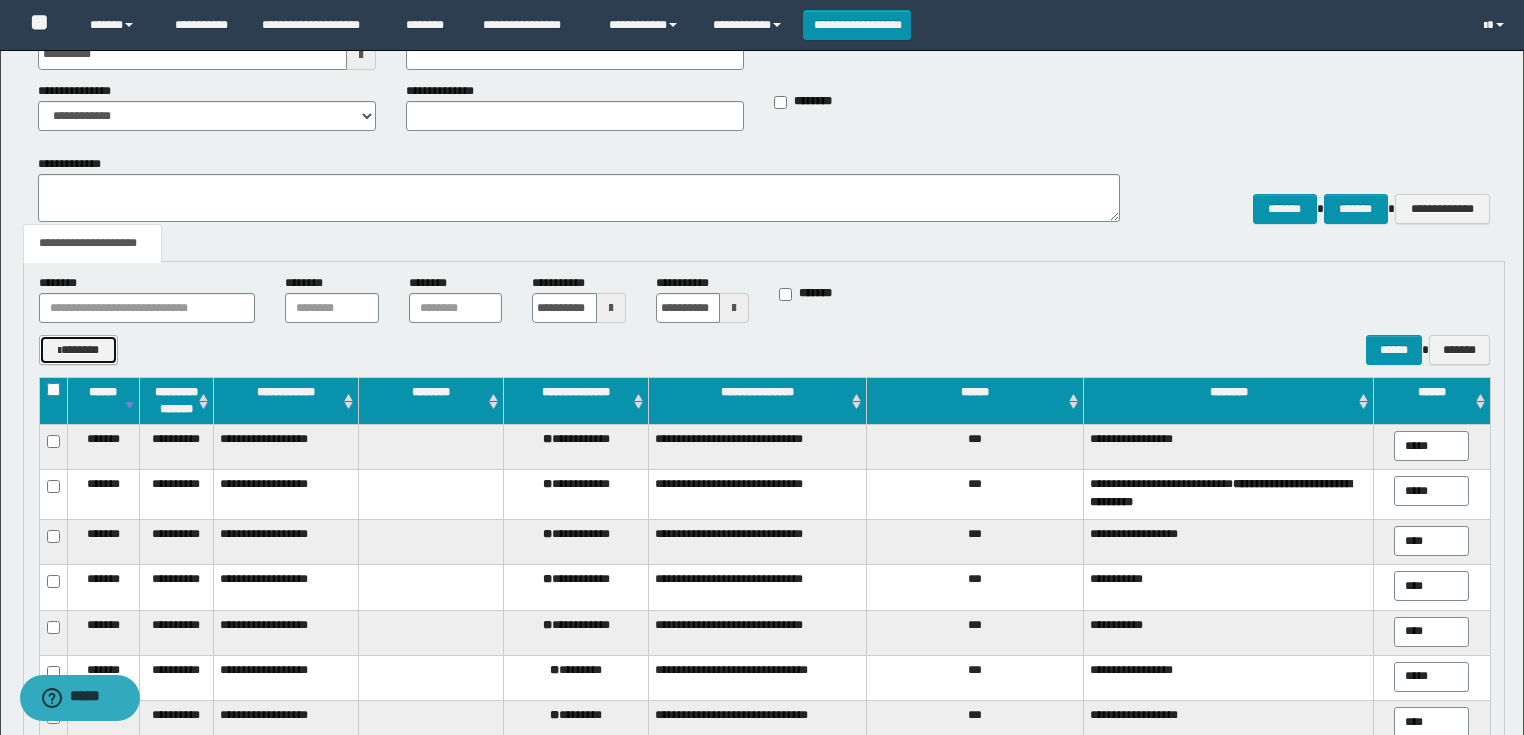 click on "*******" at bounding box center (78, 350) 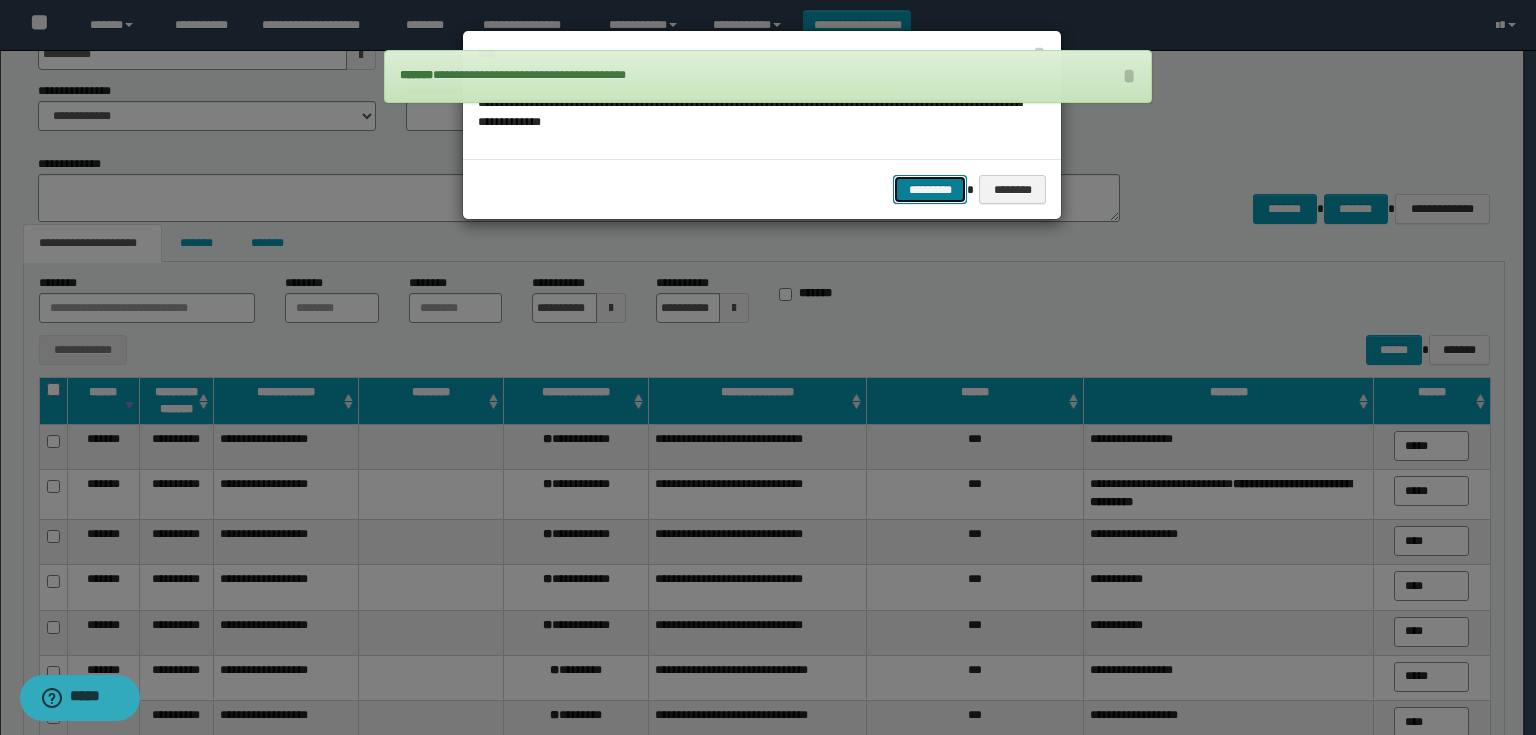 click on "*********" at bounding box center (930, 190) 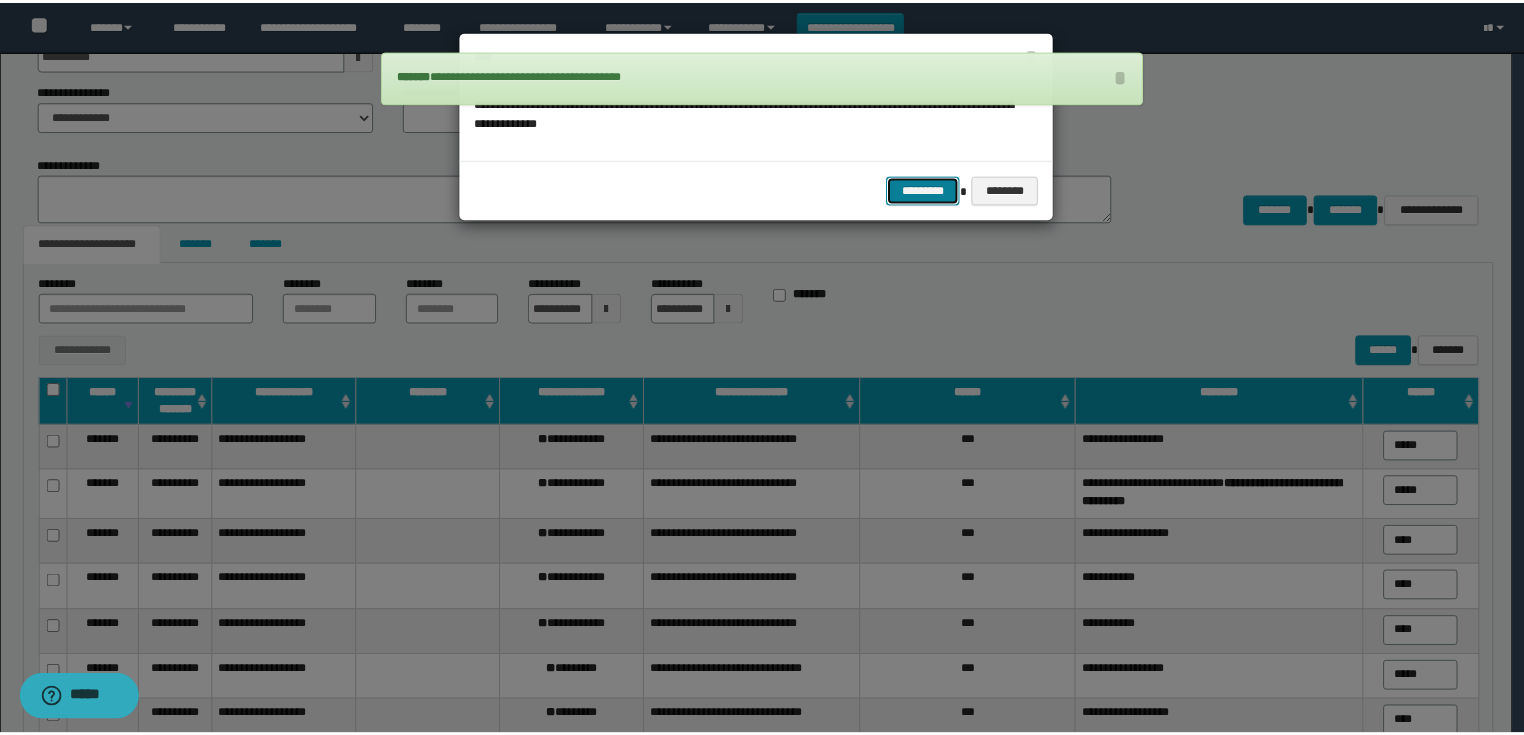scroll, scrollTop: 0, scrollLeft: 0, axis: both 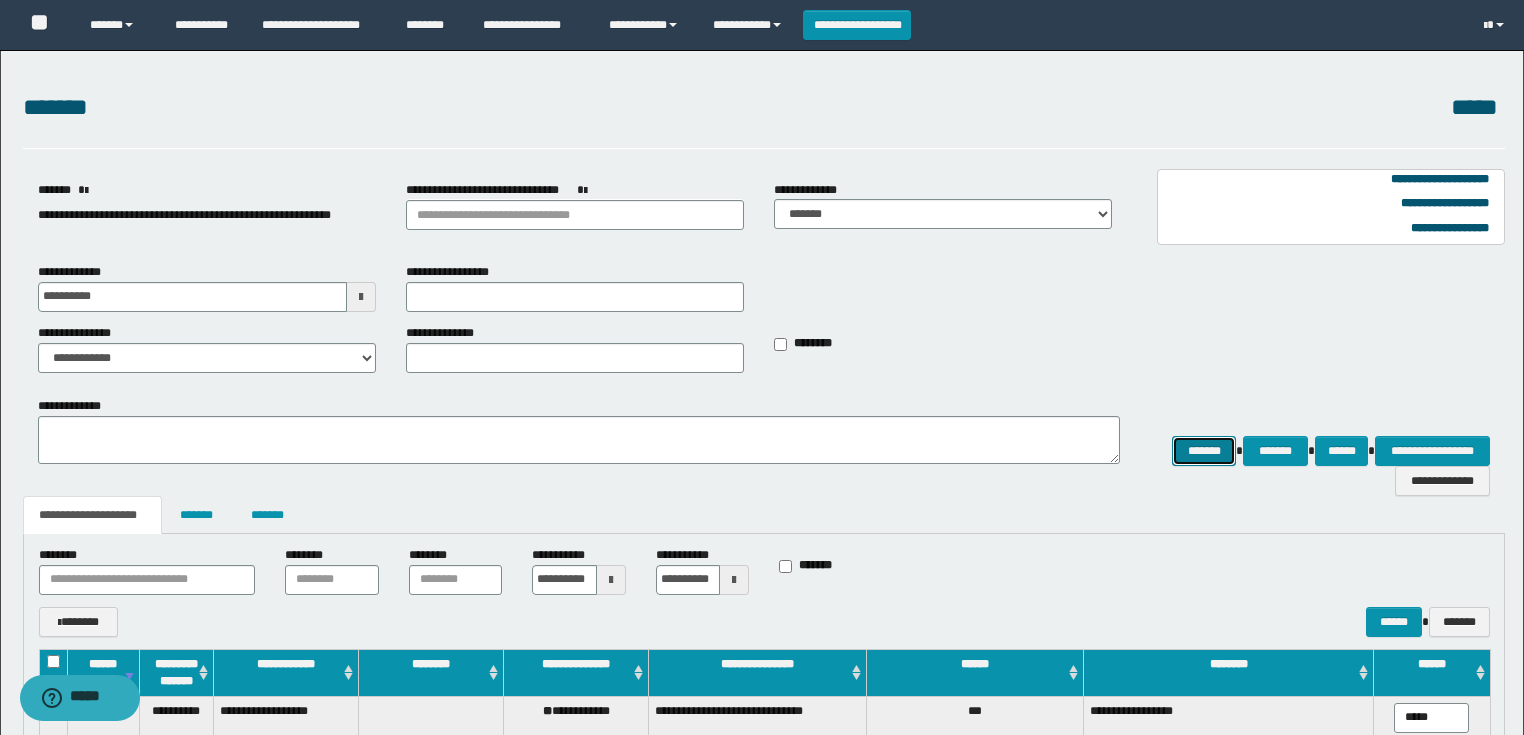 click on "*******" at bounding box center (1204, 451) 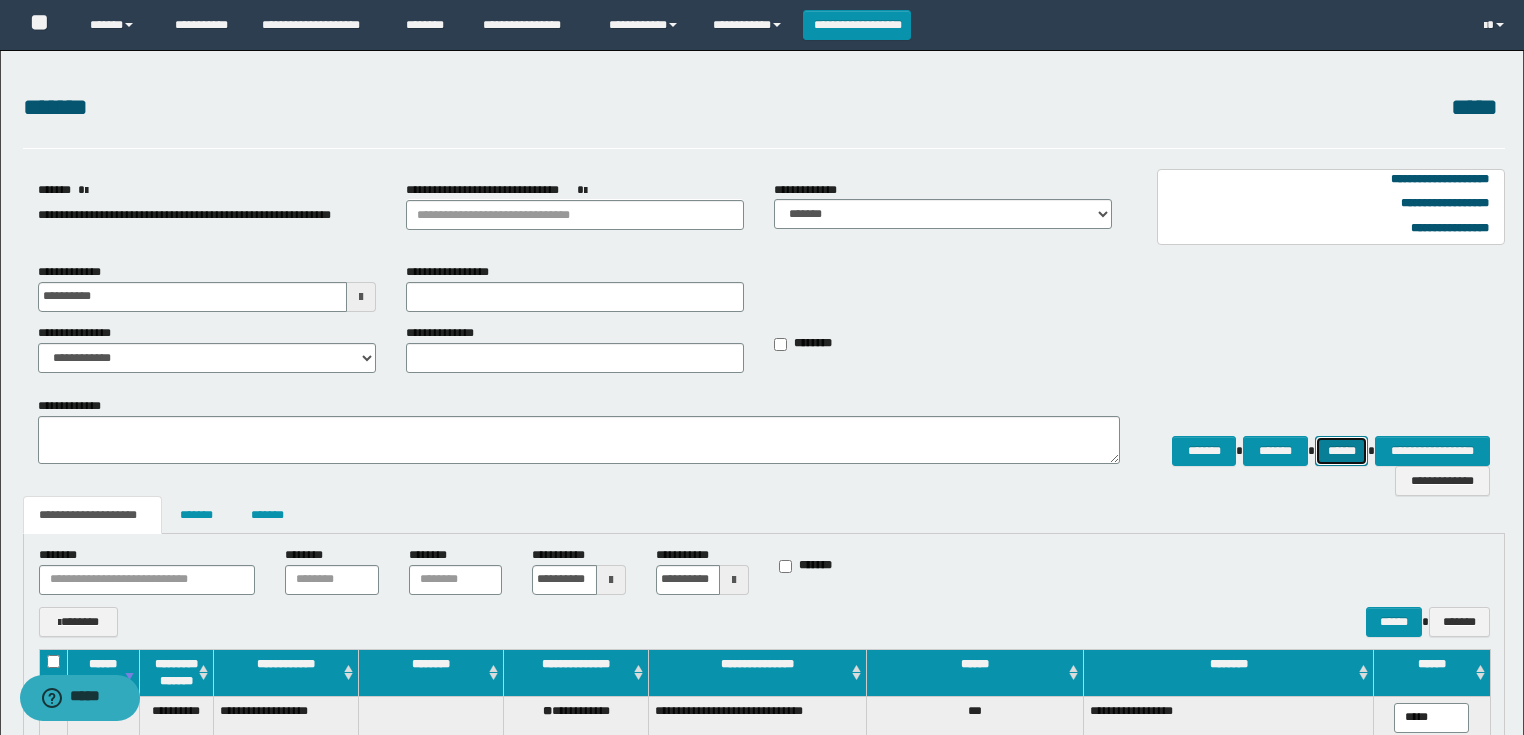 click on "******" at bounding box center [1342, 451] 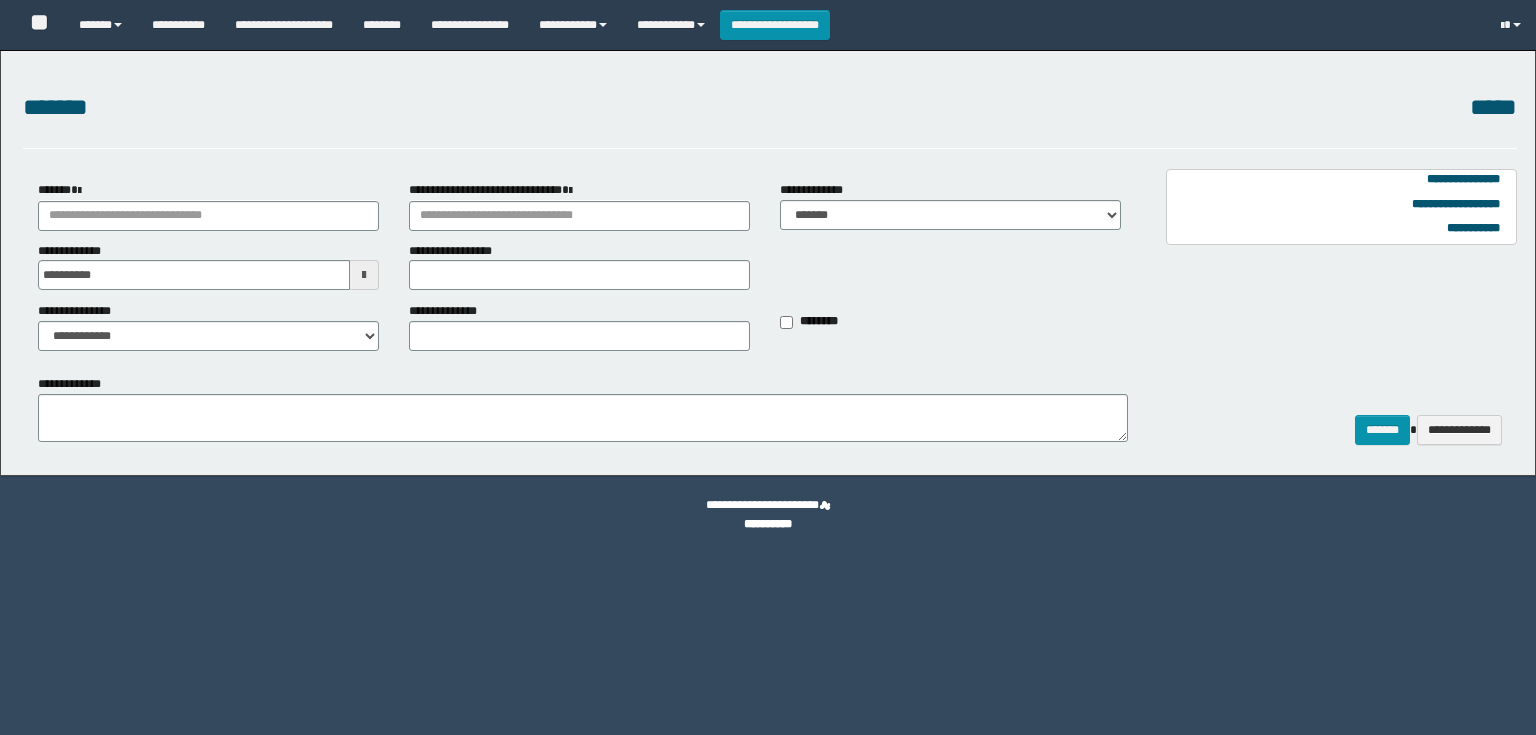 select on "*" 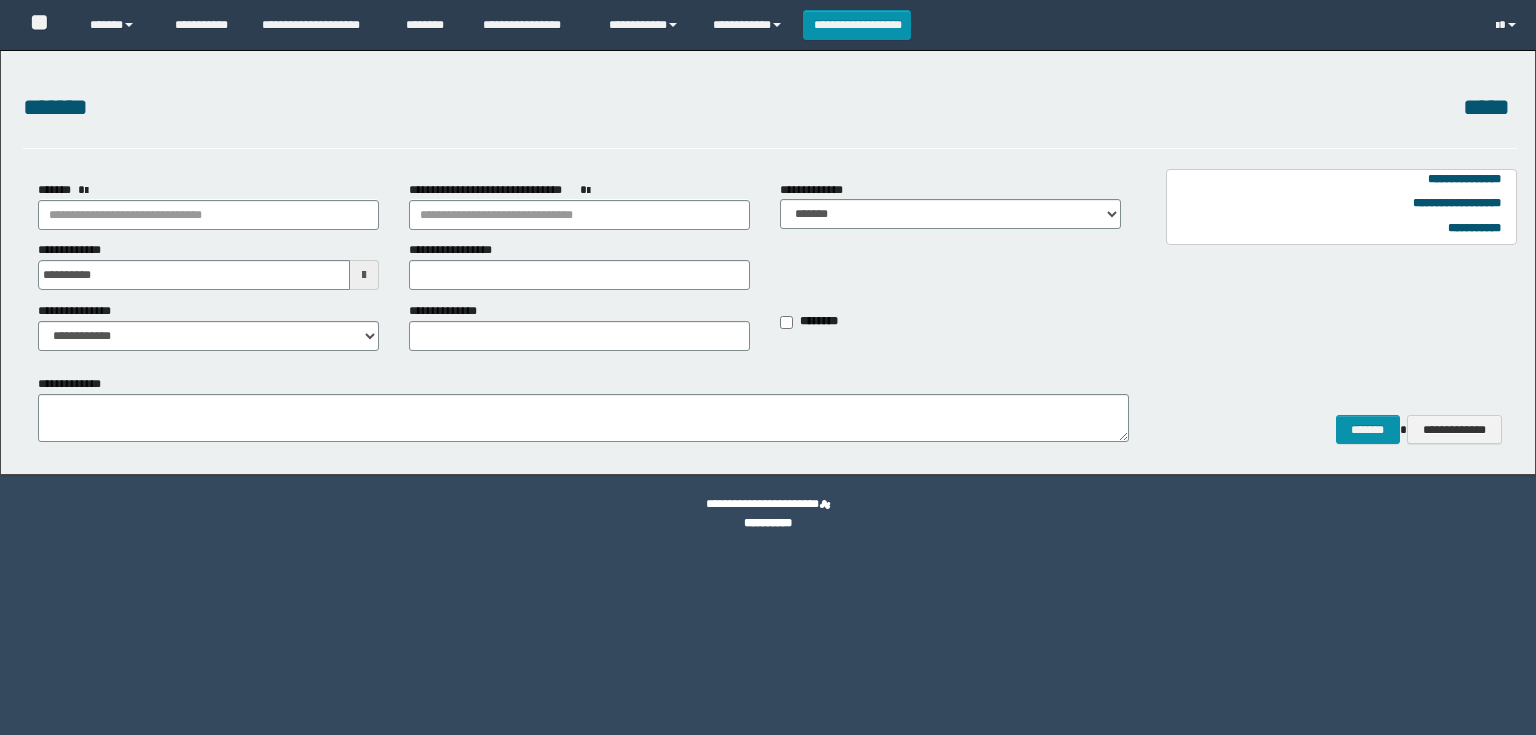 scroll, scrollTop: 0, scrollLeft: 0, axis: both 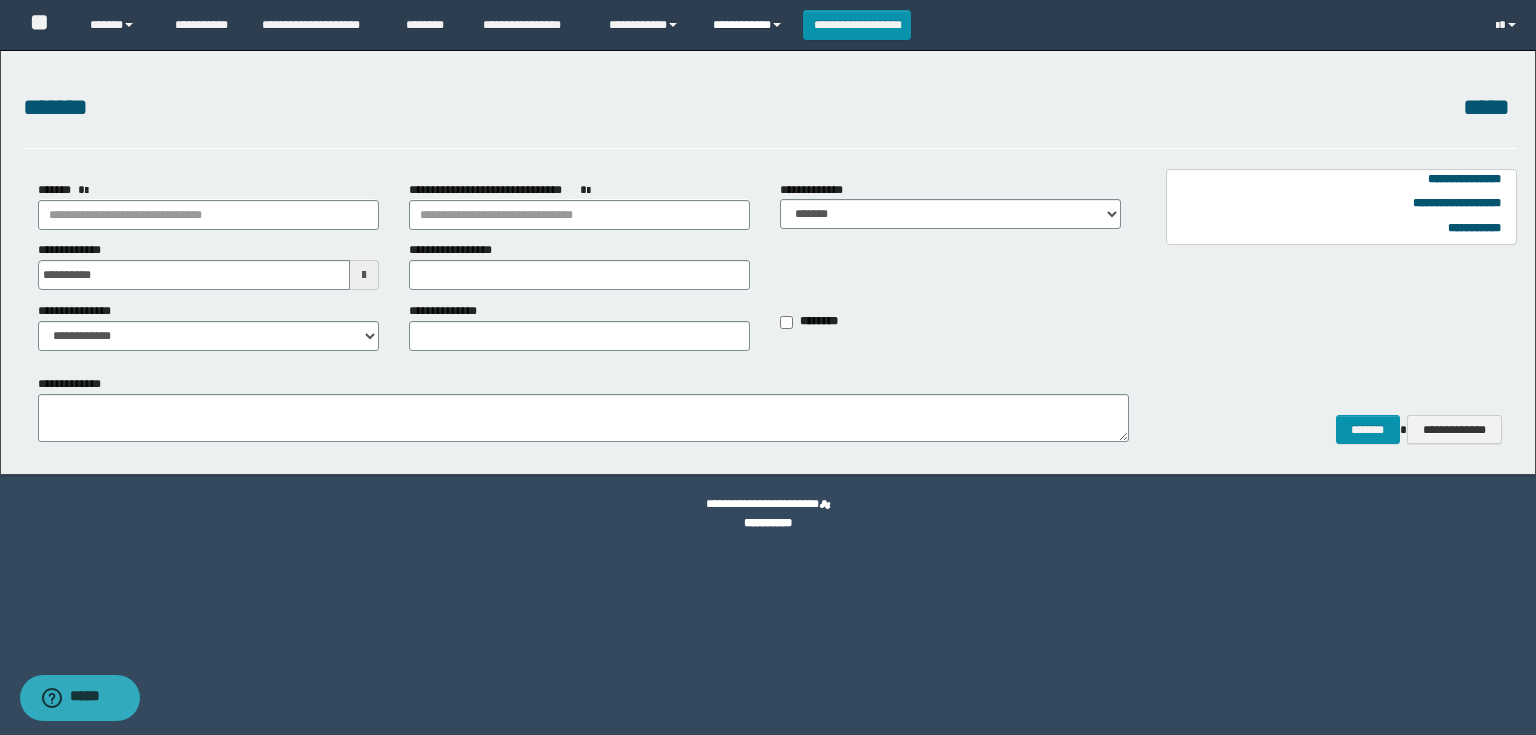 click on "**********" at bounding box center [750, 25] 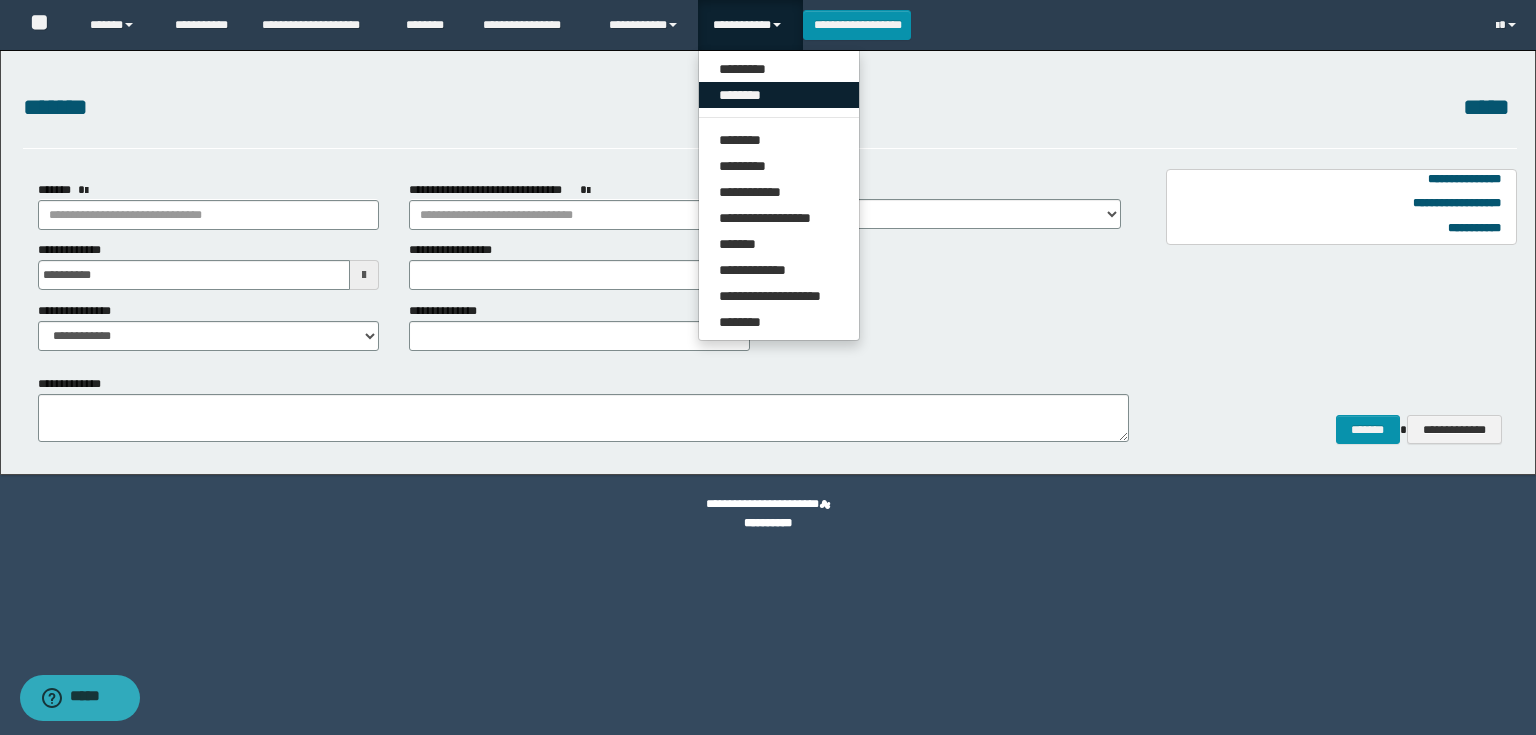 click on "********" at bounding box center [779, 95] 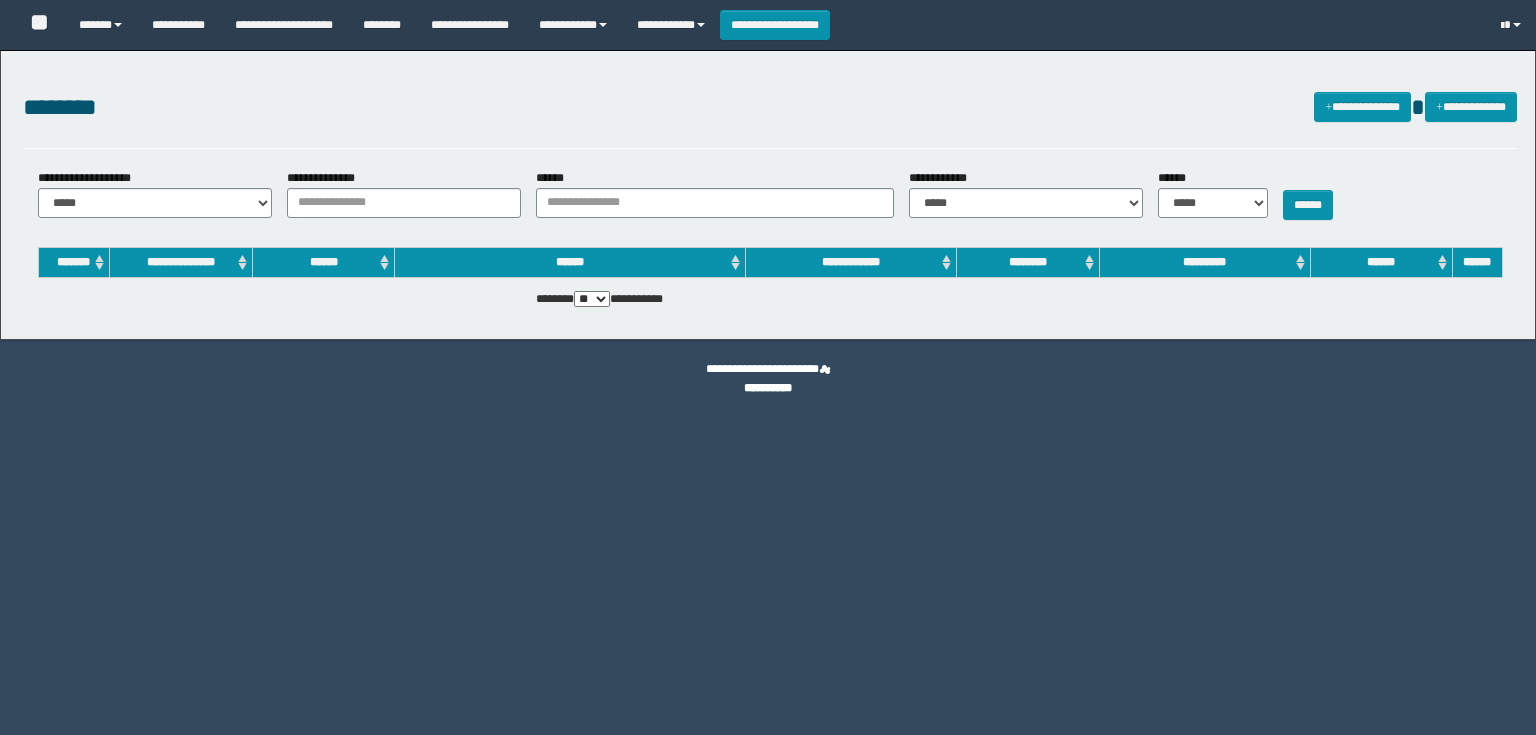scroll, scrollTop: 0, scrollLeft: 0, axis: both 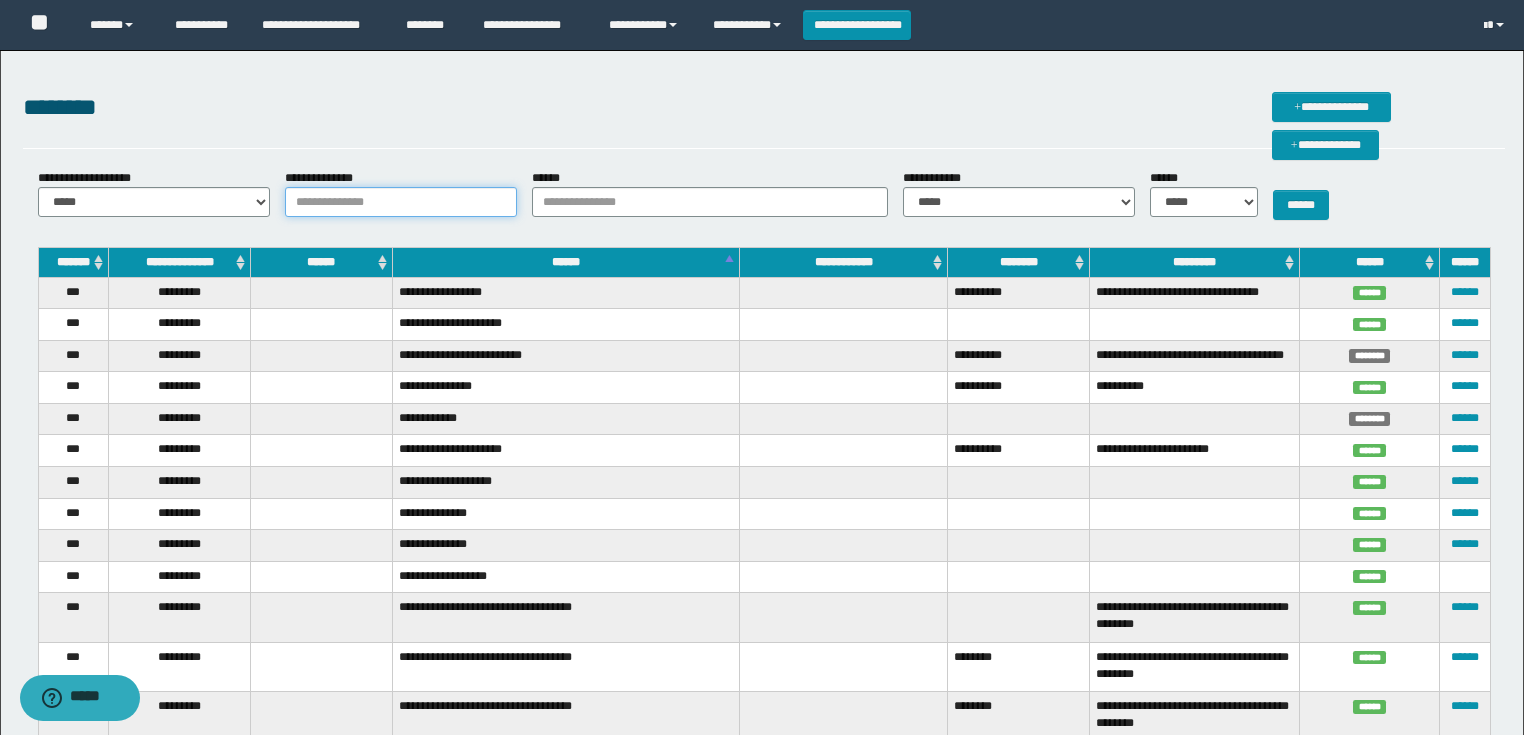 click on "**********" at bounding box center (401, 202) 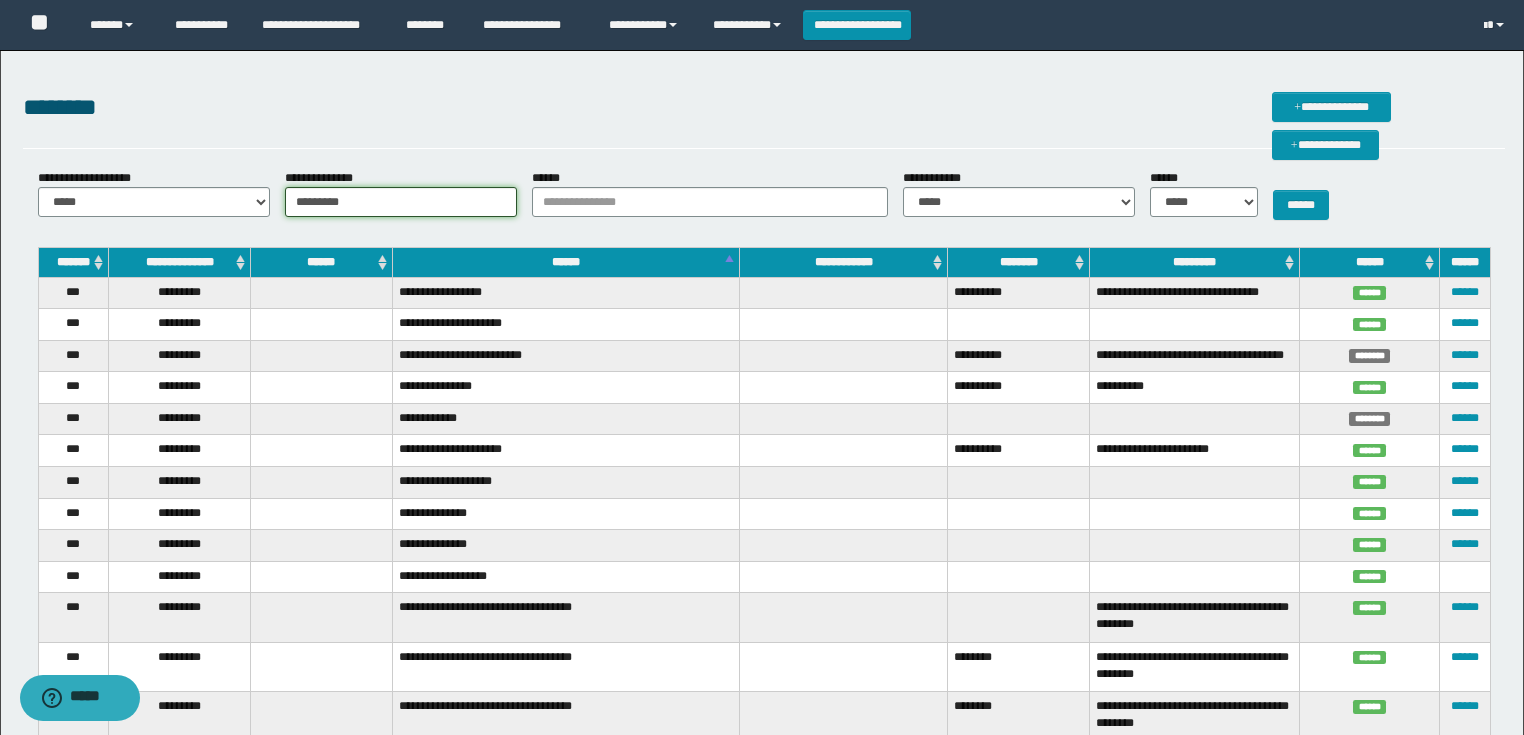 type on "*********" 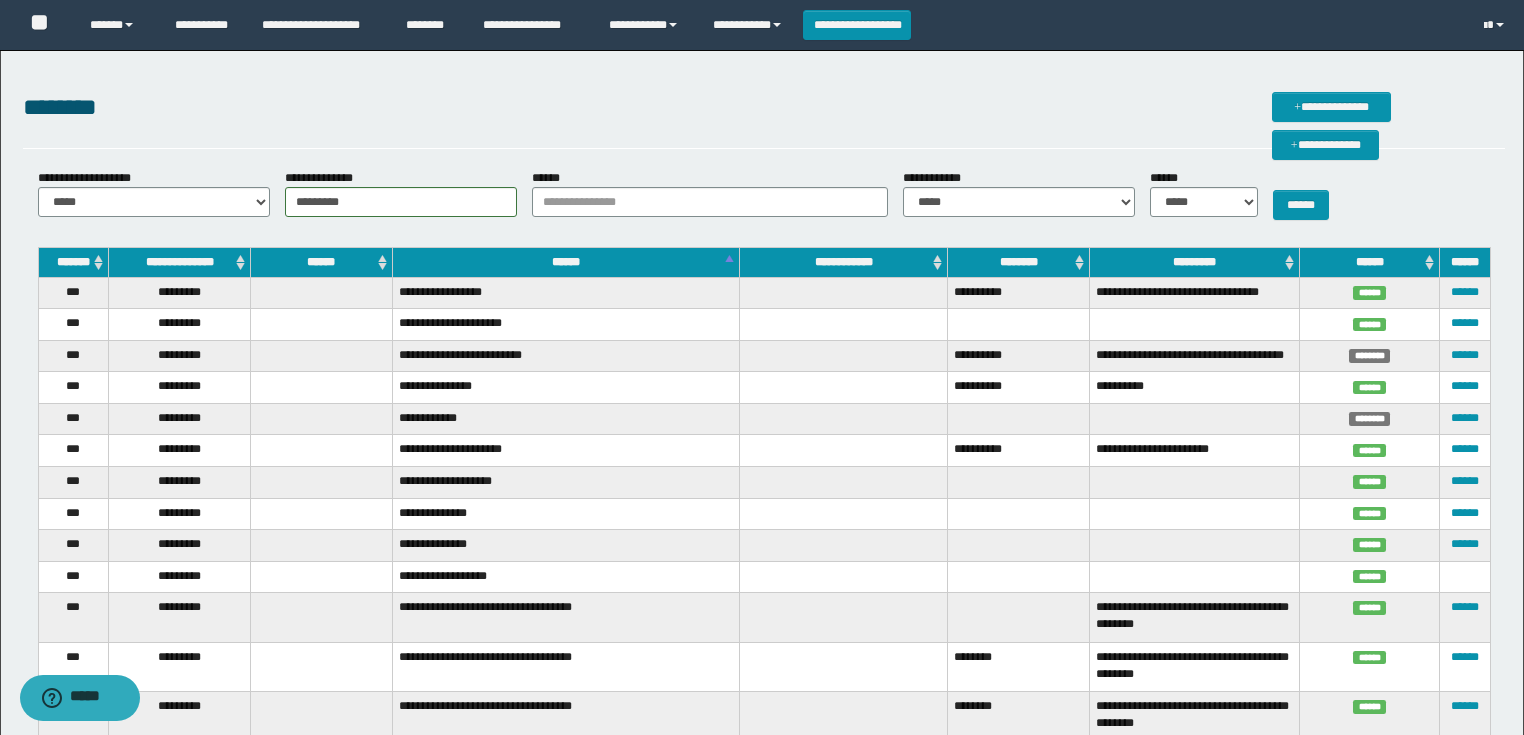 click on "******" at bounding box center [1320, 194] 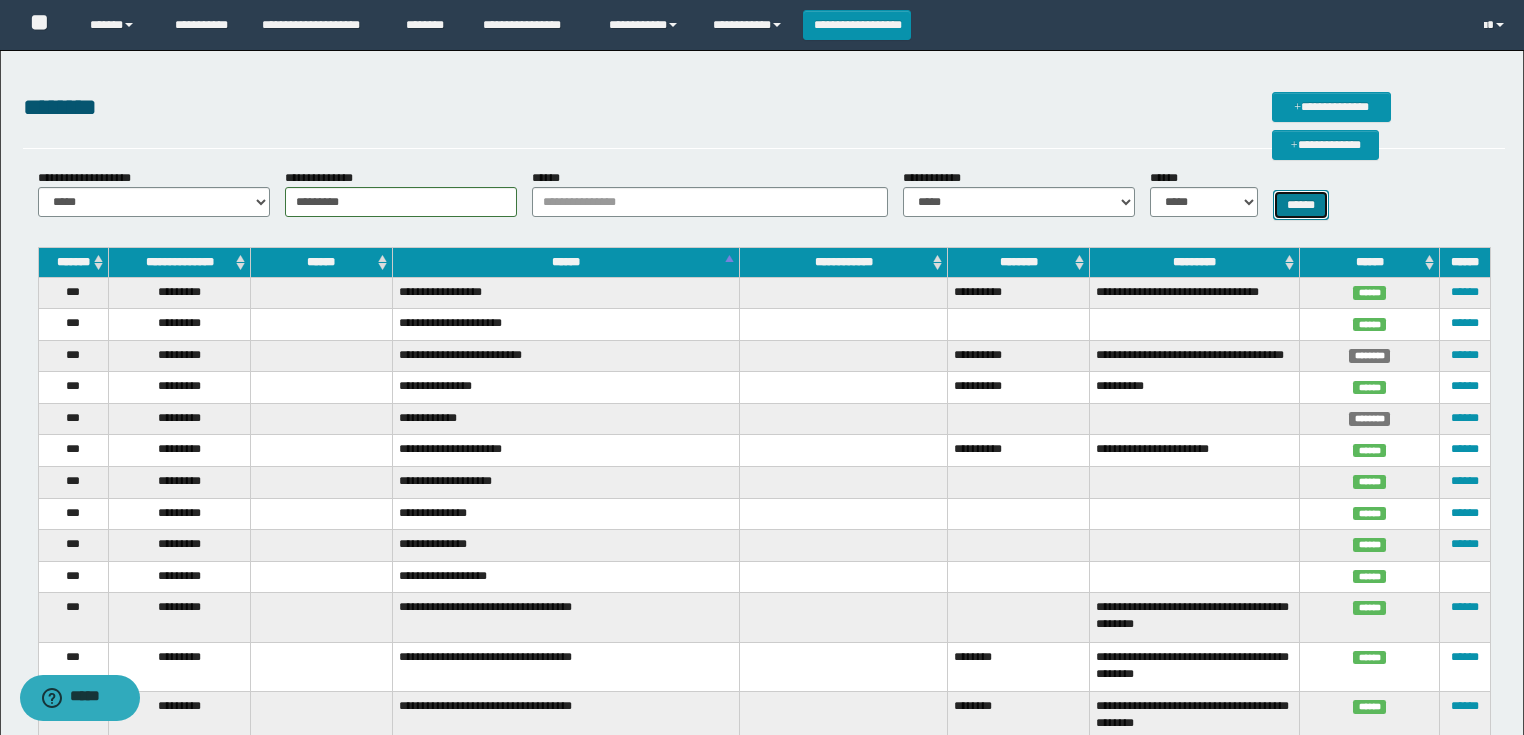 click on "******" at bounding box center (1301, 205) 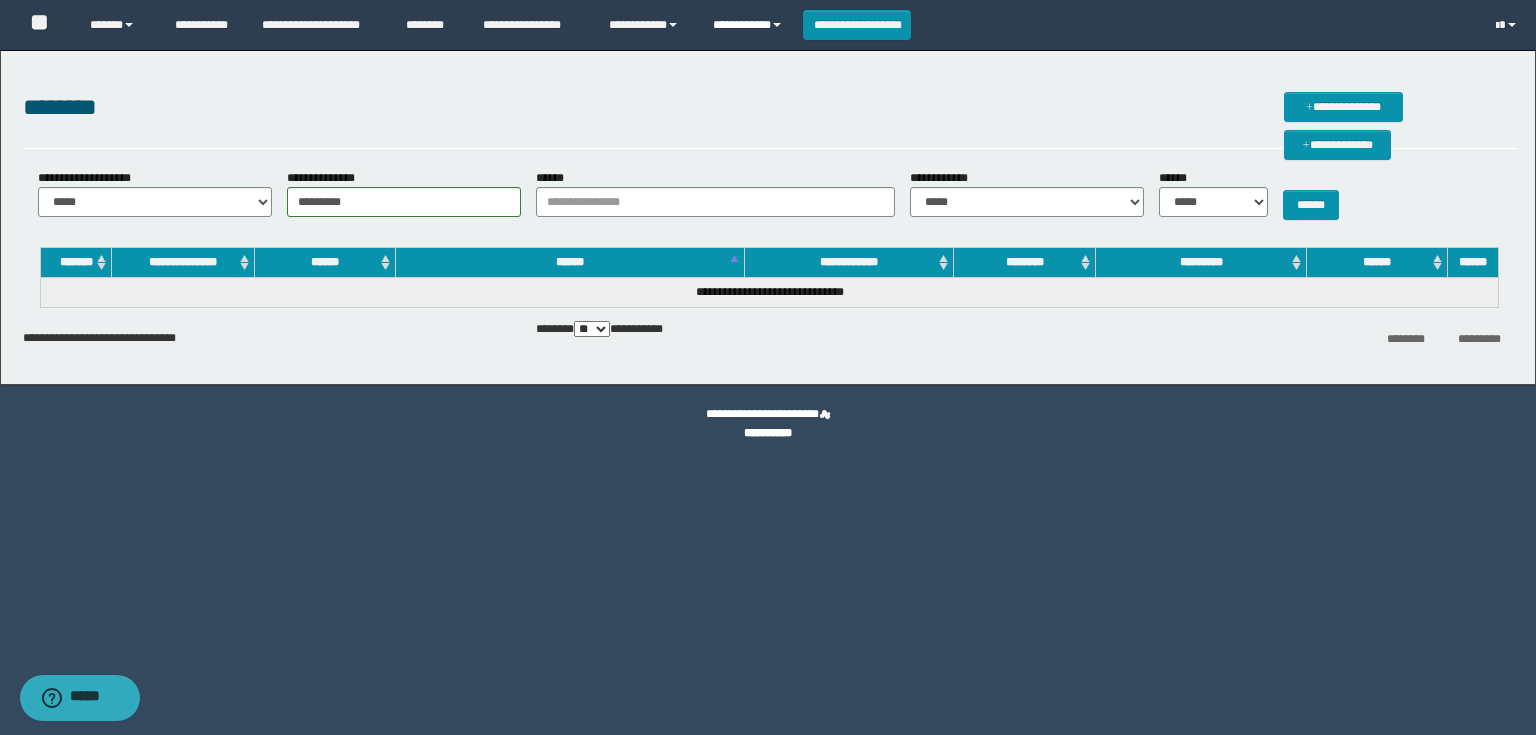 click on "**********" at bounding box center [750, 25] 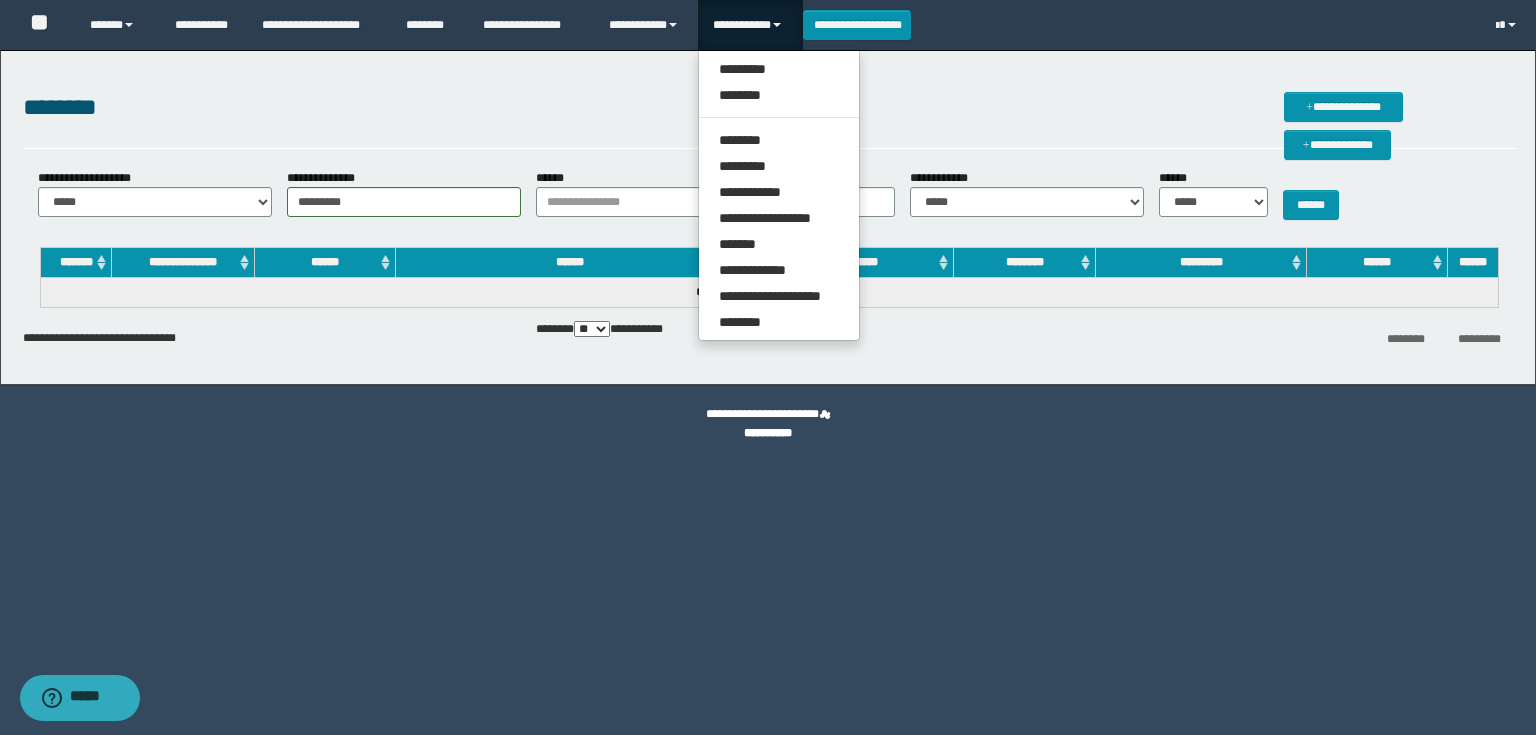 click on "**********" at bounding box center [1400, 108] 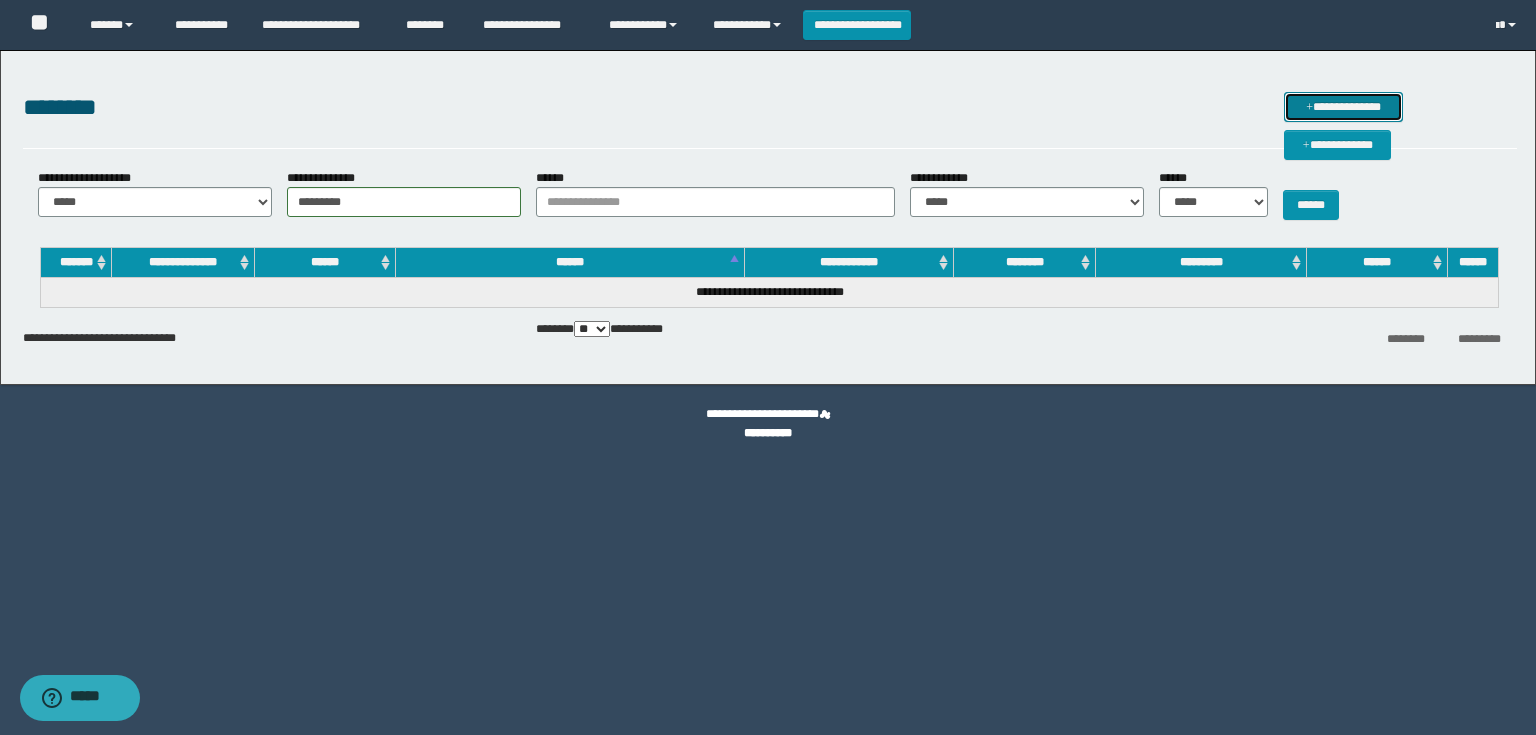 click on "**********" at bounding box center (1343, 107) 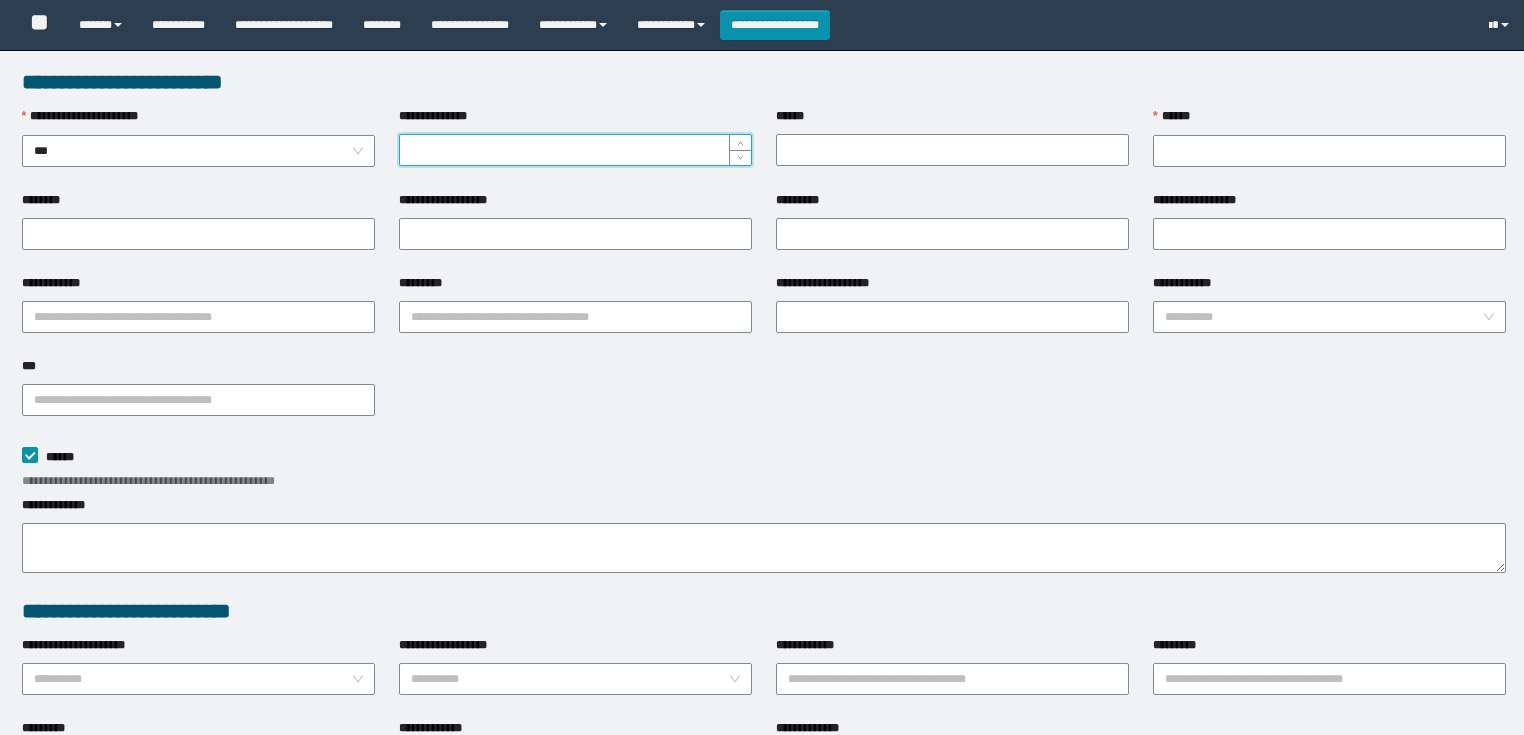 scroll, scrollTop: 0, scrollLeft: 0, axis: both 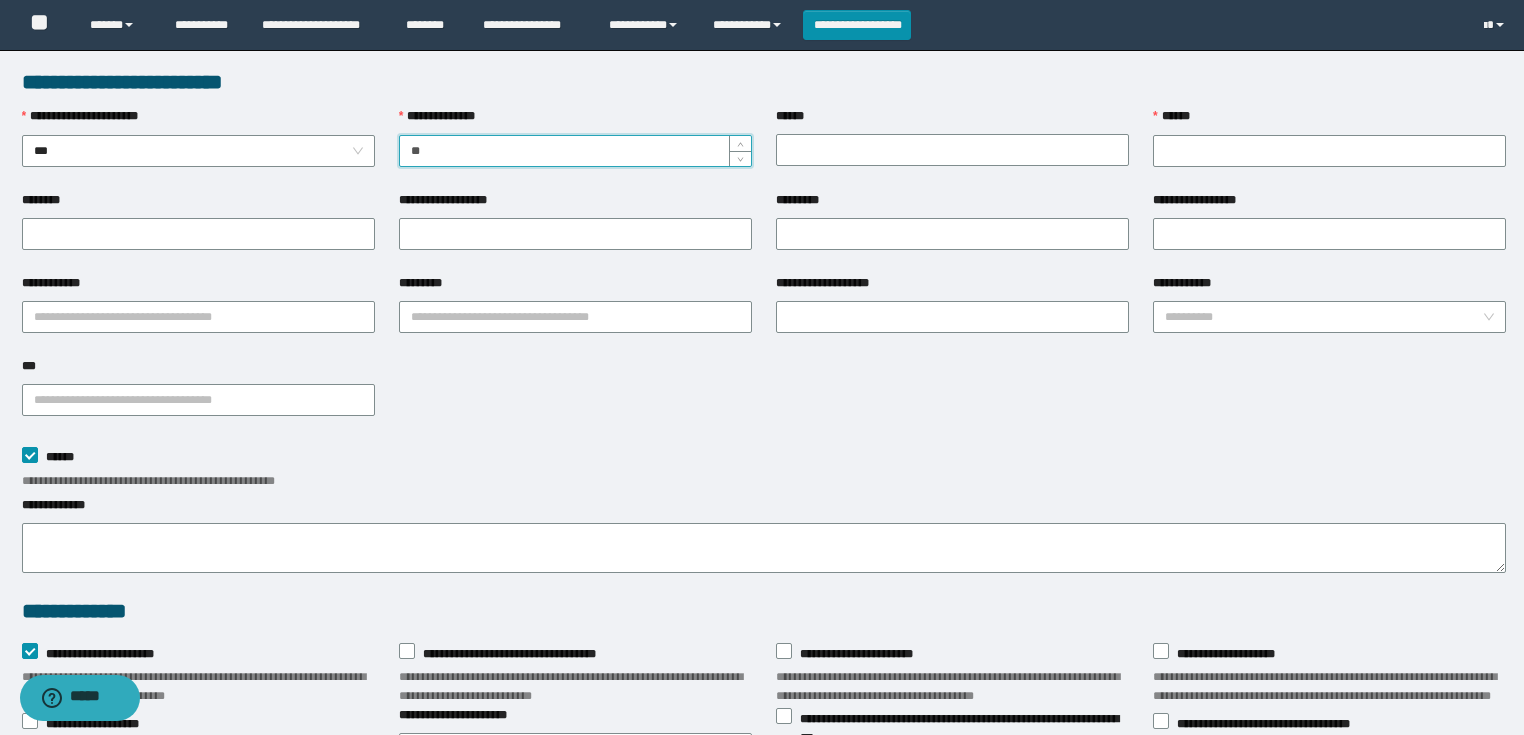 type on "*" 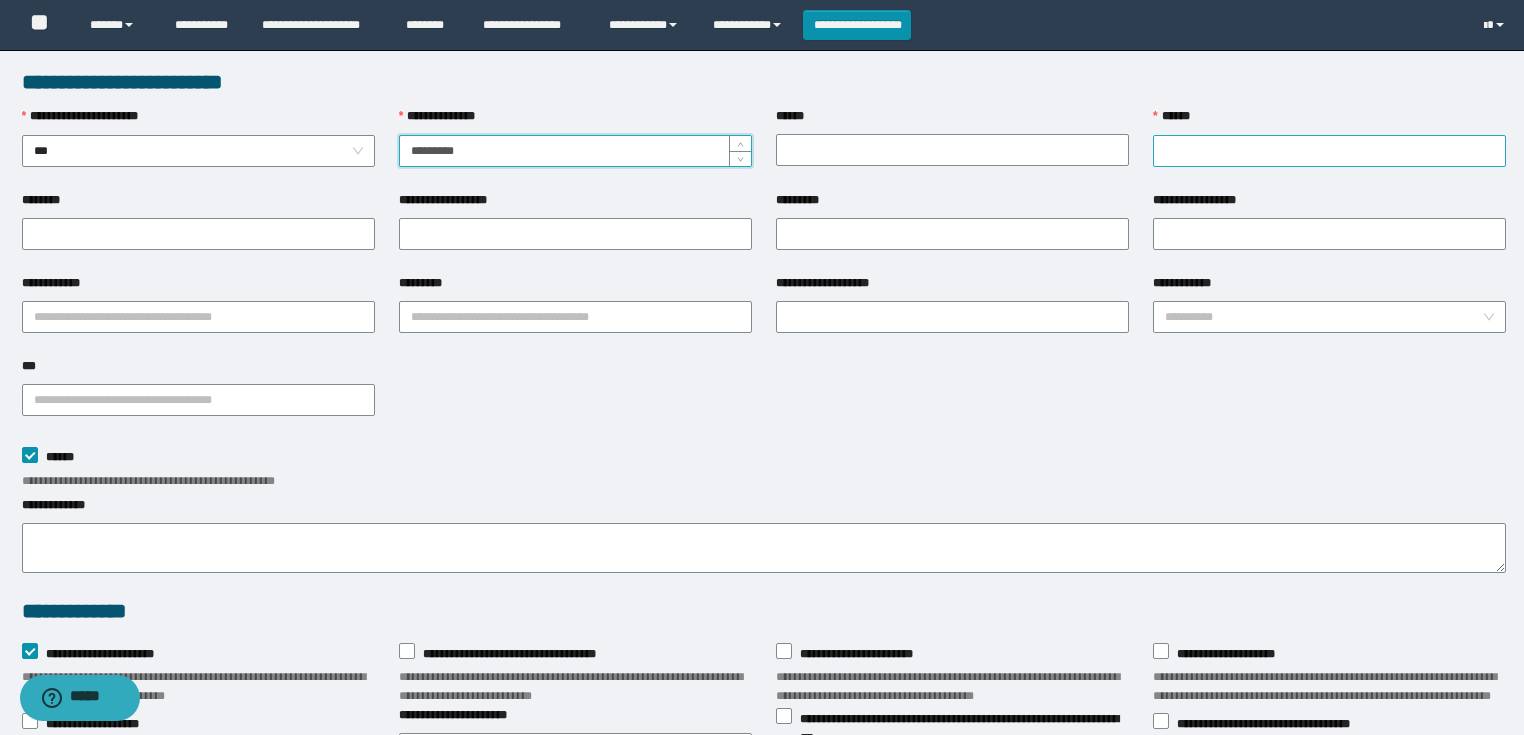 type on "*********" 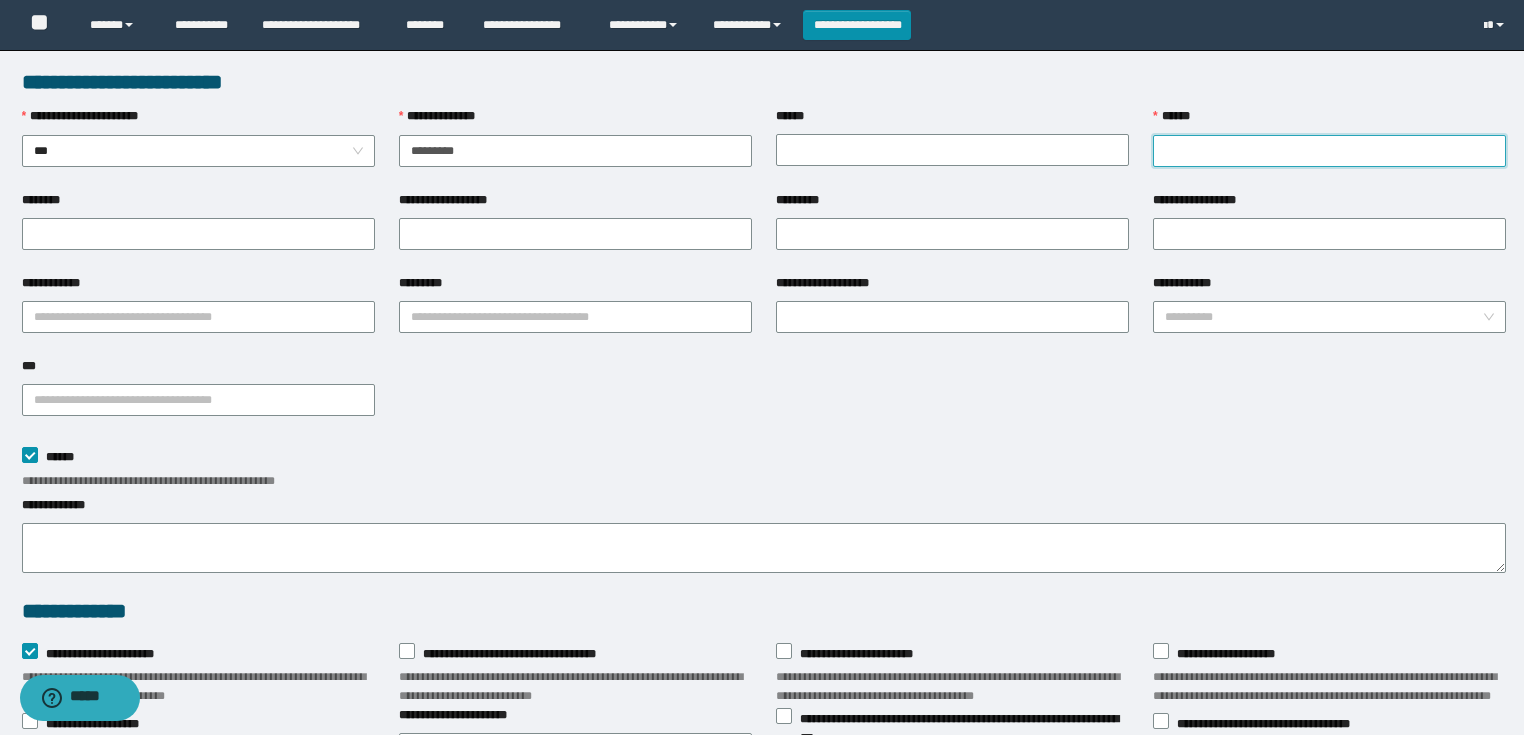 click on "******" at bounding box center (1329, 151) 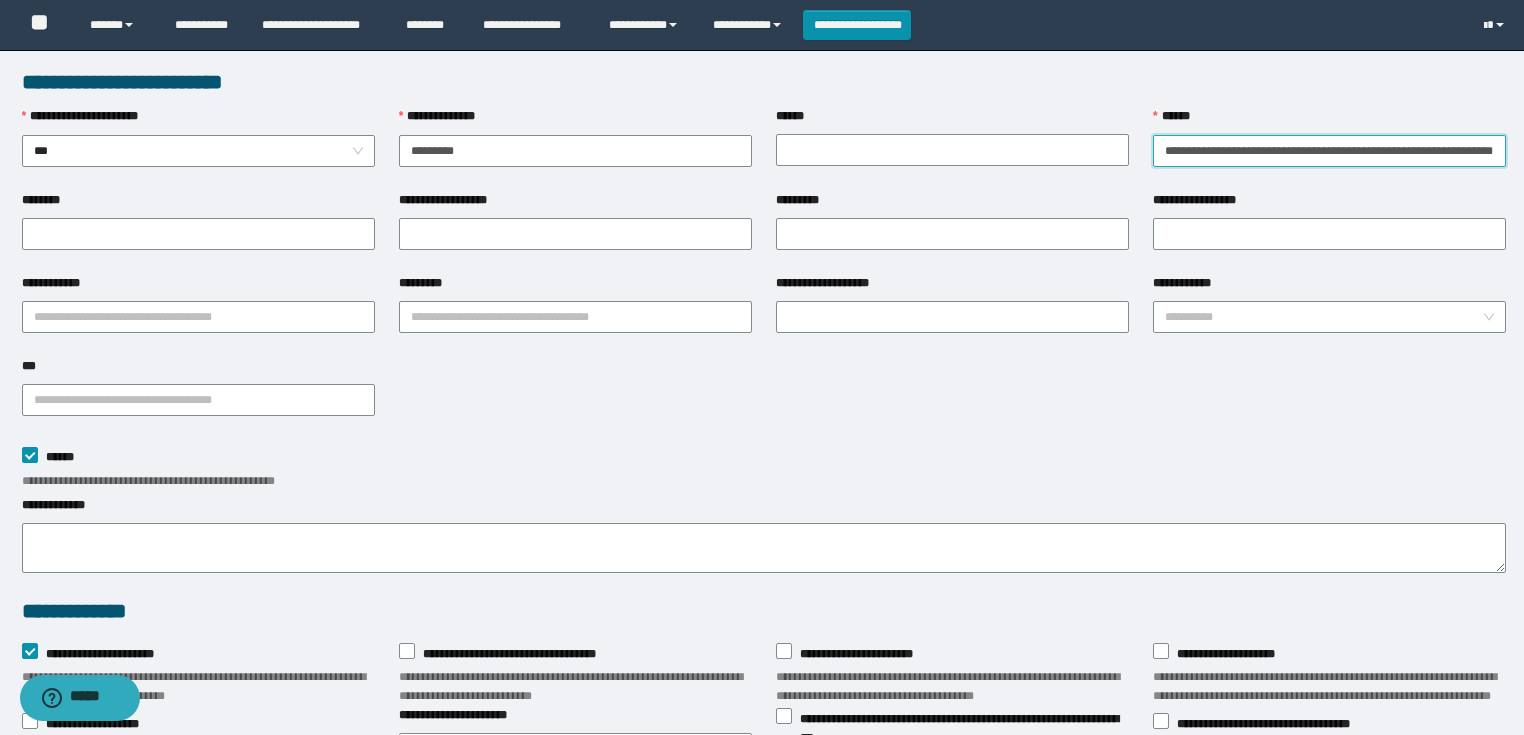 scroll, scrollTop: 0, scrollLeft: 110, axis: horizontal 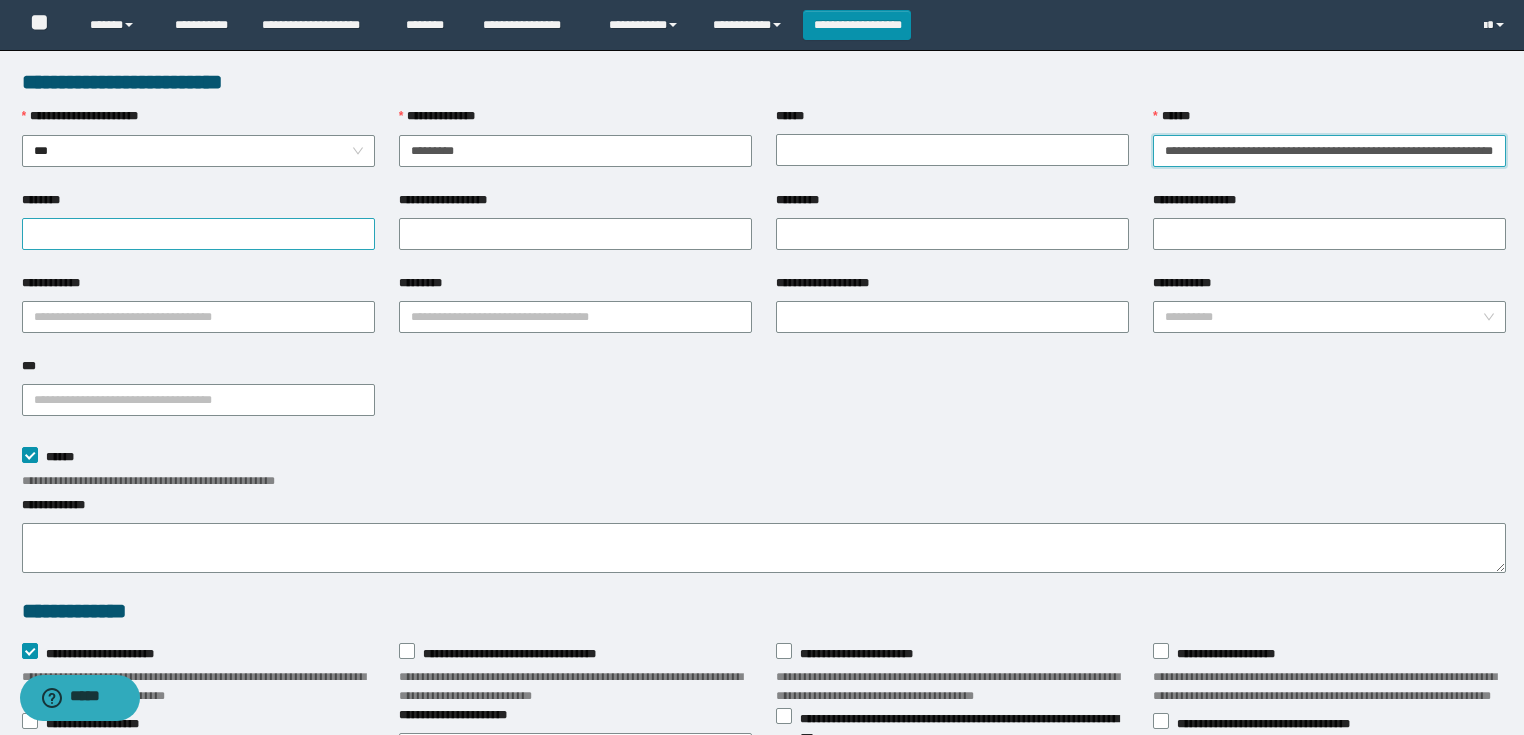 type on "**********" 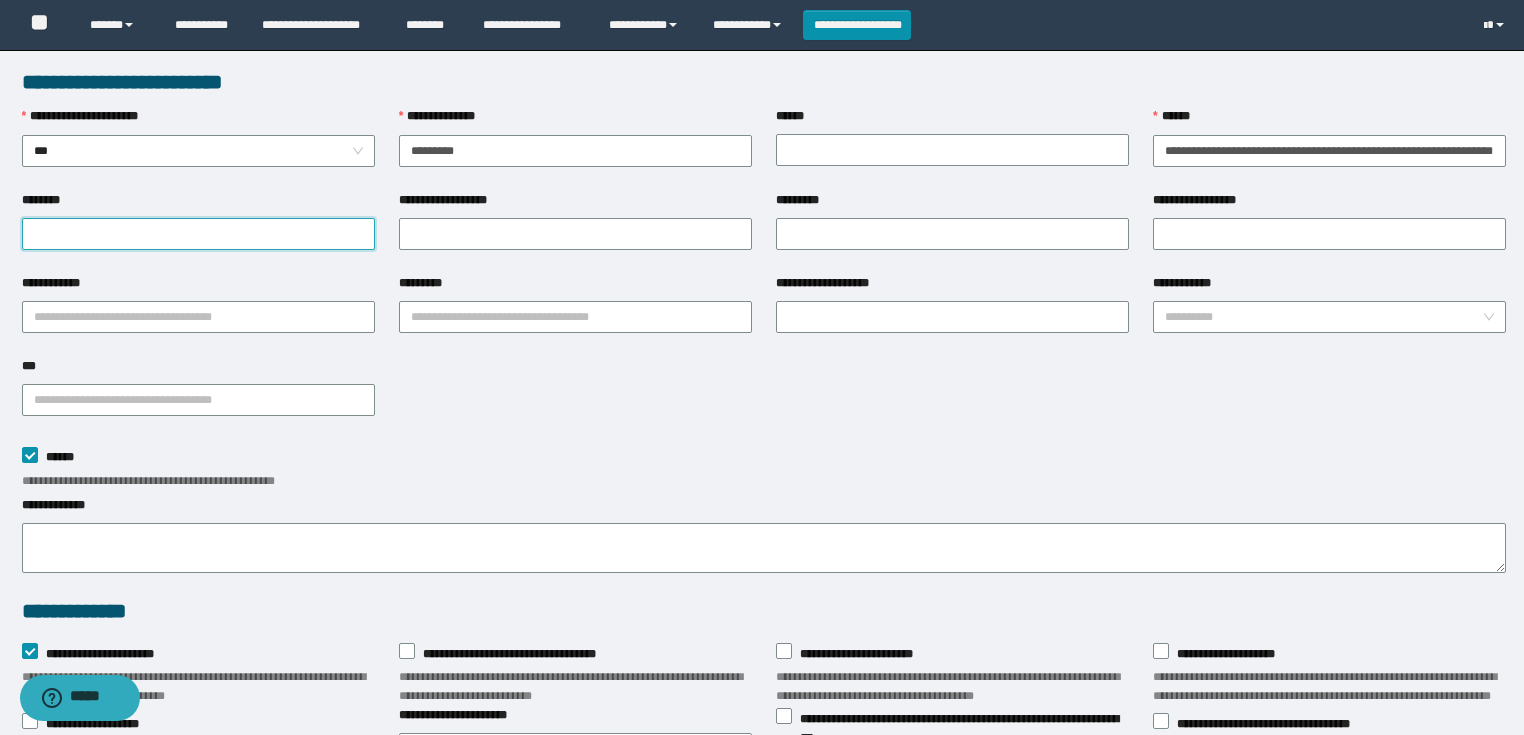 click on "********" at bounding box center (198, 234) 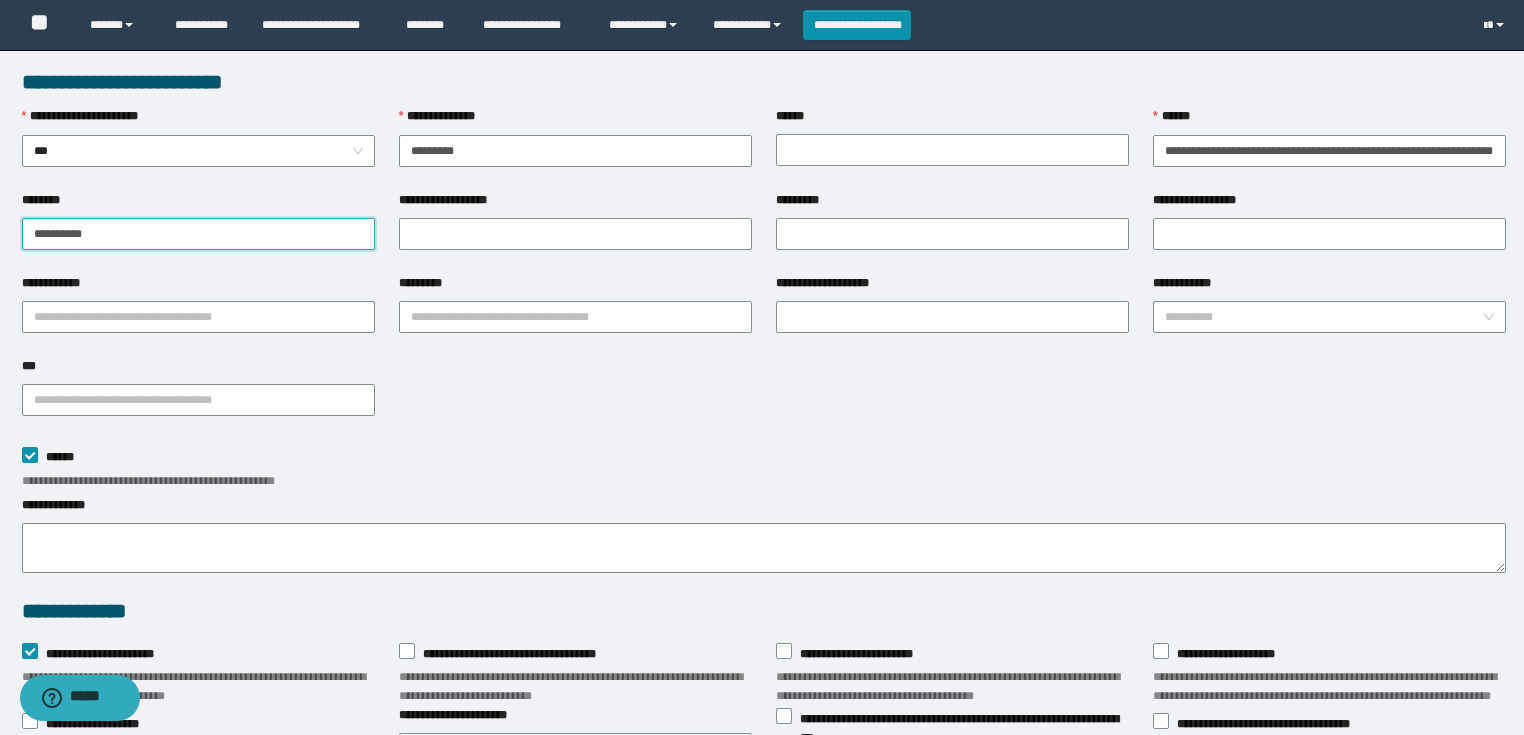 type on "**********" 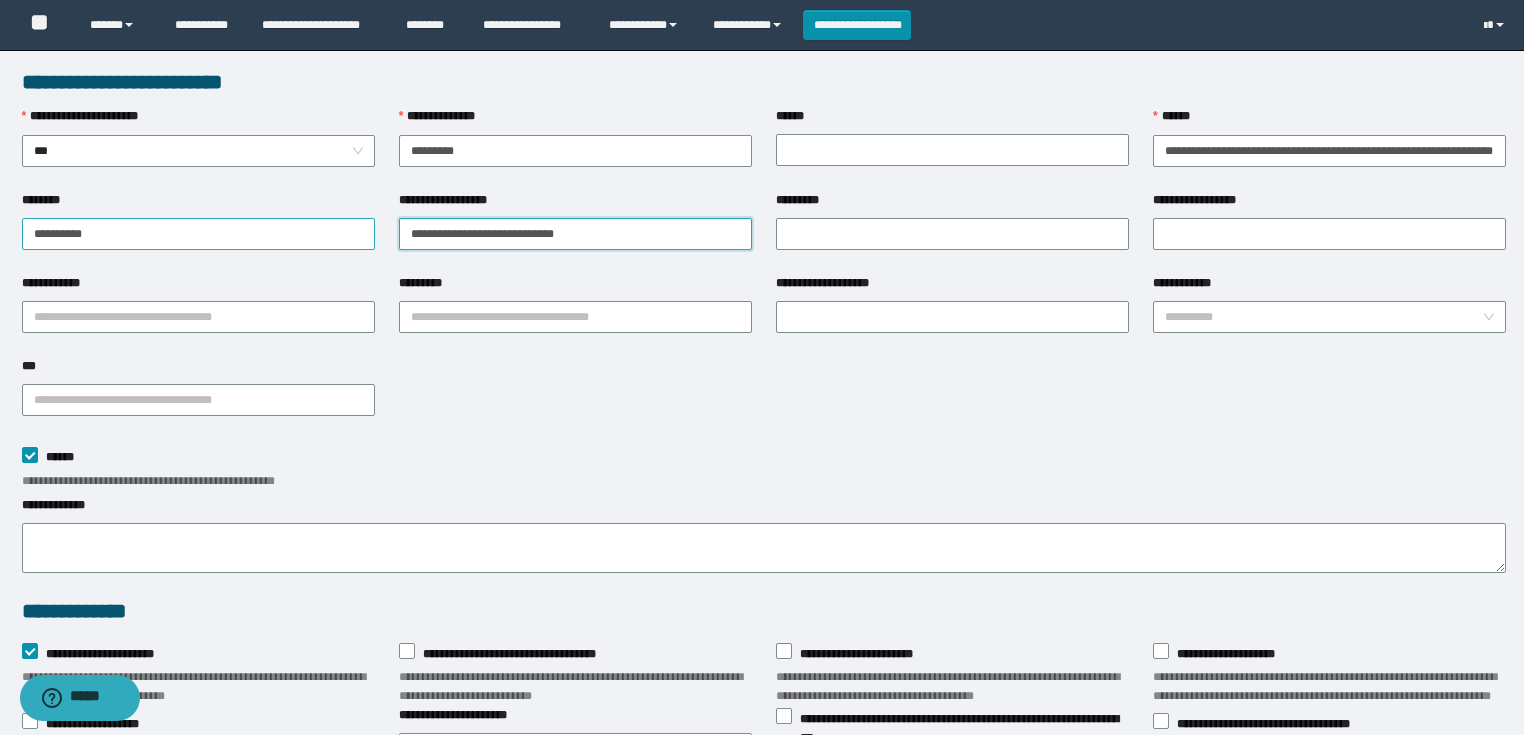 type on "**********" 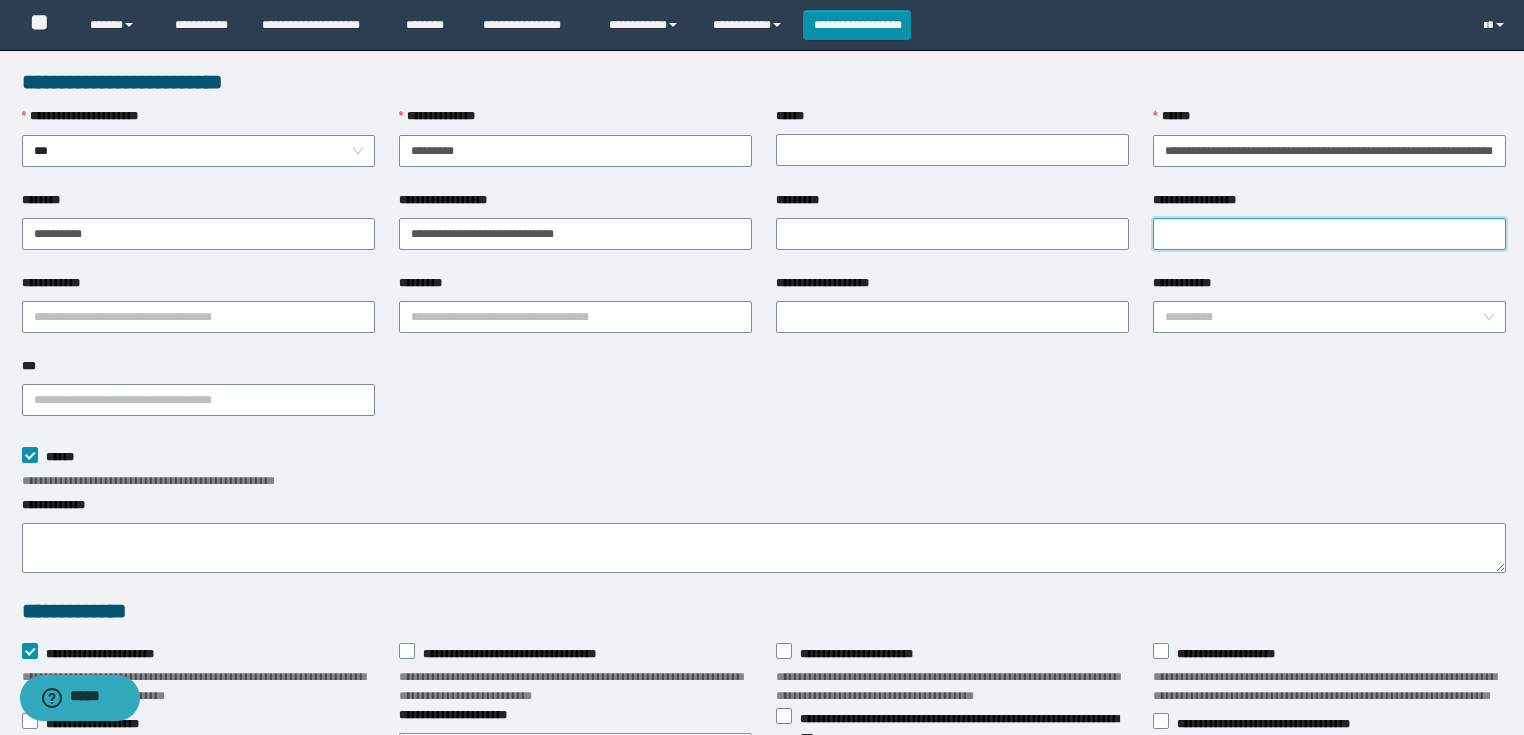 click on "**********" at bounding box center [1329, 234] 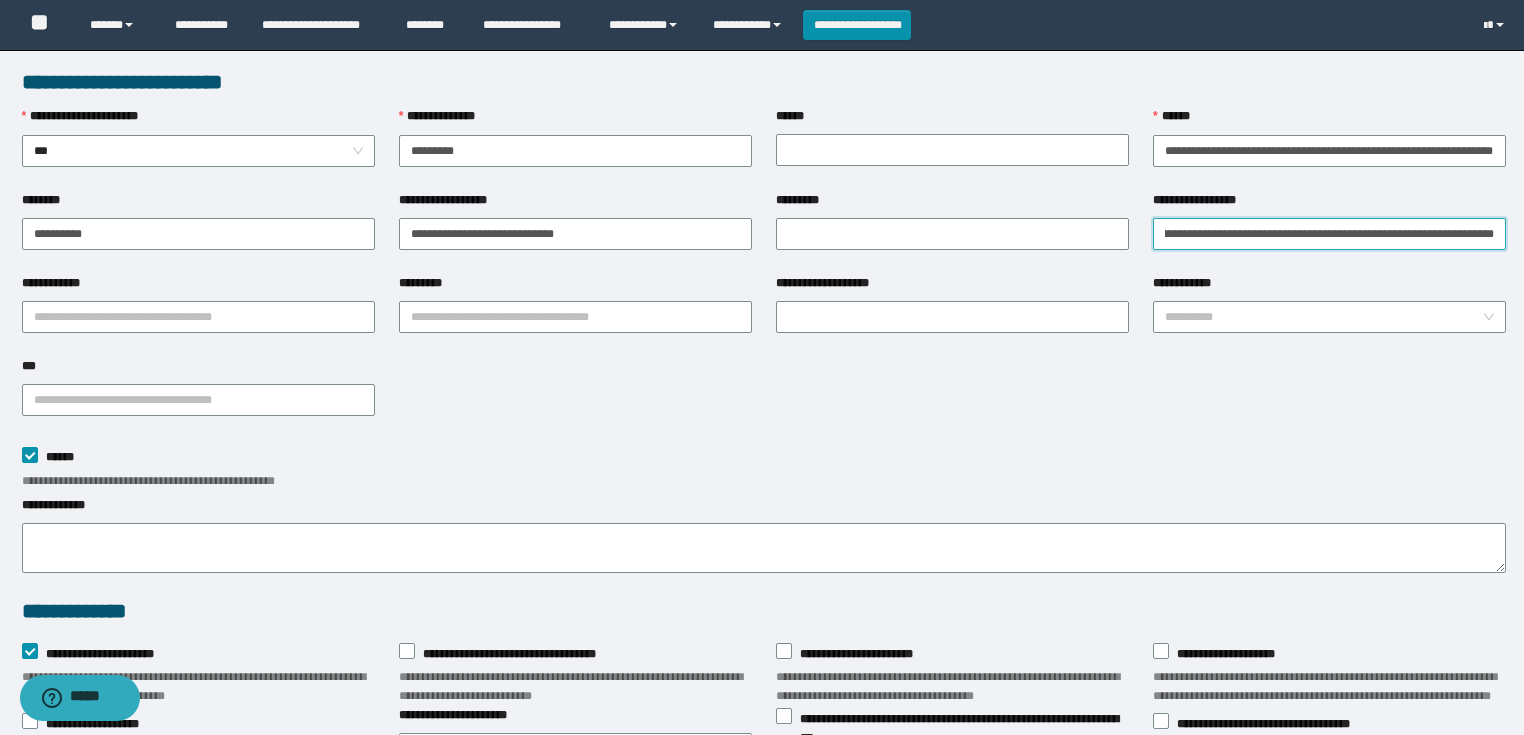 scroll, scrollTop: 0, scrollLeft: 136, axis: horizontal 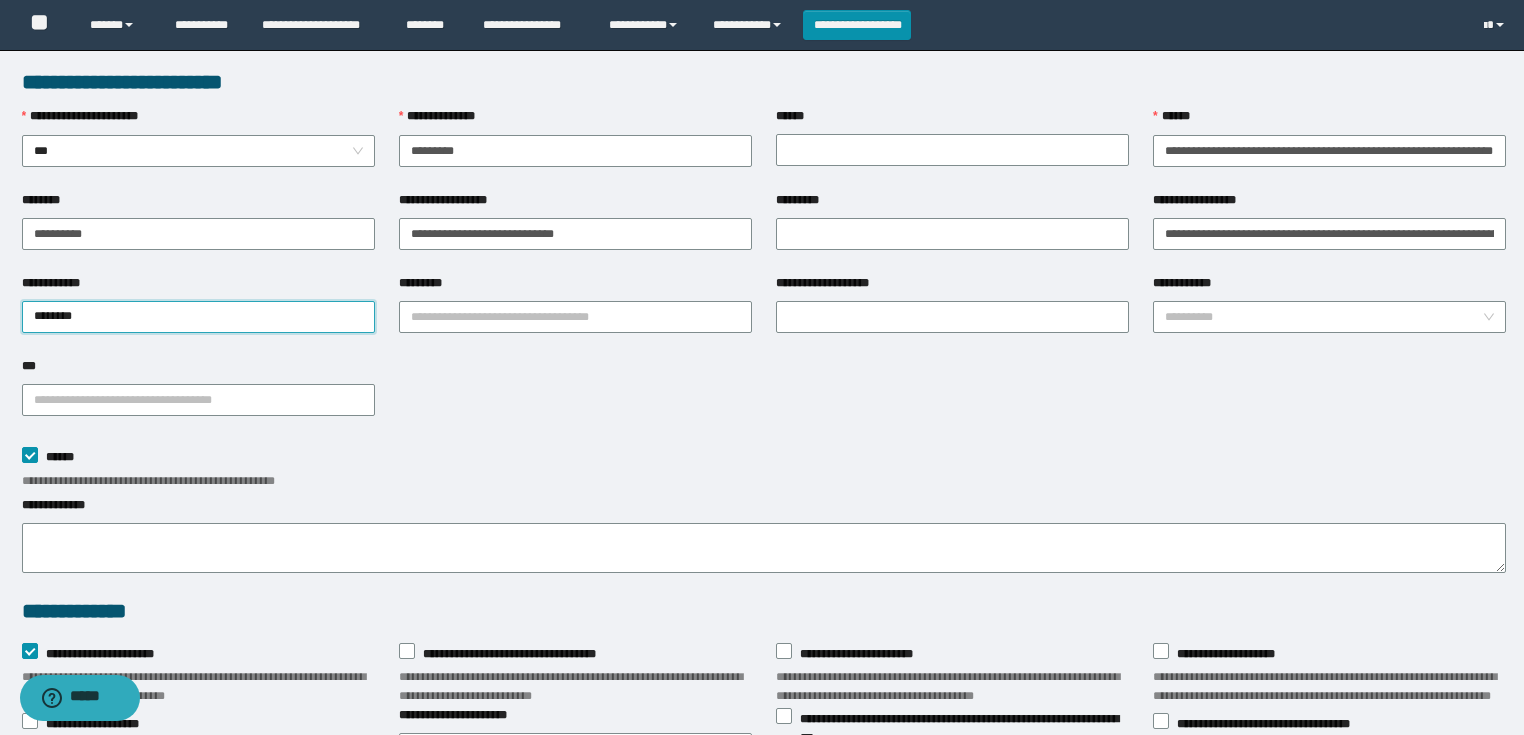 type on "*********" 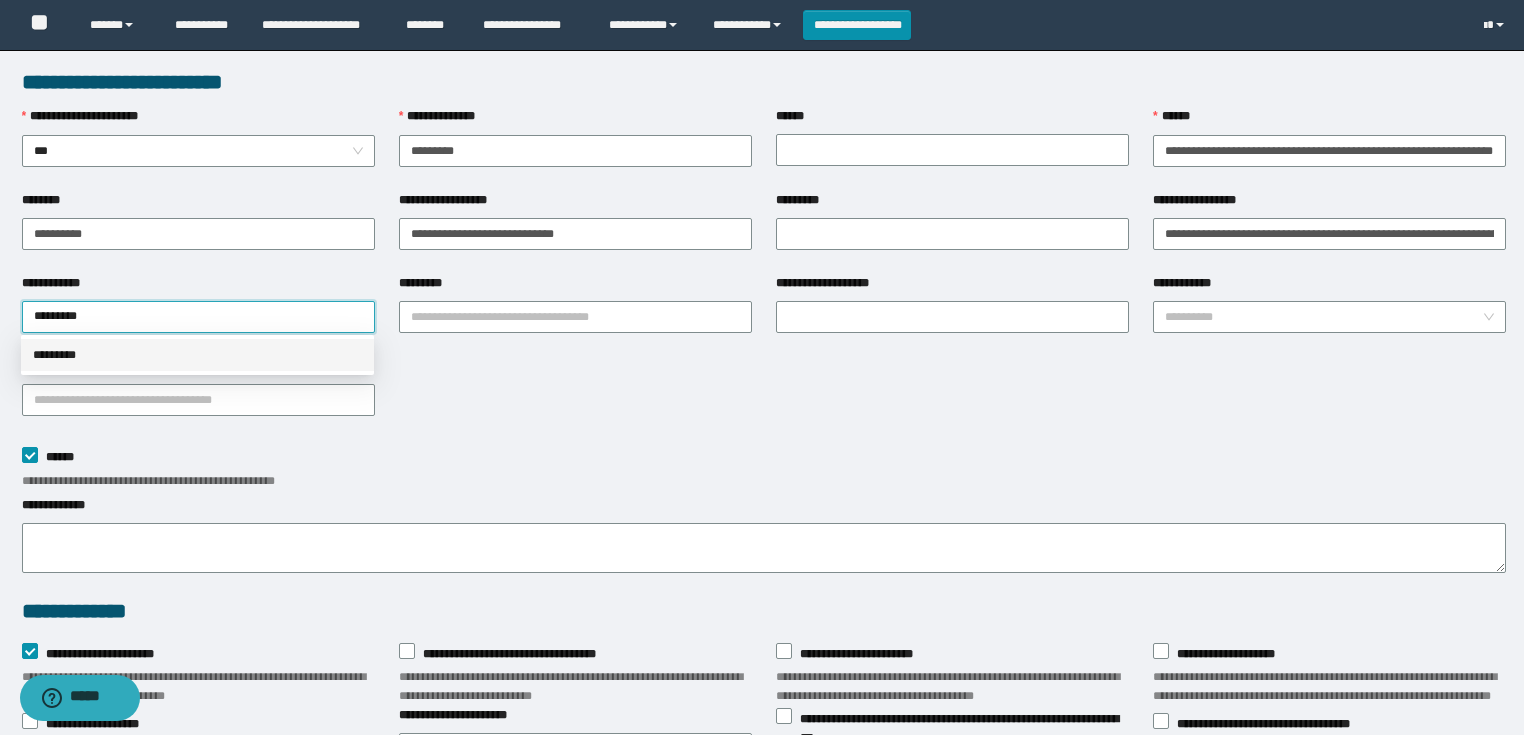 click on "*********" at bounding box center (197, 355) 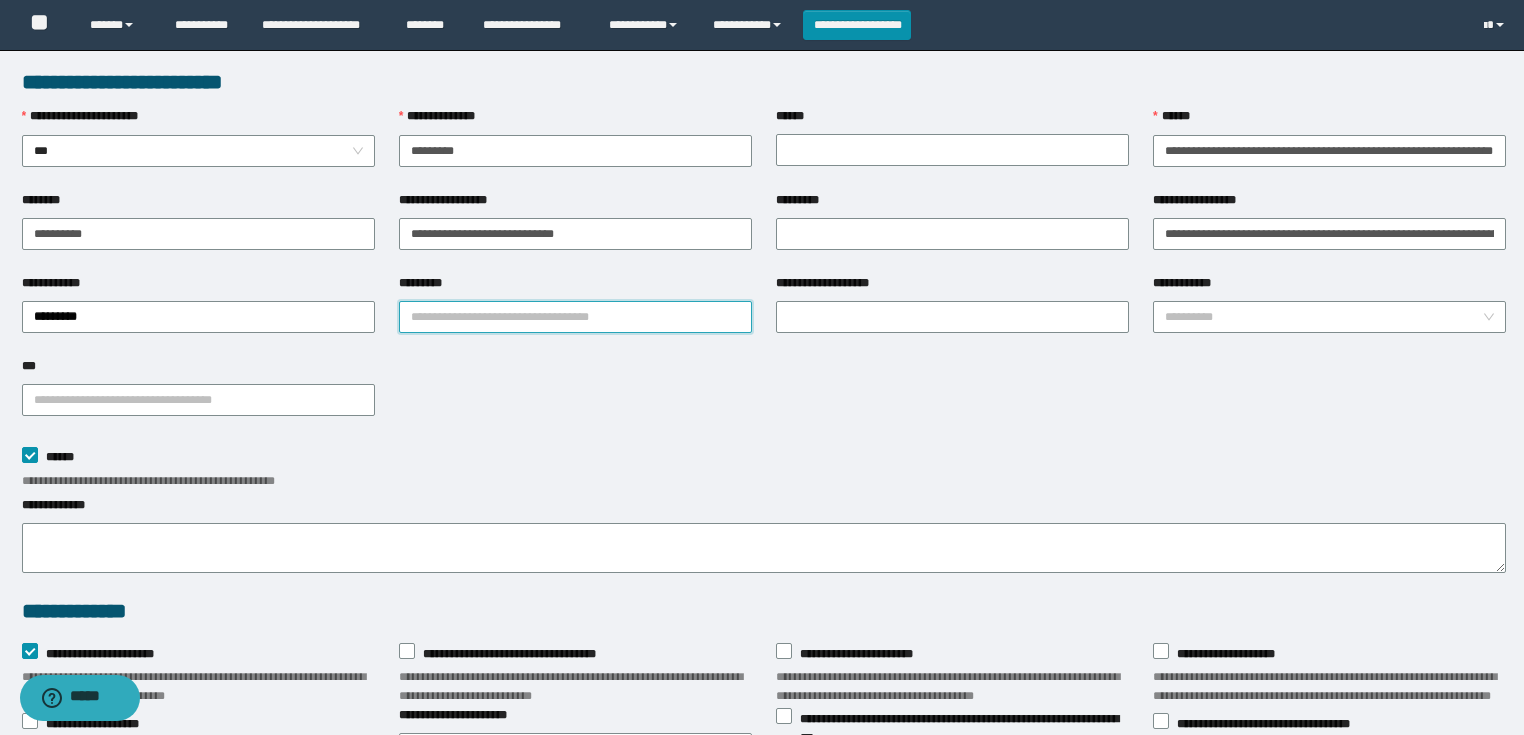 click on "*********" at bounding box center [575, 317] 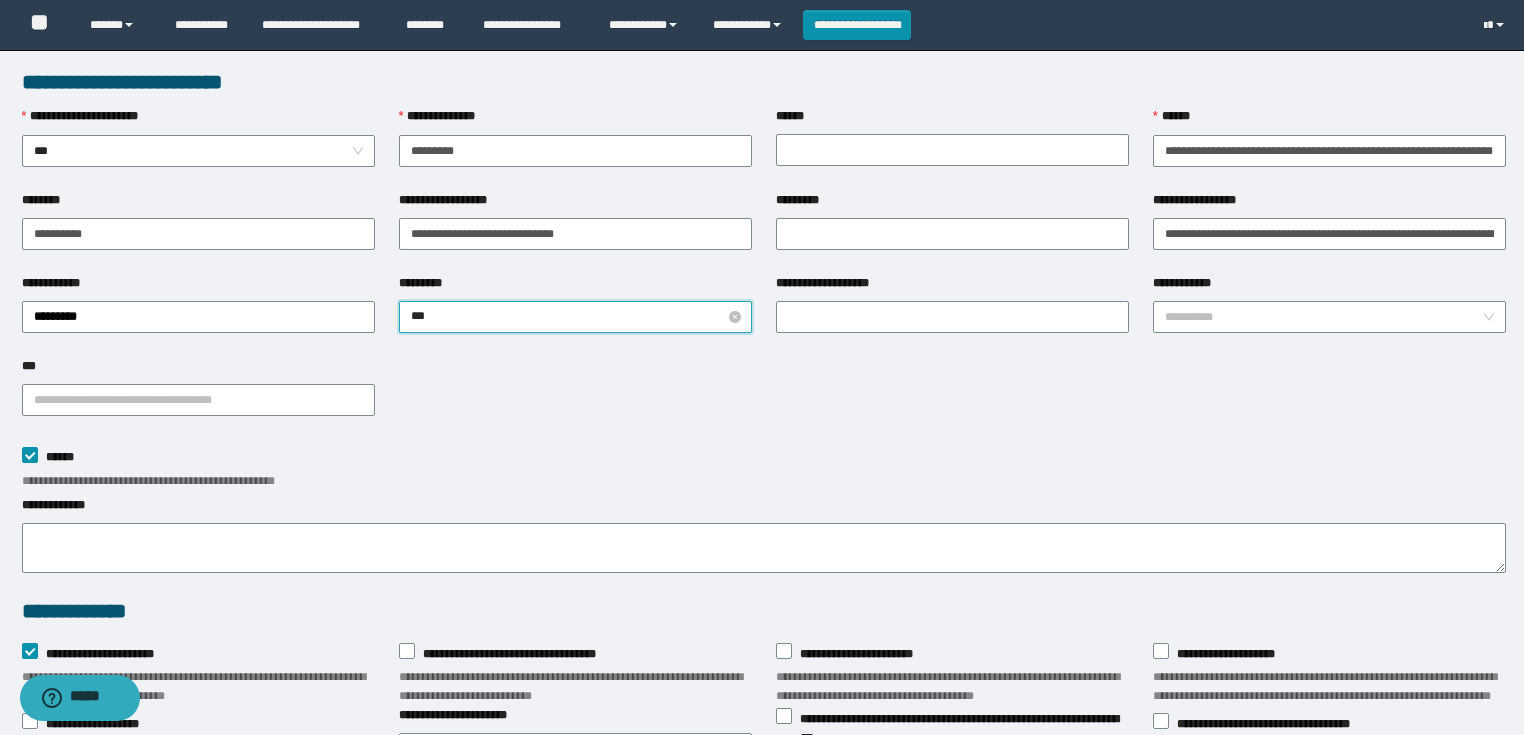 type on "****" 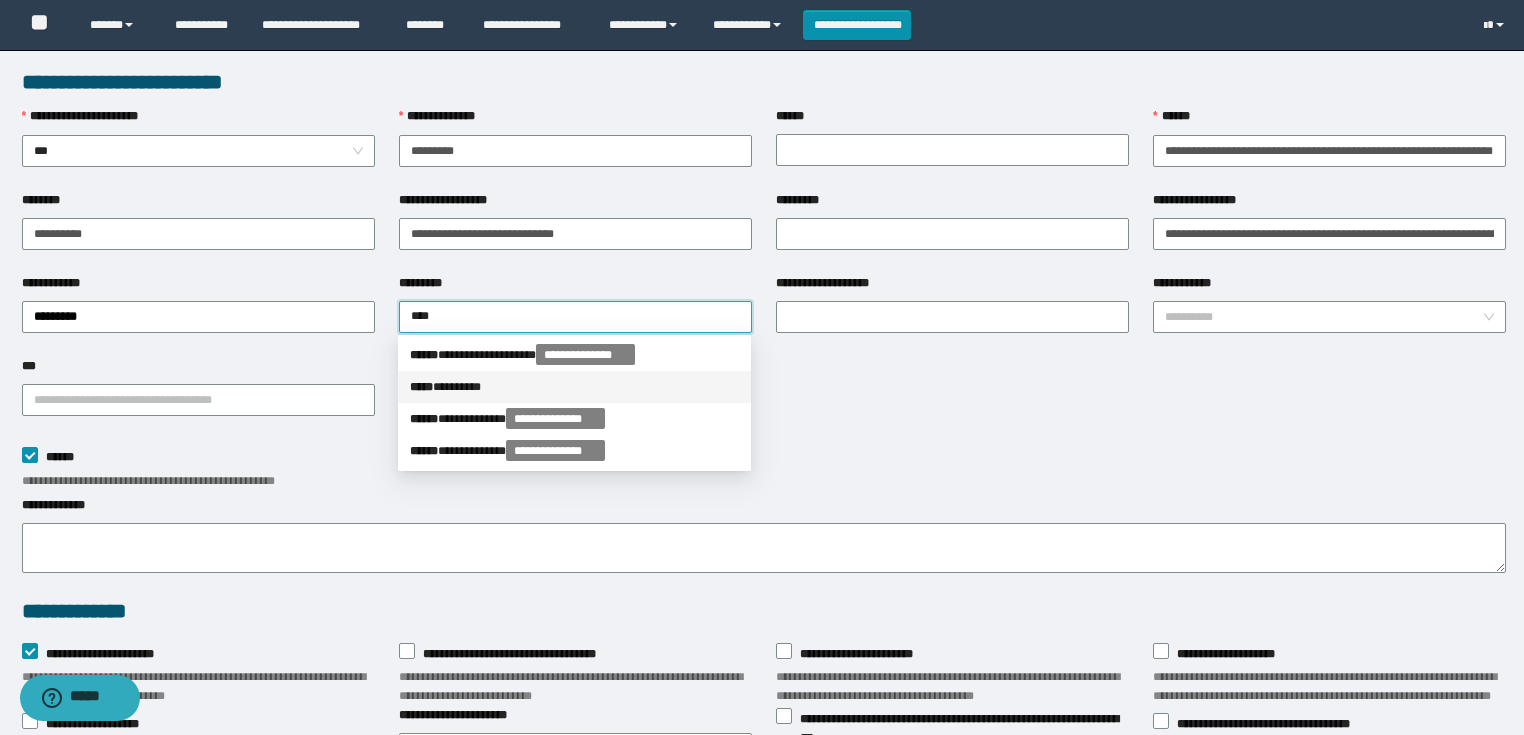 click on "***** * *******" at bounding box center (574, 387) 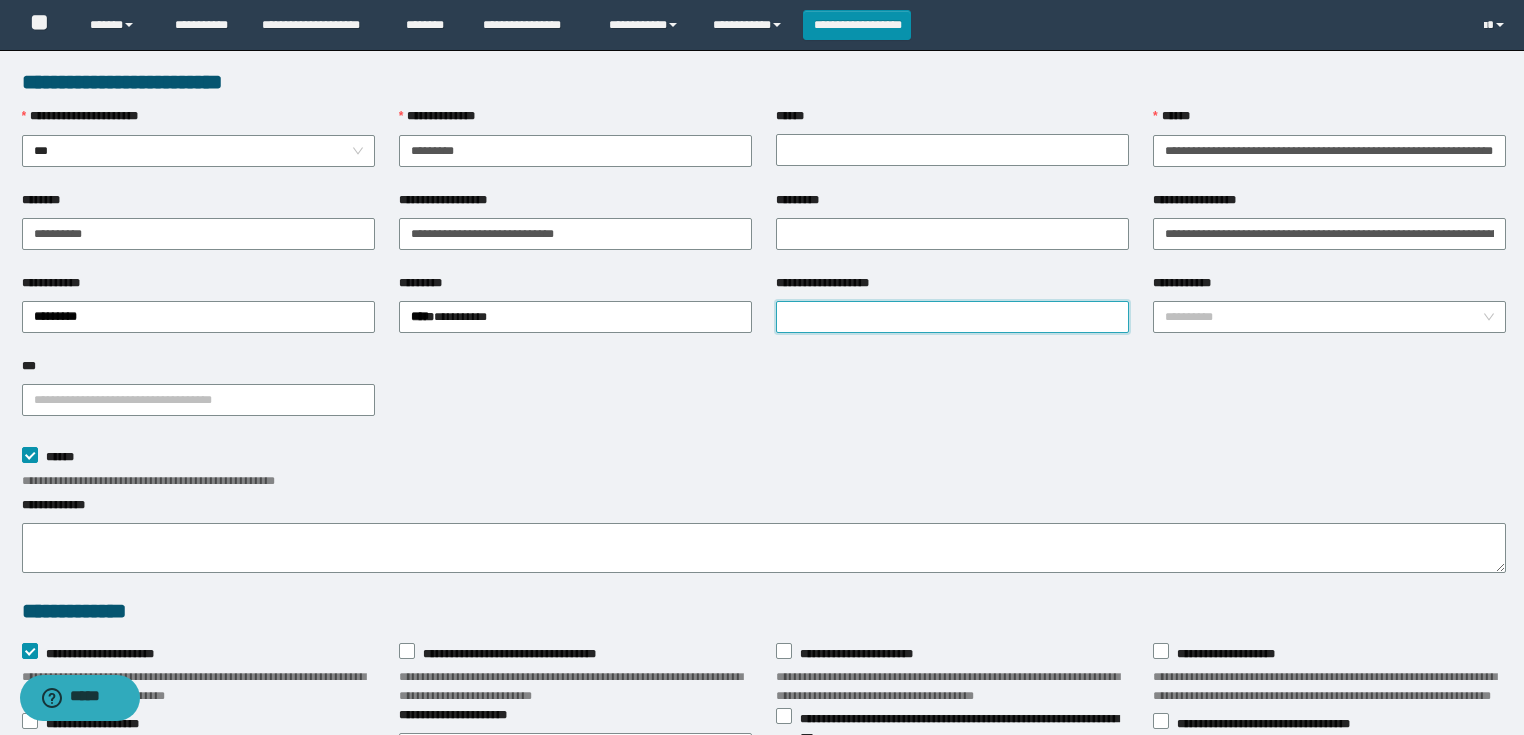 click on "**********" at bounding box center (952, 317) 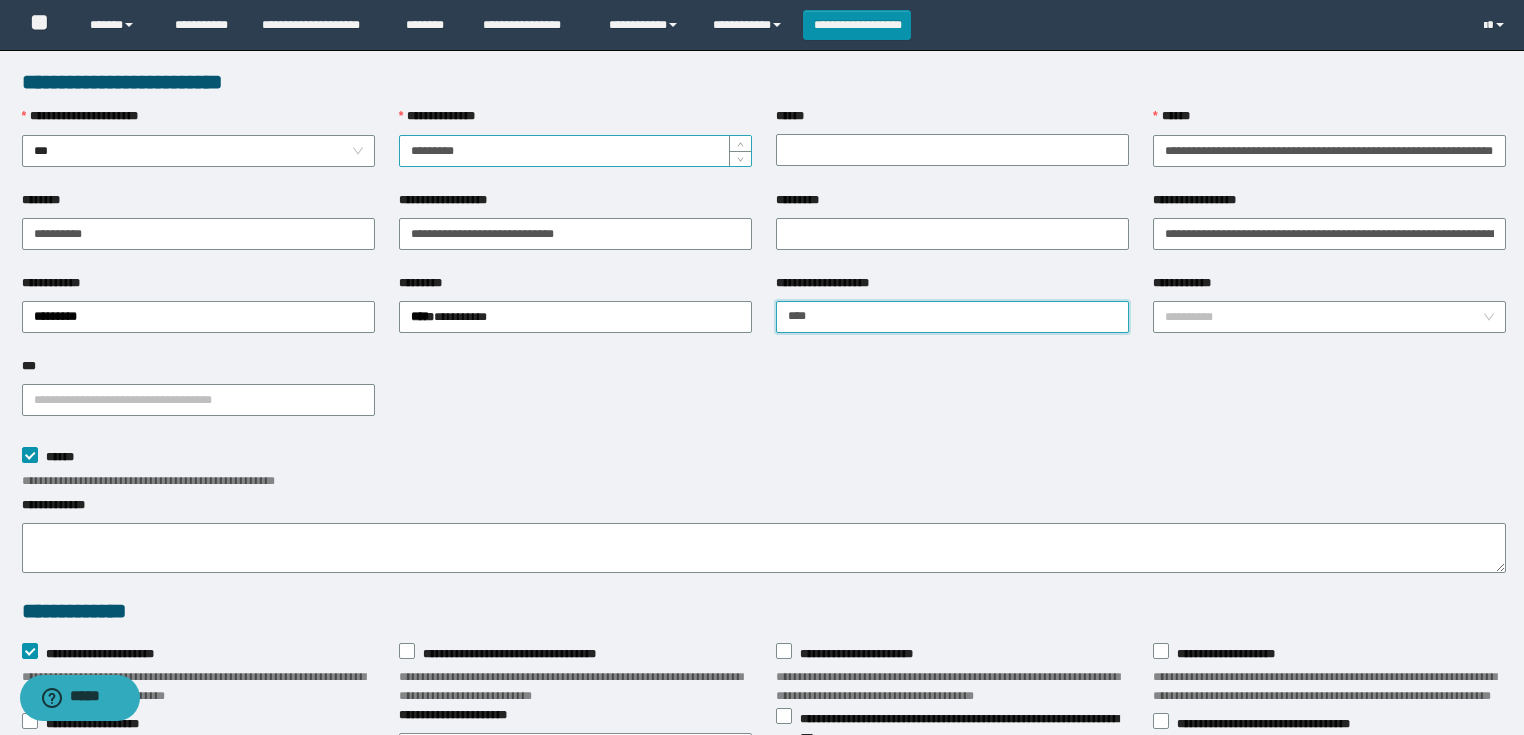 type on "****" 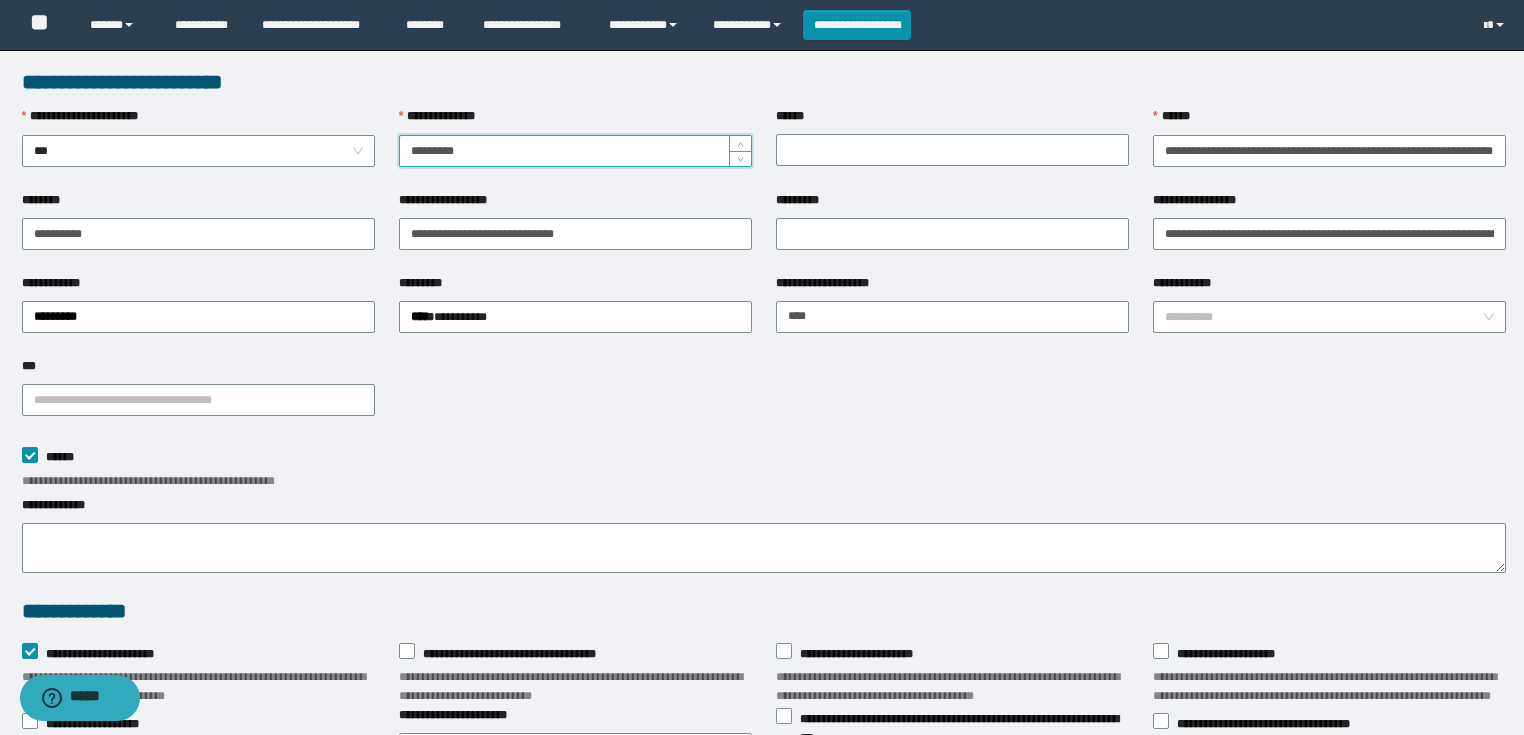 click on "*********" at bounding box center (575, 151) 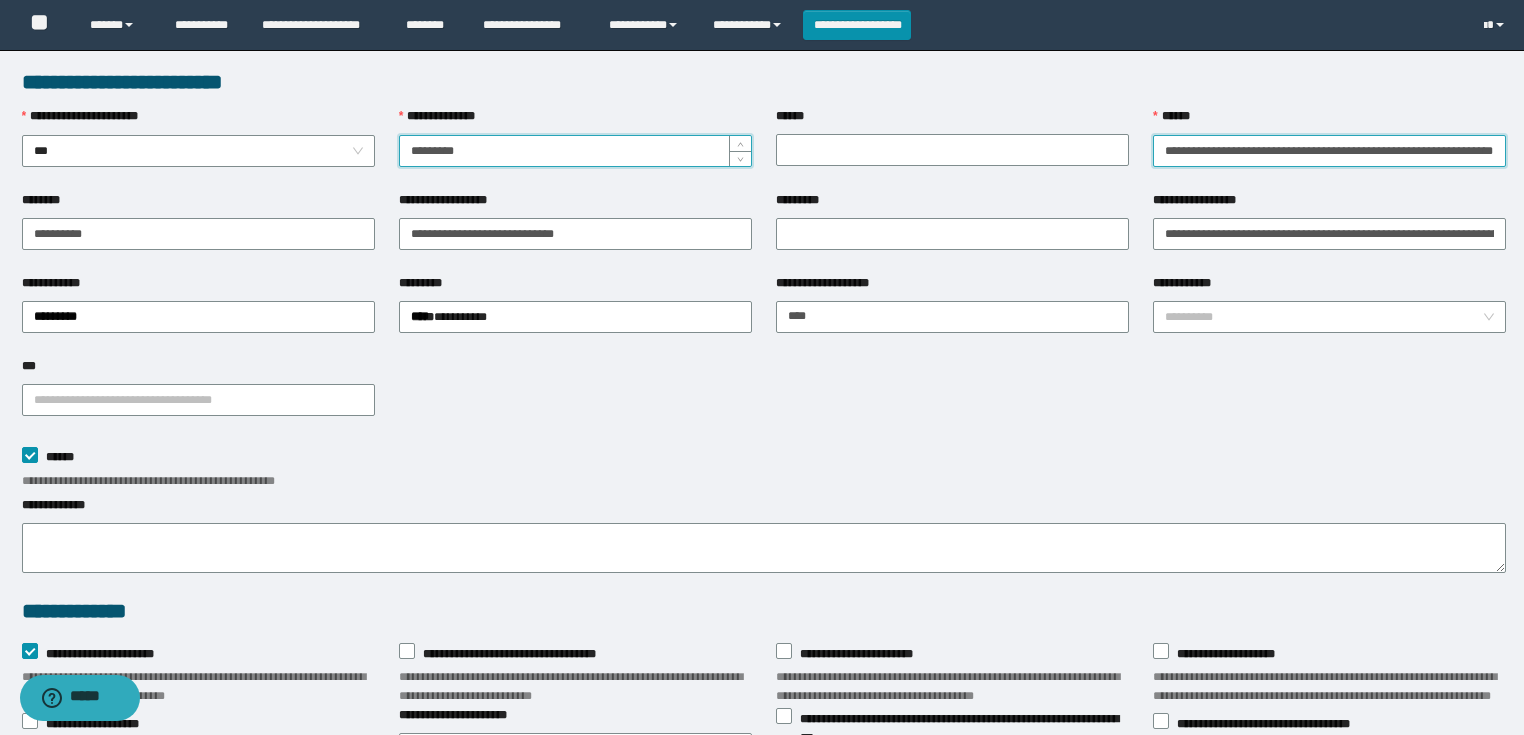 click on "**********" at bounding box center (1329, 151) 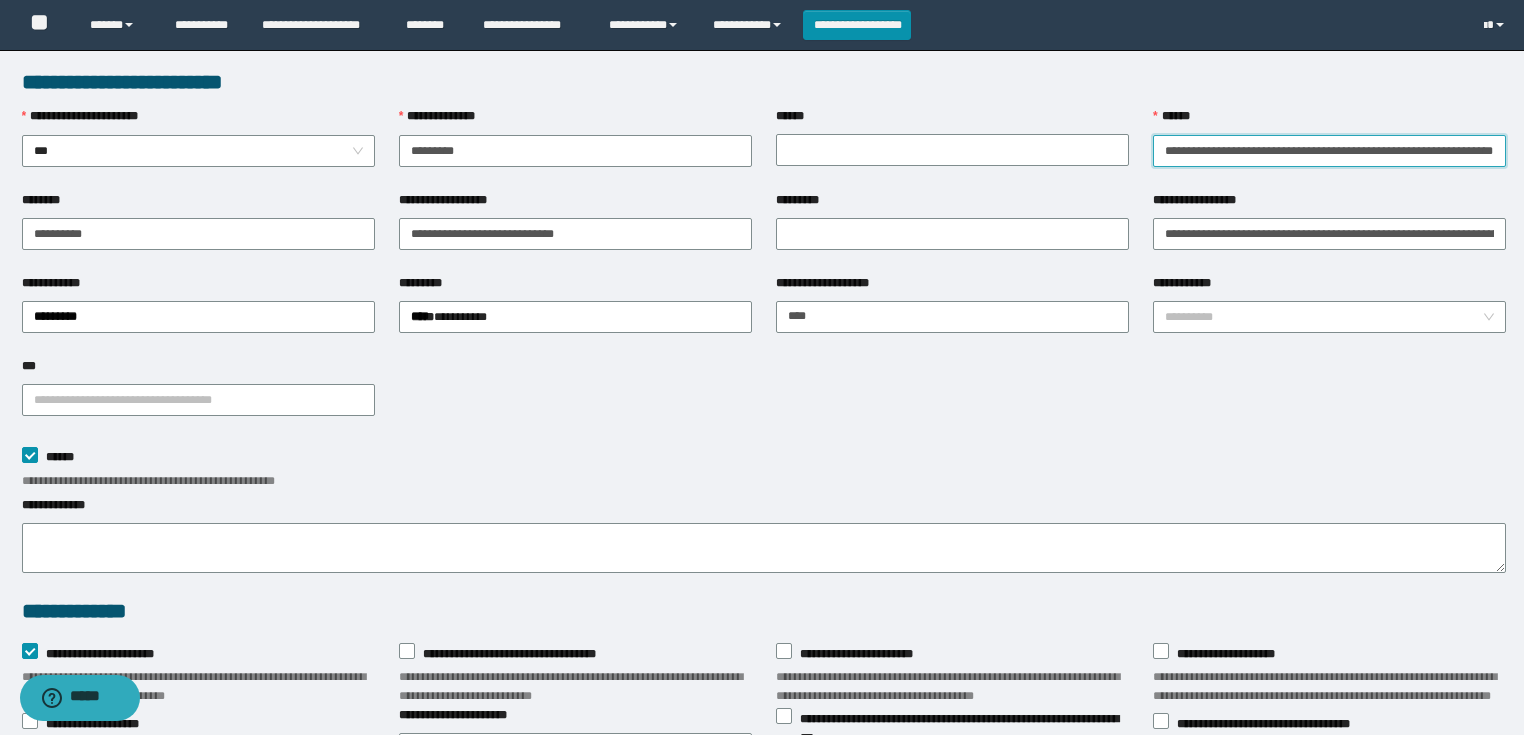 scroll, scrollTop: 0, scrollLeft: 110, axis: horizontal 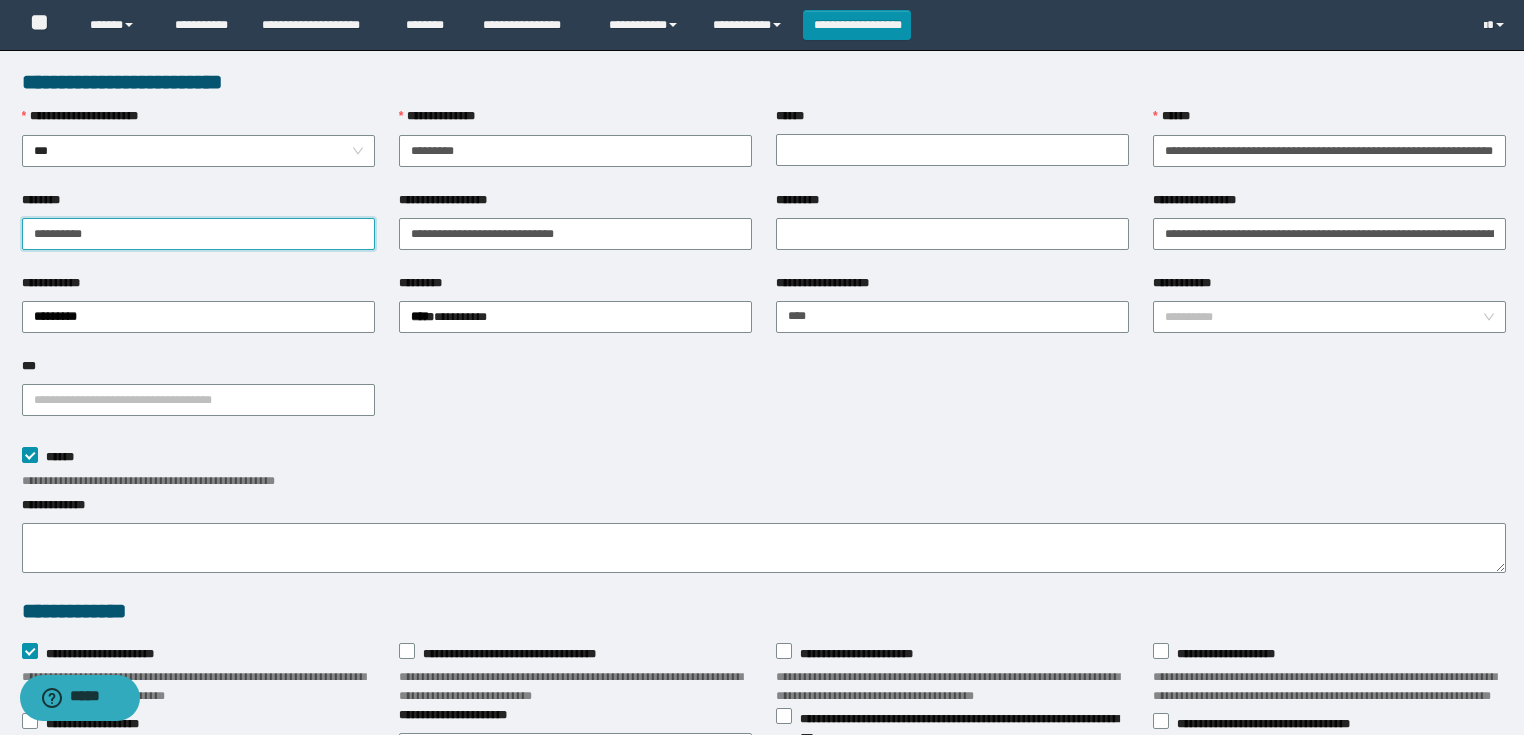 click on "**********" at bounding box center [198, 234] 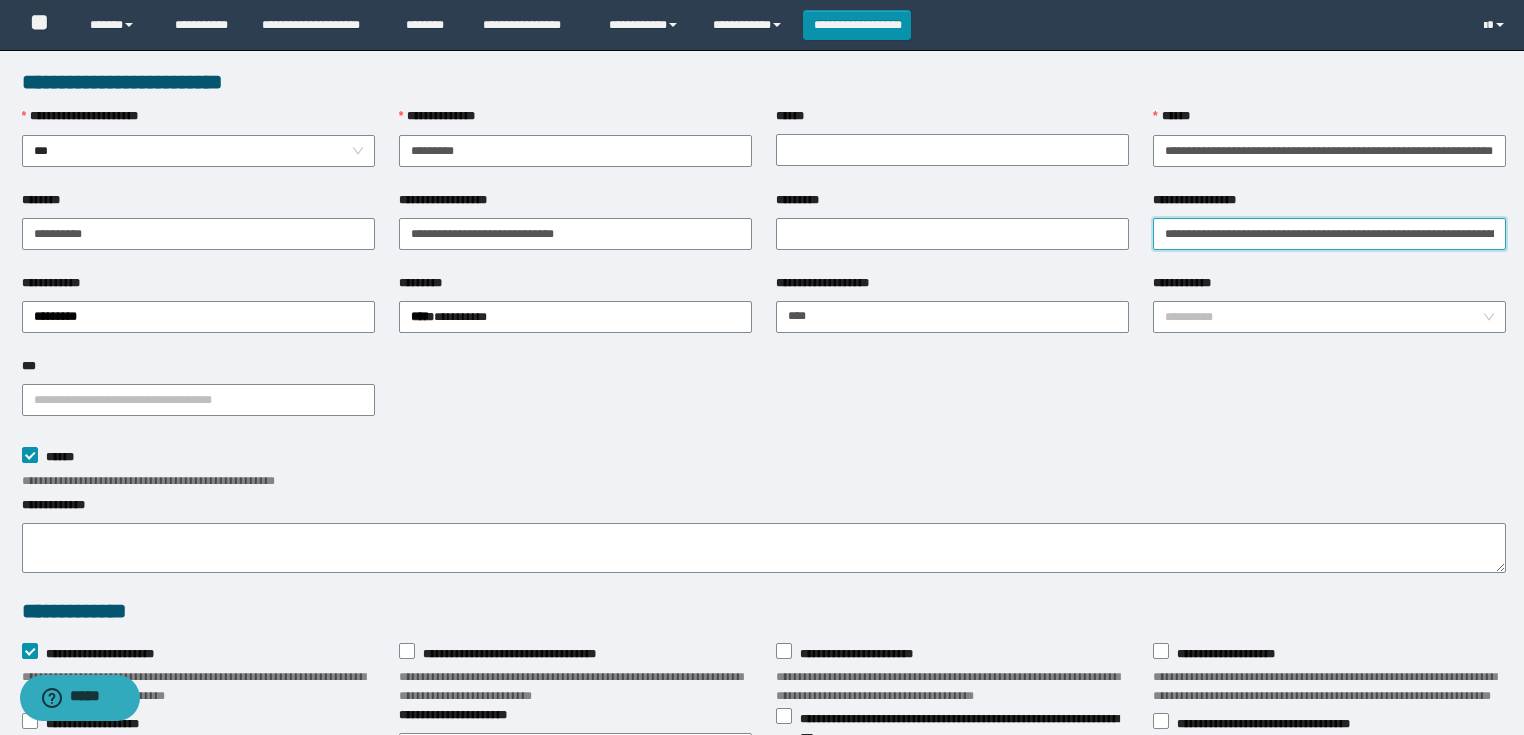 click on "**********" at bounding box center (1329, 234) 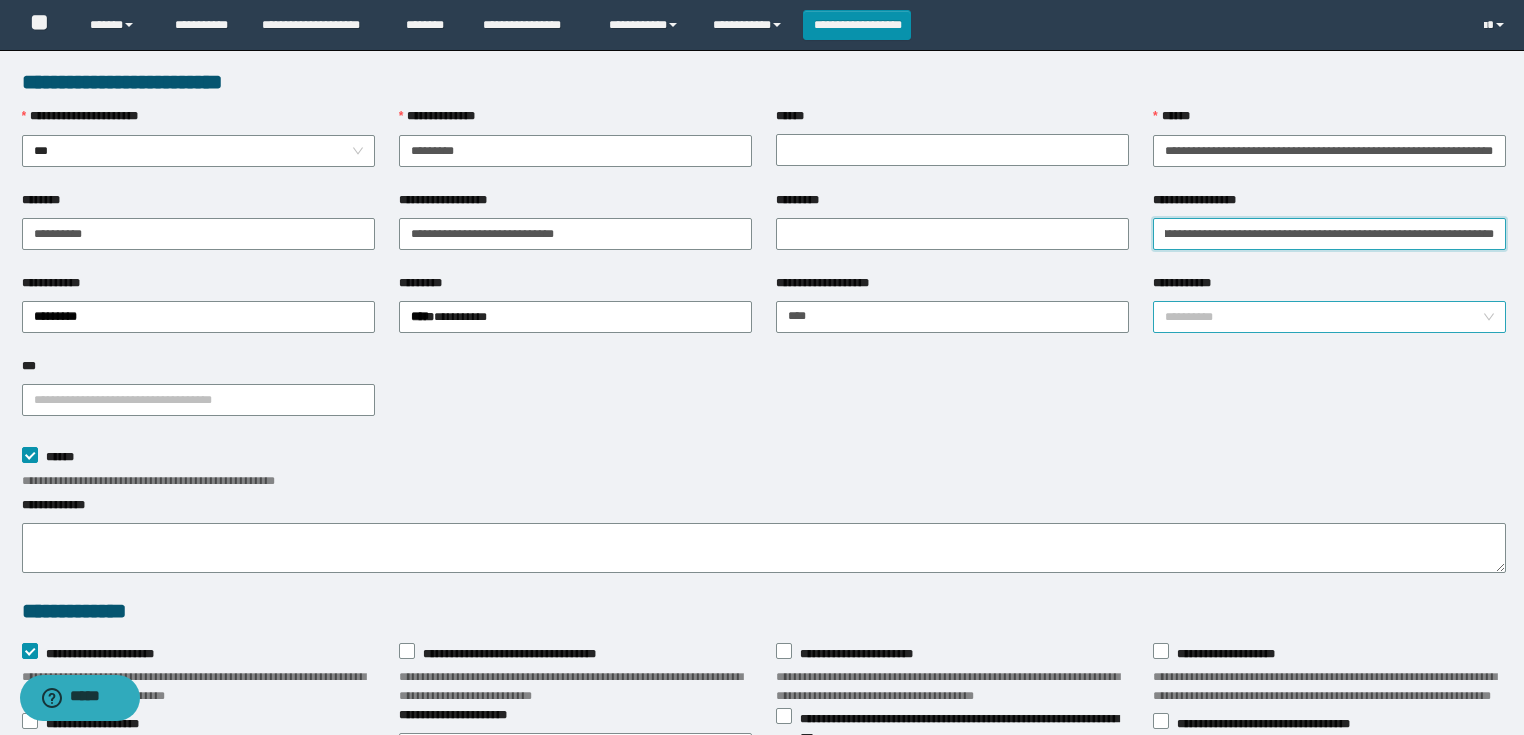 scroll, scrollTop: 0, scrollLeft: 136, axis: horizontal 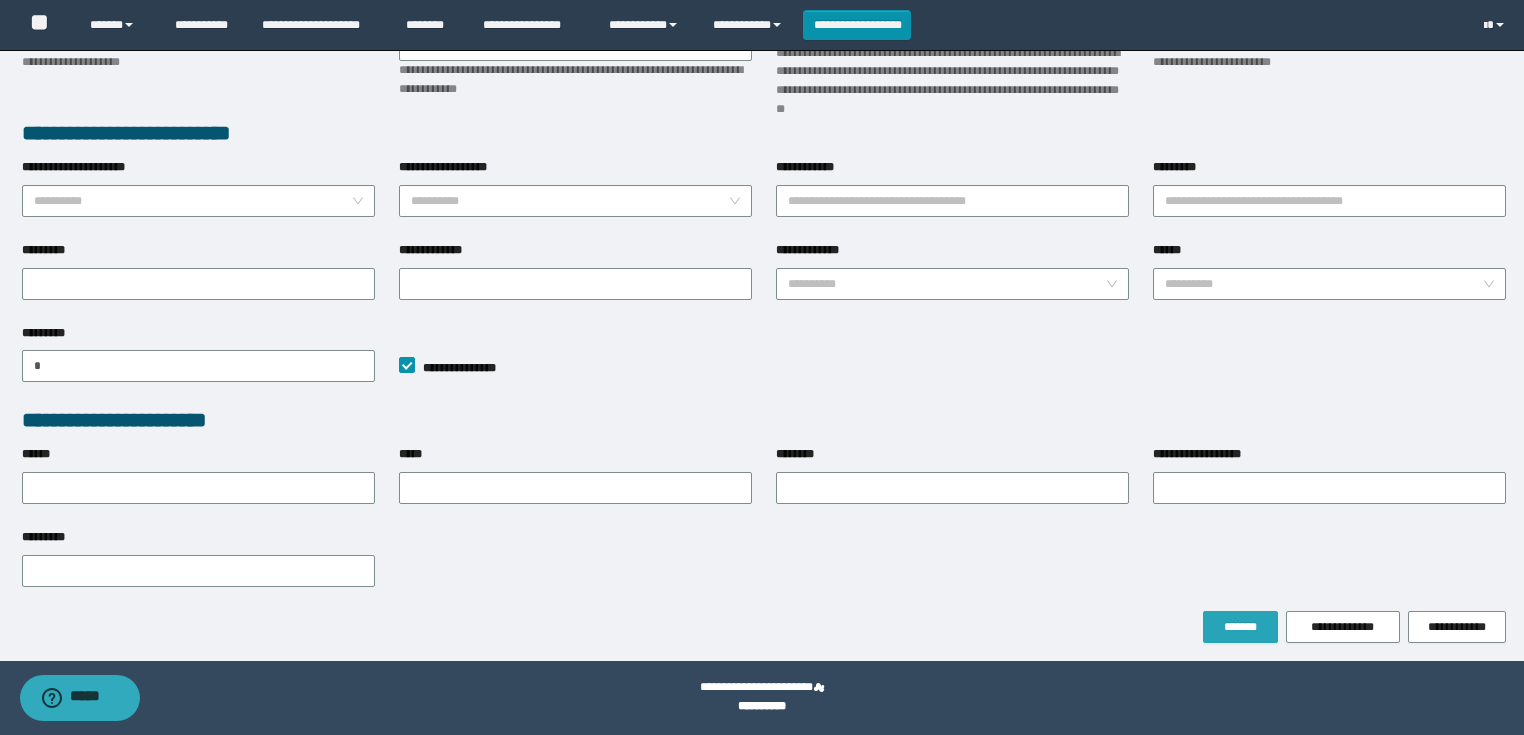 click on "*******" at bounding box center [1240, 627] 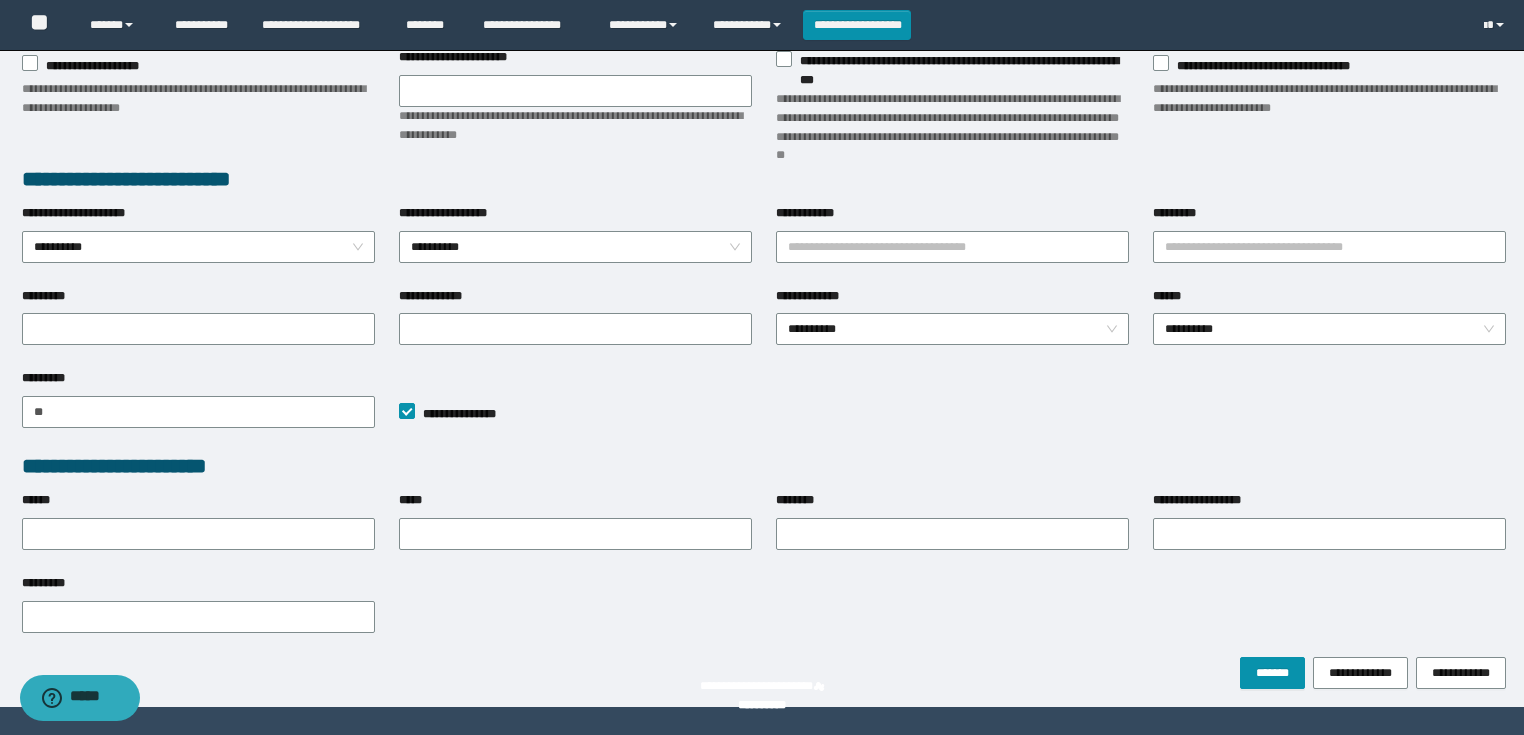 scroll, scrollTop: 0, scrollLeft: 0, axis: both 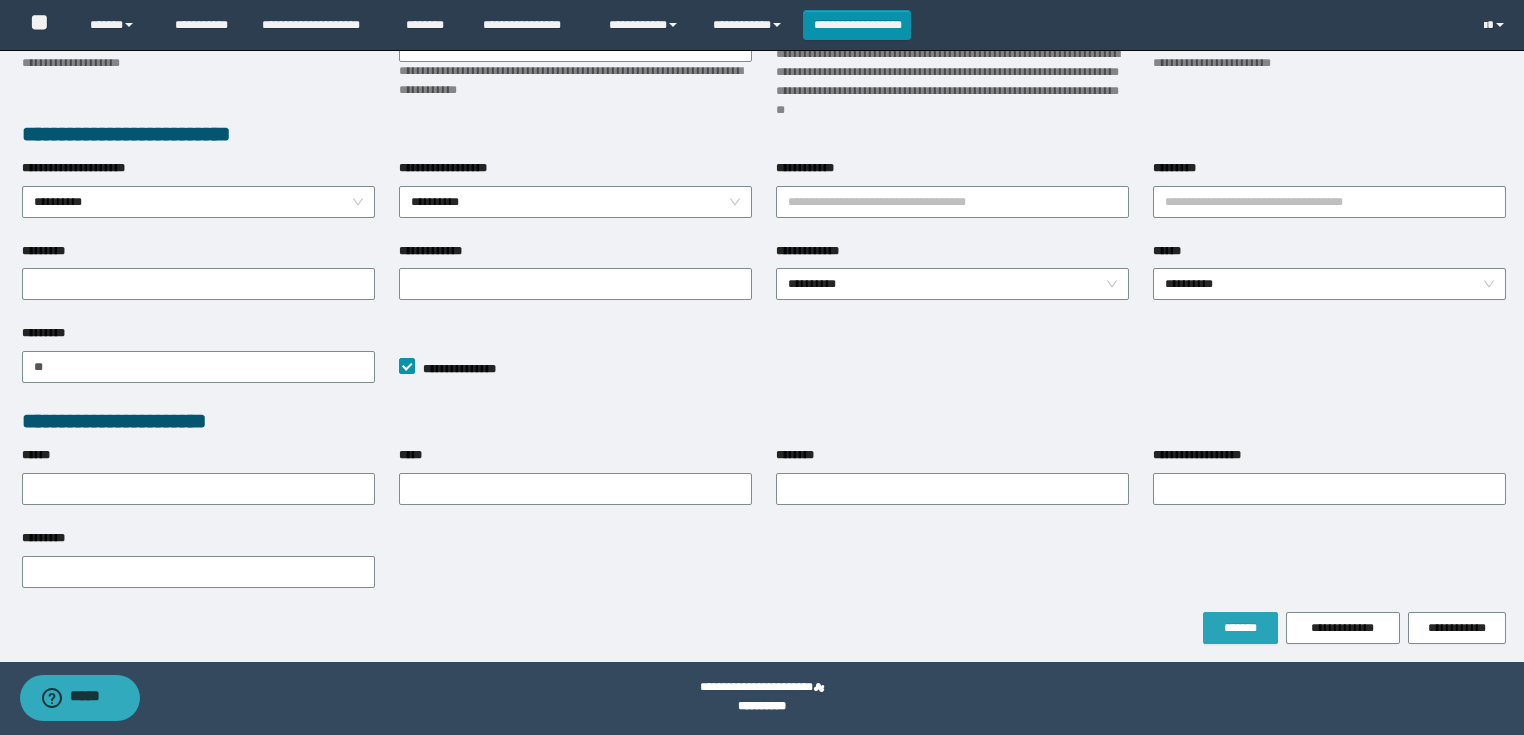 click on "*******" at bounding box center (1240, 628) 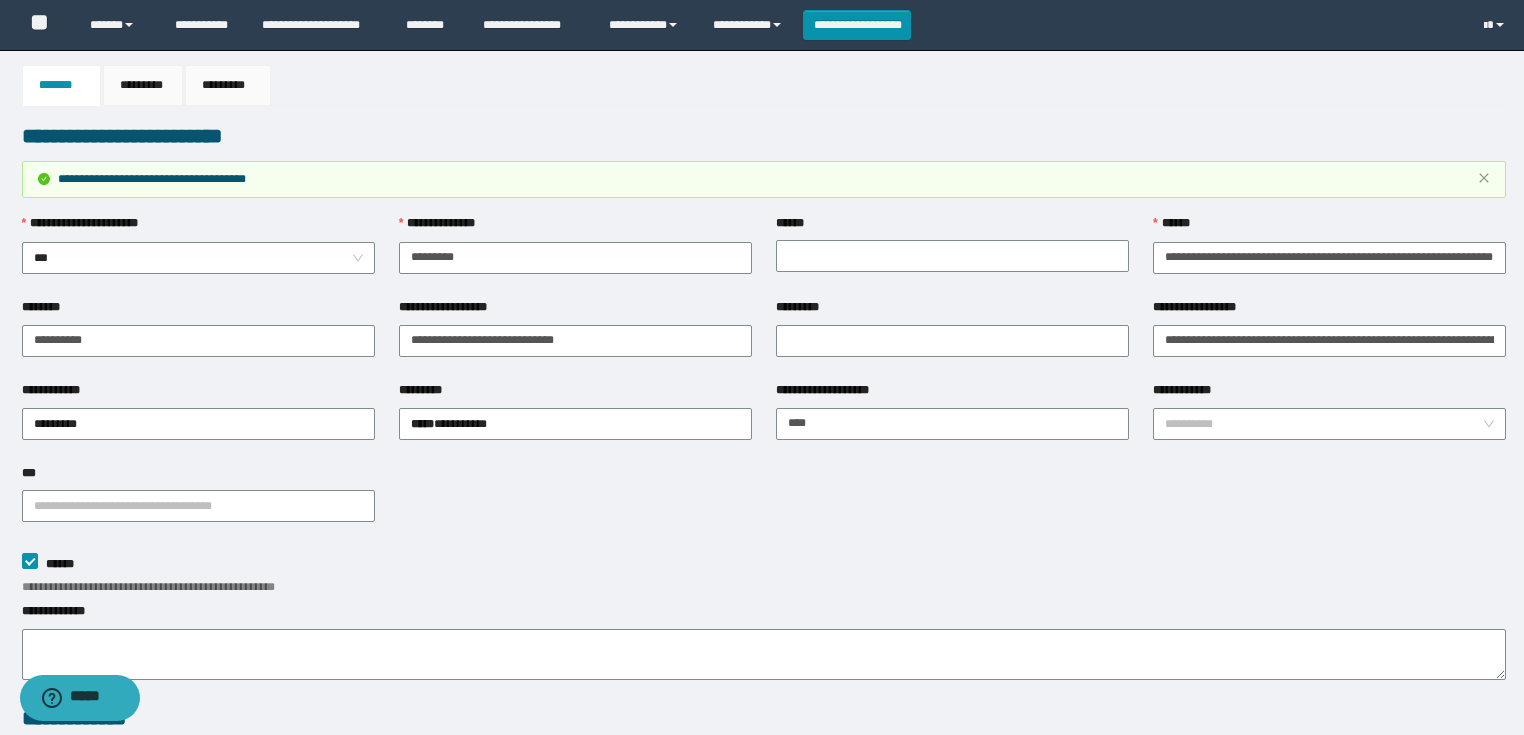scroll, scrollTop: 0, scrollLeft: 0, axis: both 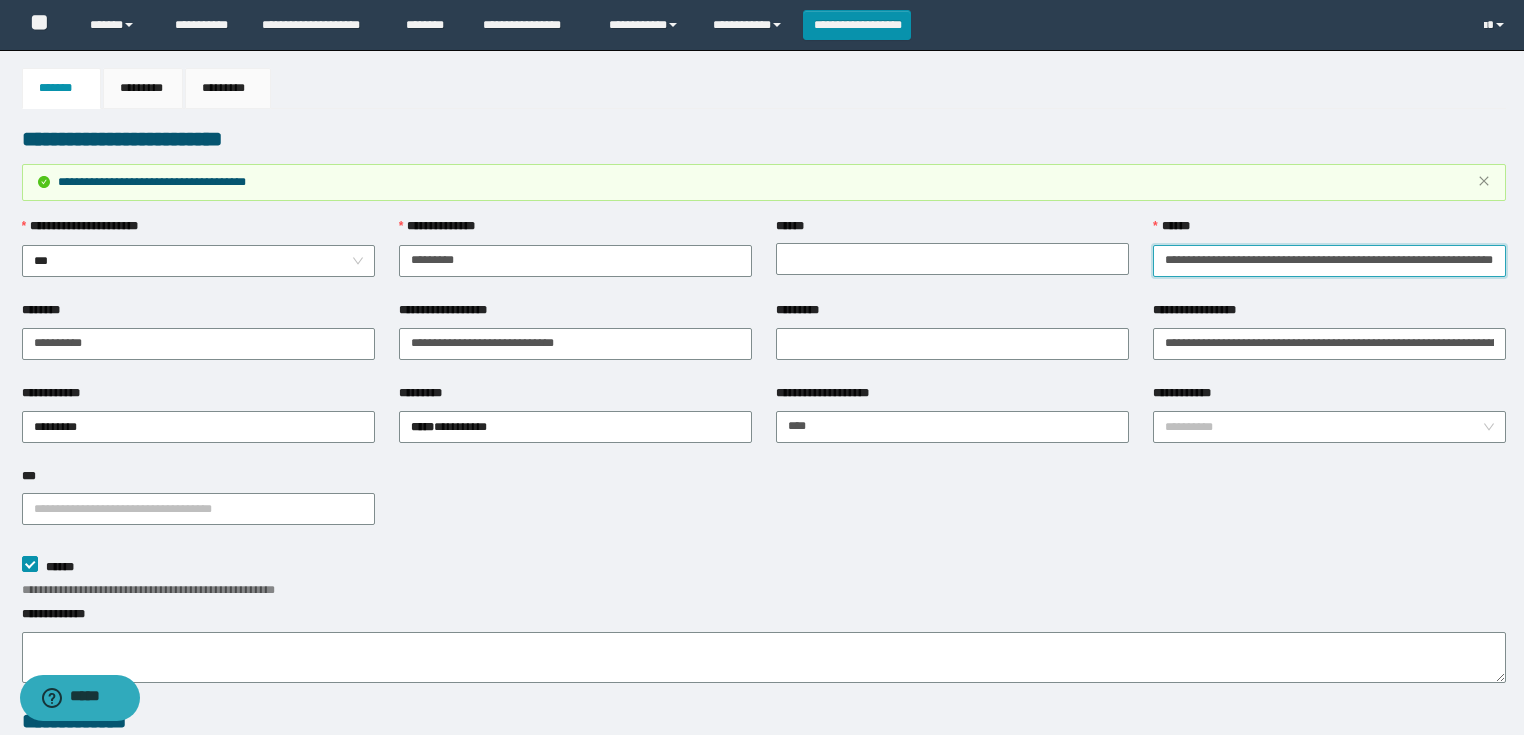 drag, startPoint x: 1164, startPoint y: 253, endPoint x: 1535, endPoint y: 276, distance: 371.71225 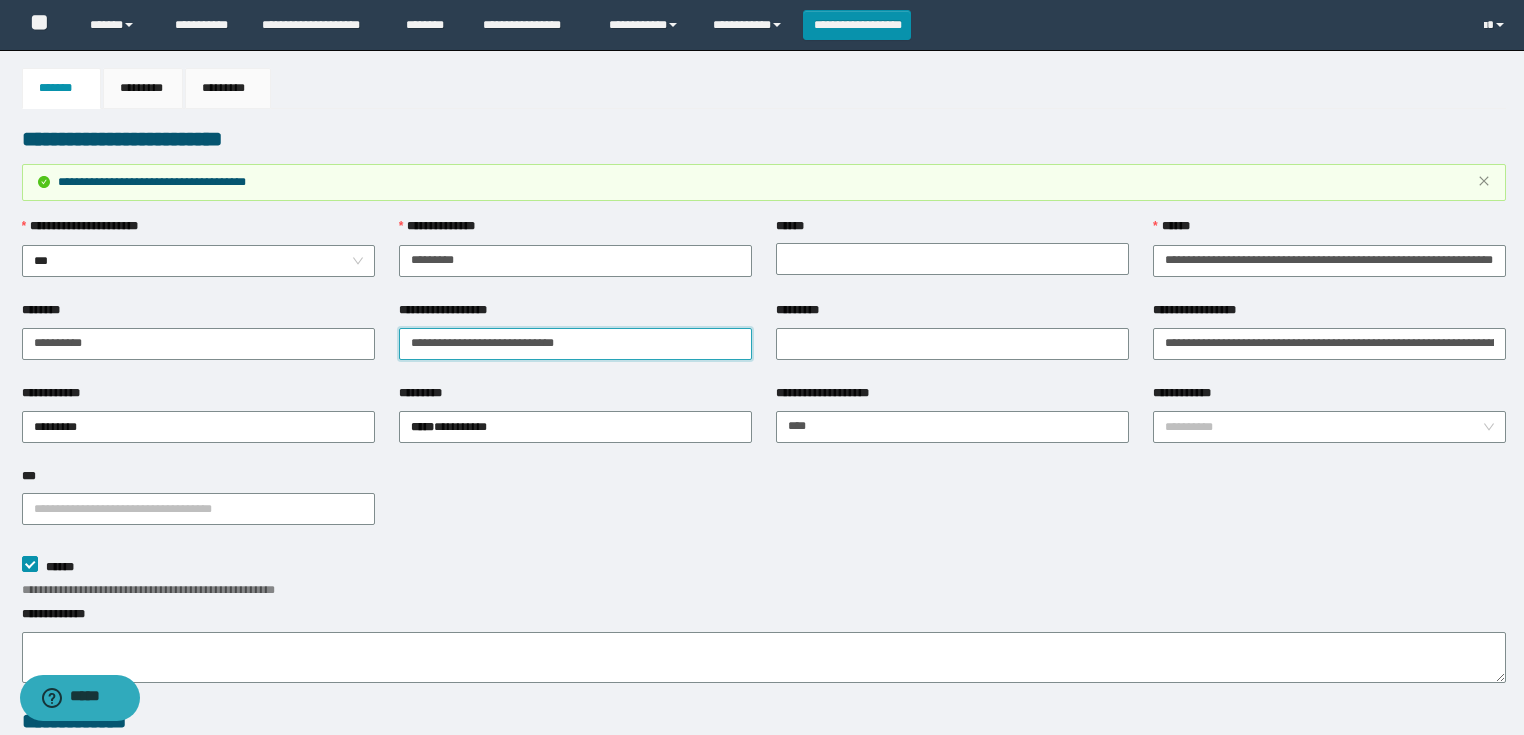 drag, startPoint x: 409, startPoint y: 342, endPoint x: 618, endPoint y: 342, distance: 209 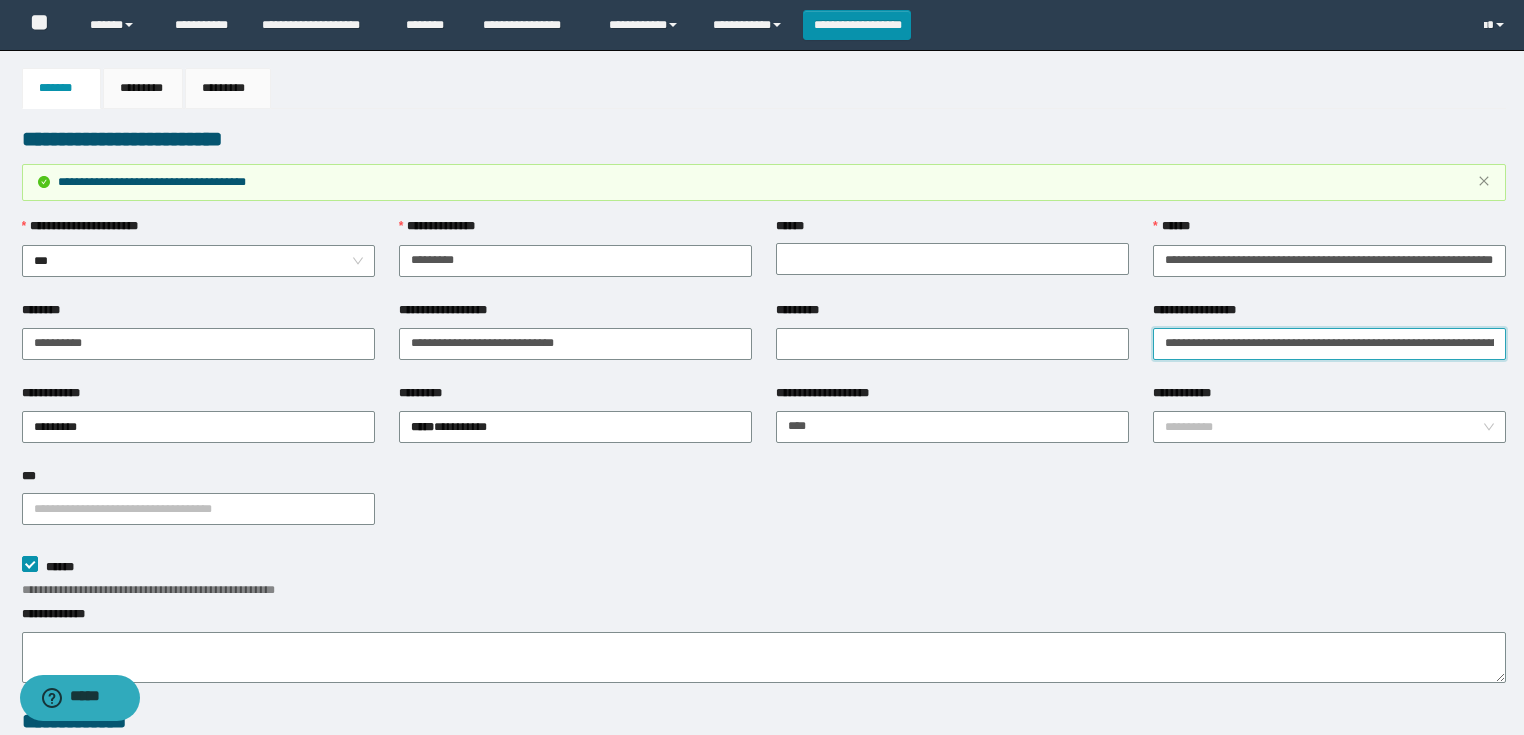 scroll, scrollTop: 0, scrollLeft: 136, axis: horizontal 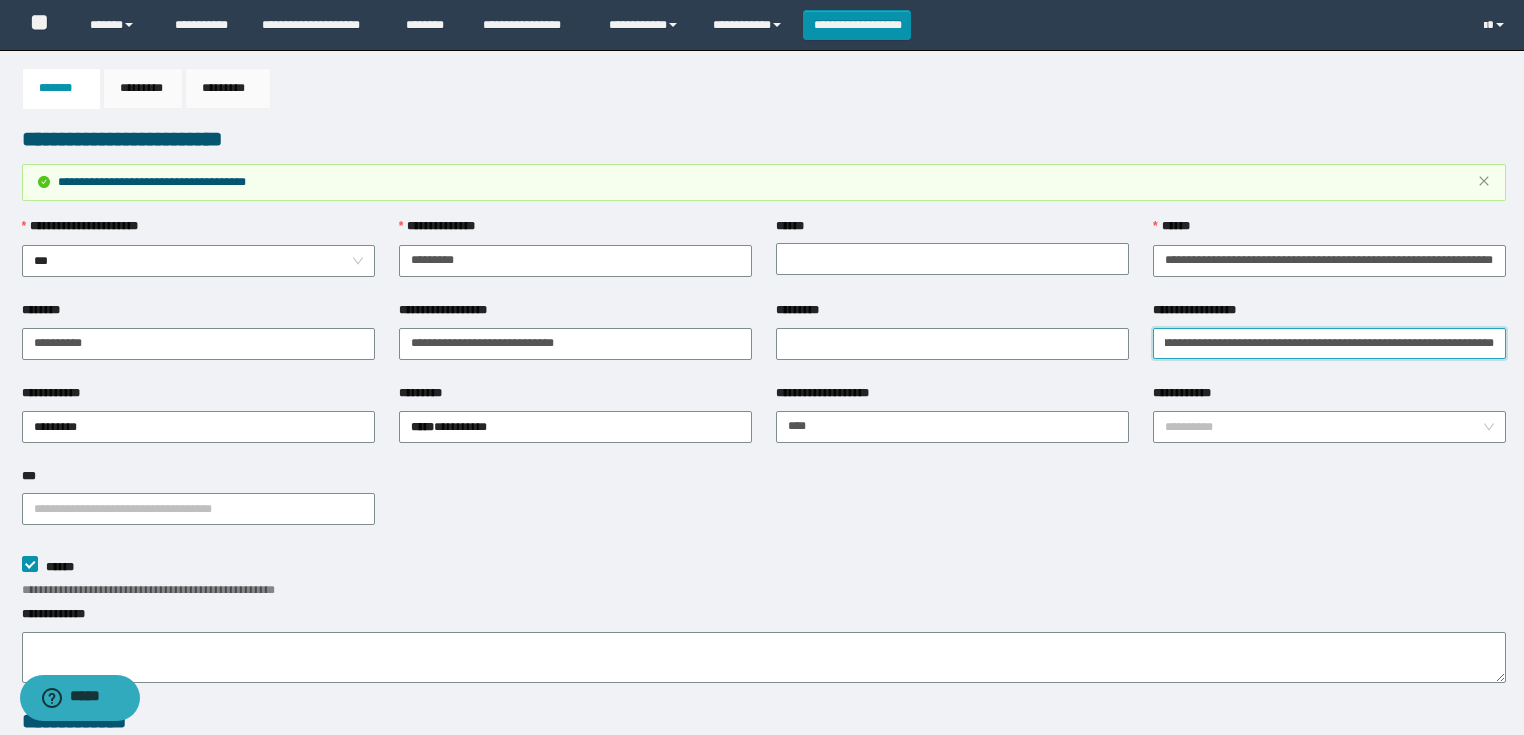 drag, startPoint x: 1164, startPoint y: 345, endPoint x: 1535, endPoint y: 382, distance: 372.84045 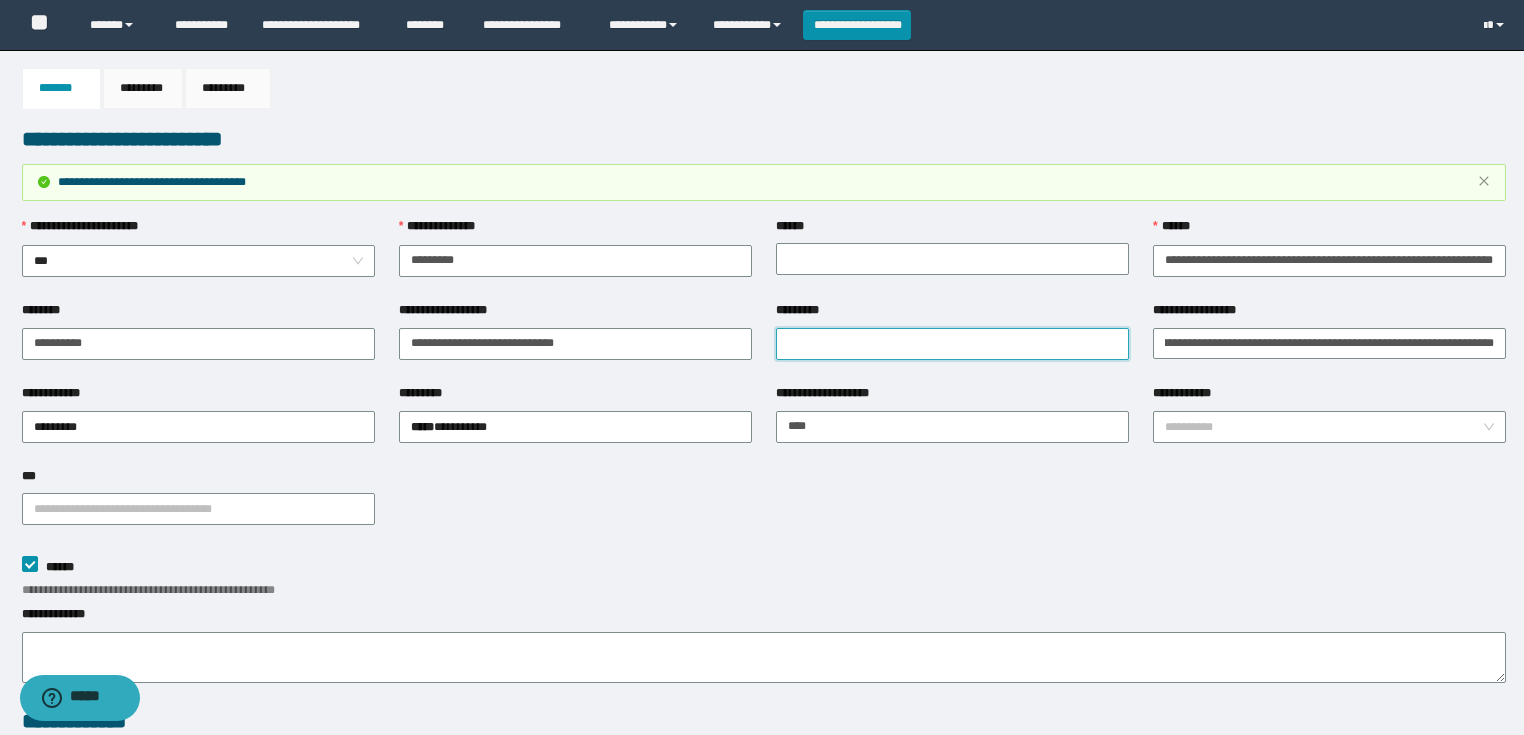 click on "*********" at bounding box center (952, 344) 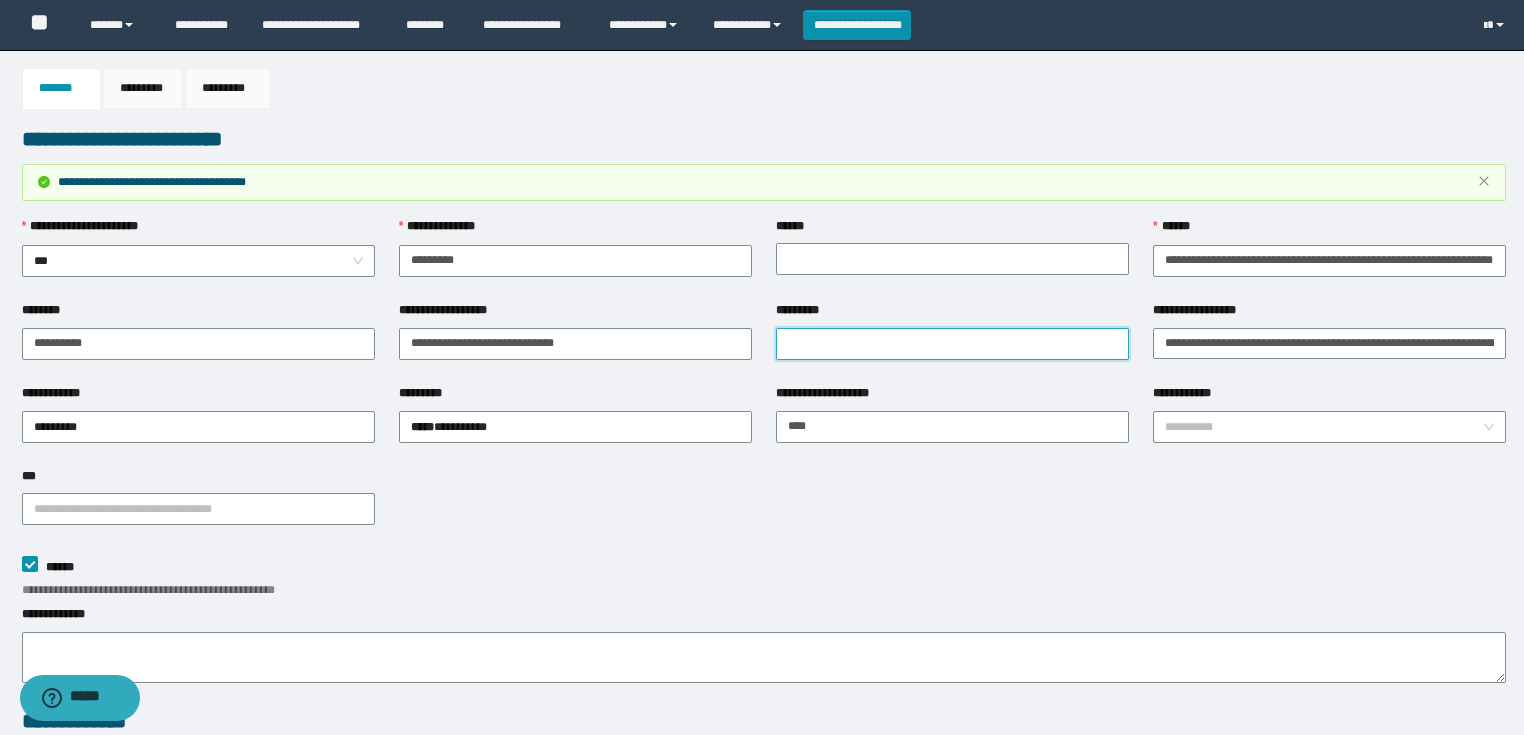 paste on "**********" 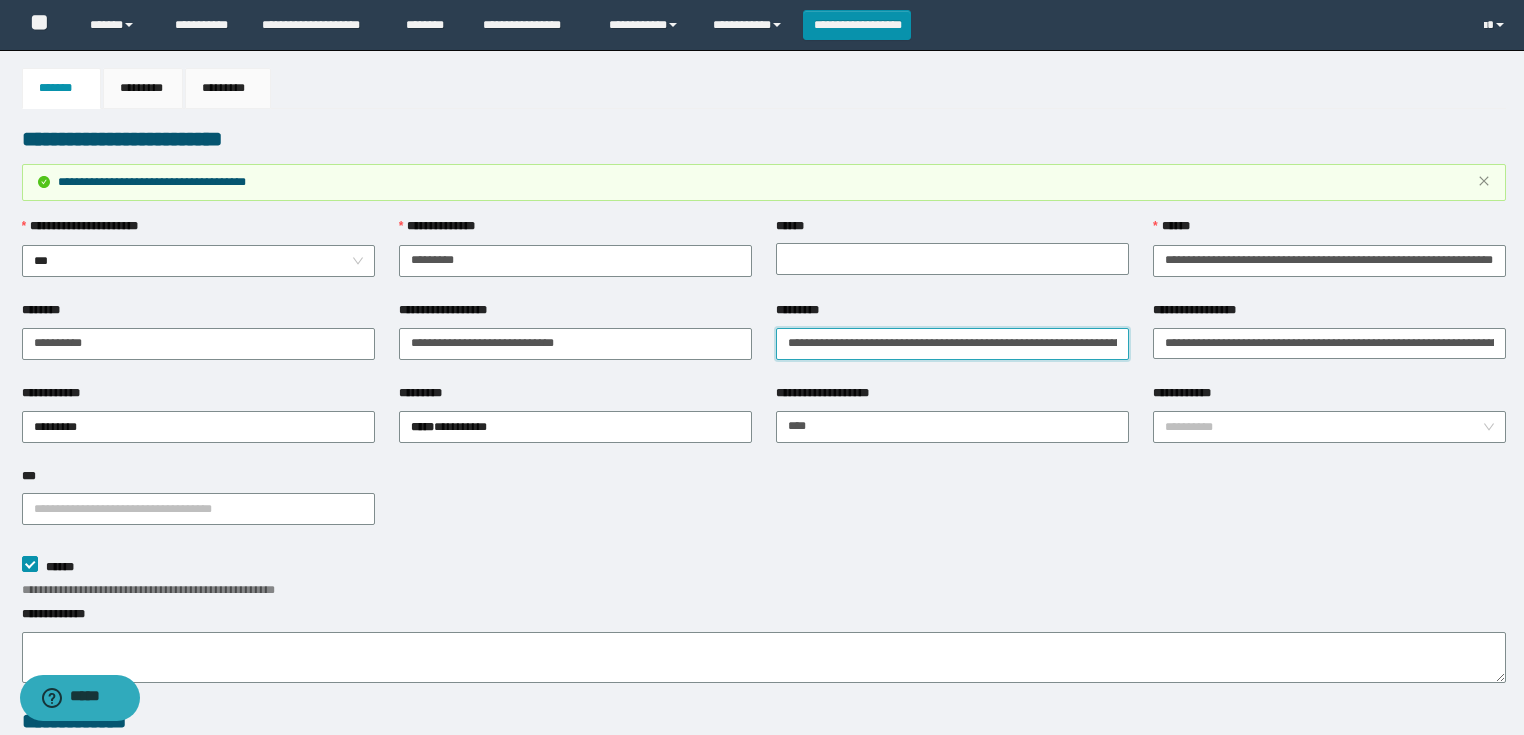 scroll, scrollTop: 0, scrollLeft: 136, axis: horizontal 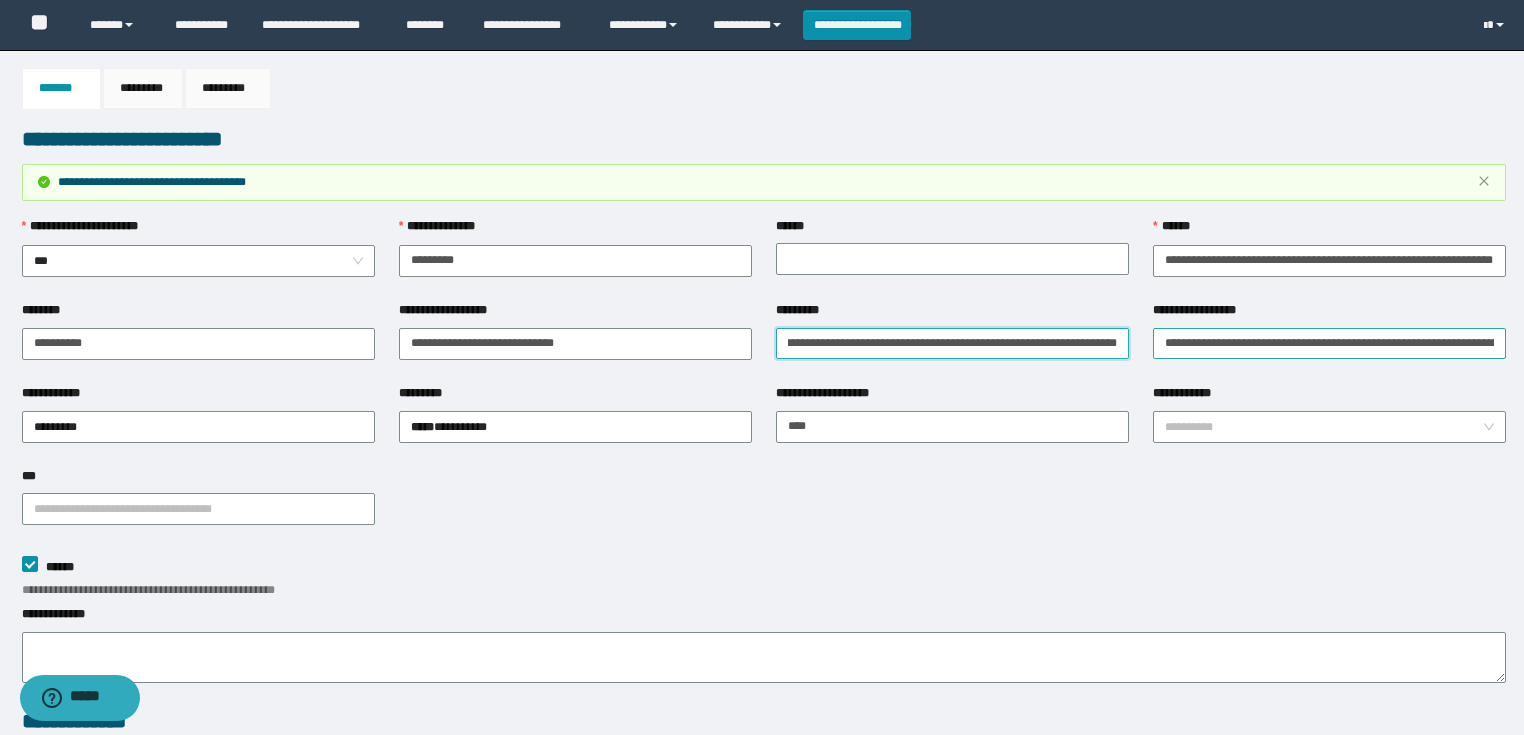 type on "**********" 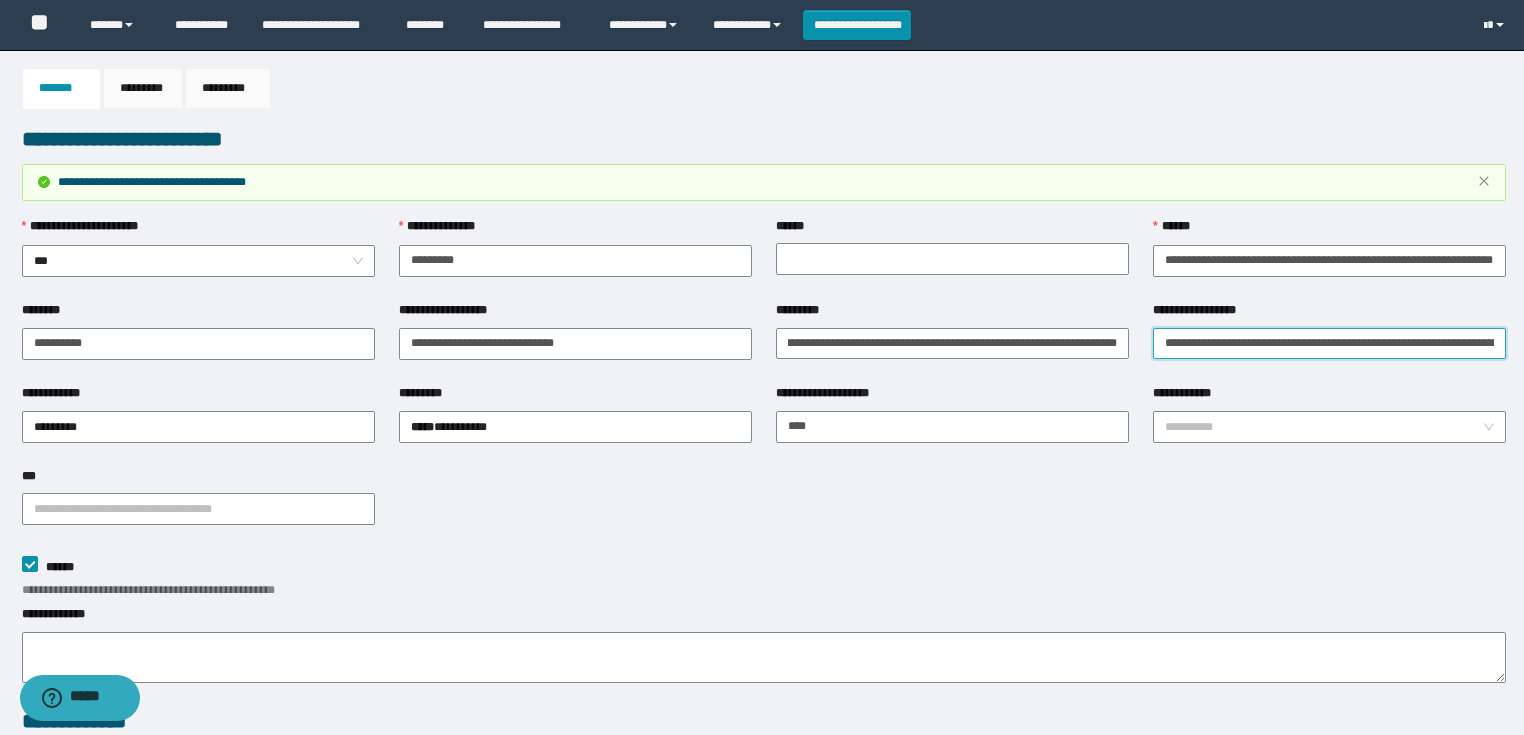 scroll, scrollTop: 0, scrollLeft: 0, axis: both 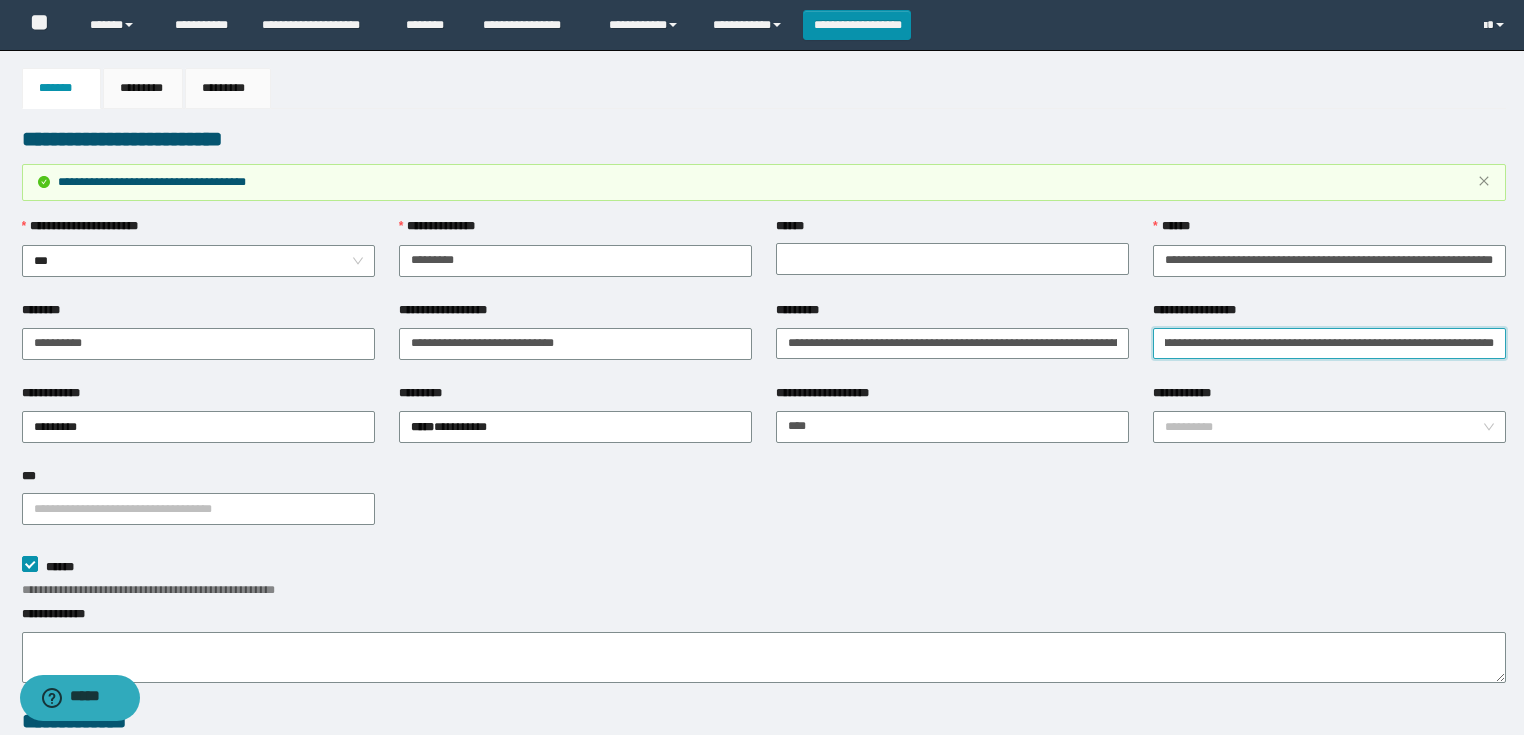 drag, startPoint x: 1162, startPoint y: 340, endPoint x: 1535, endPoint y: 360, distance: 373.5358 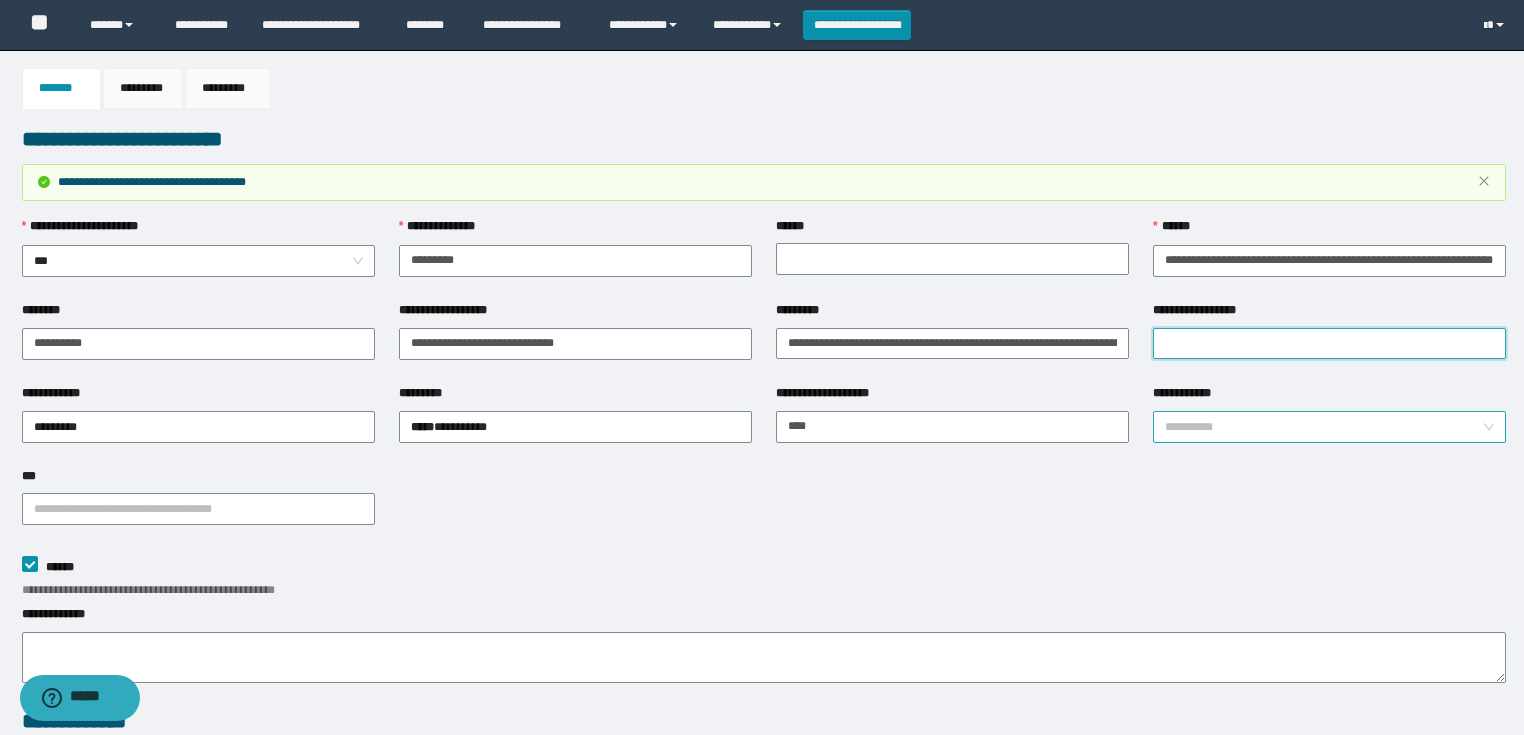 scroll, scrollTop: 0, scrollLeft: 0, axis: both 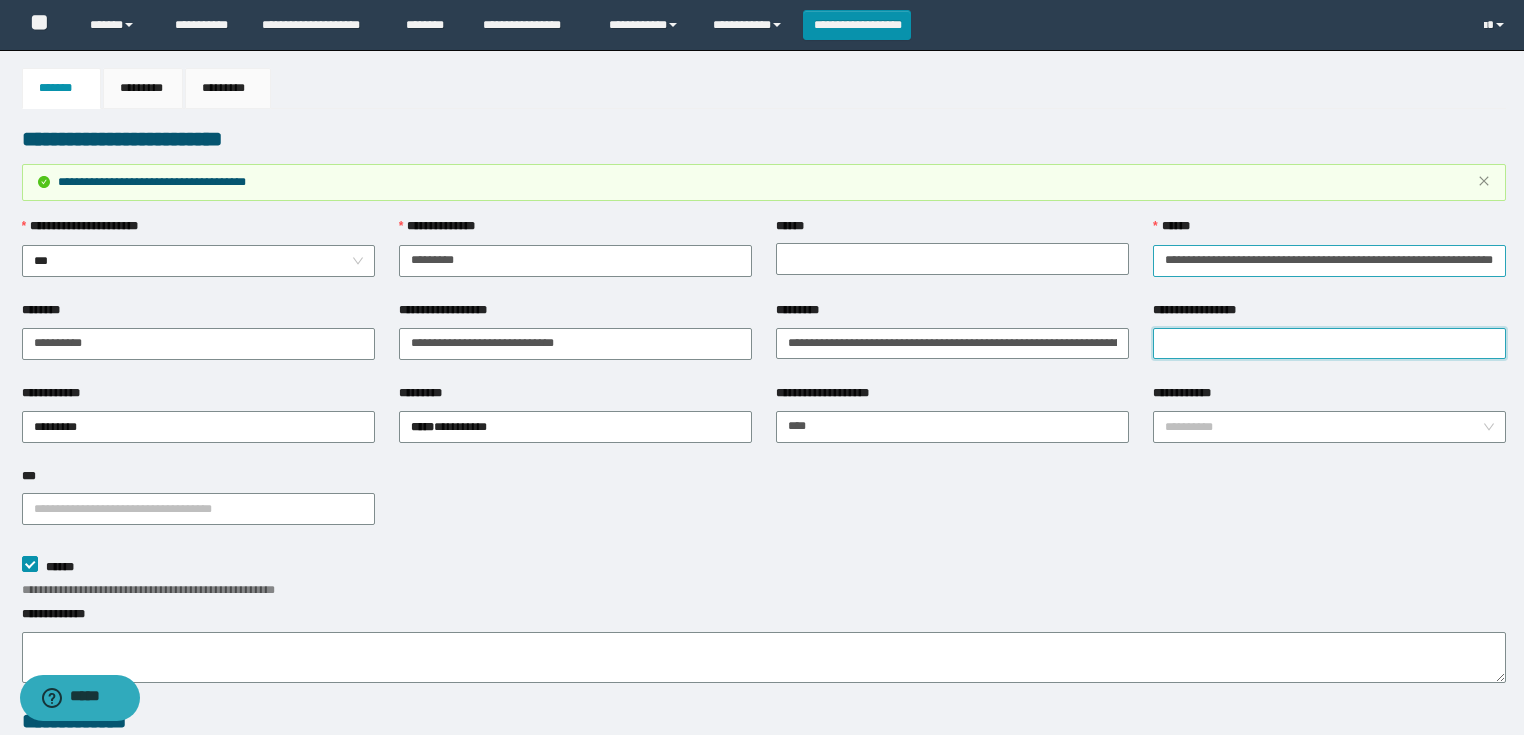 type 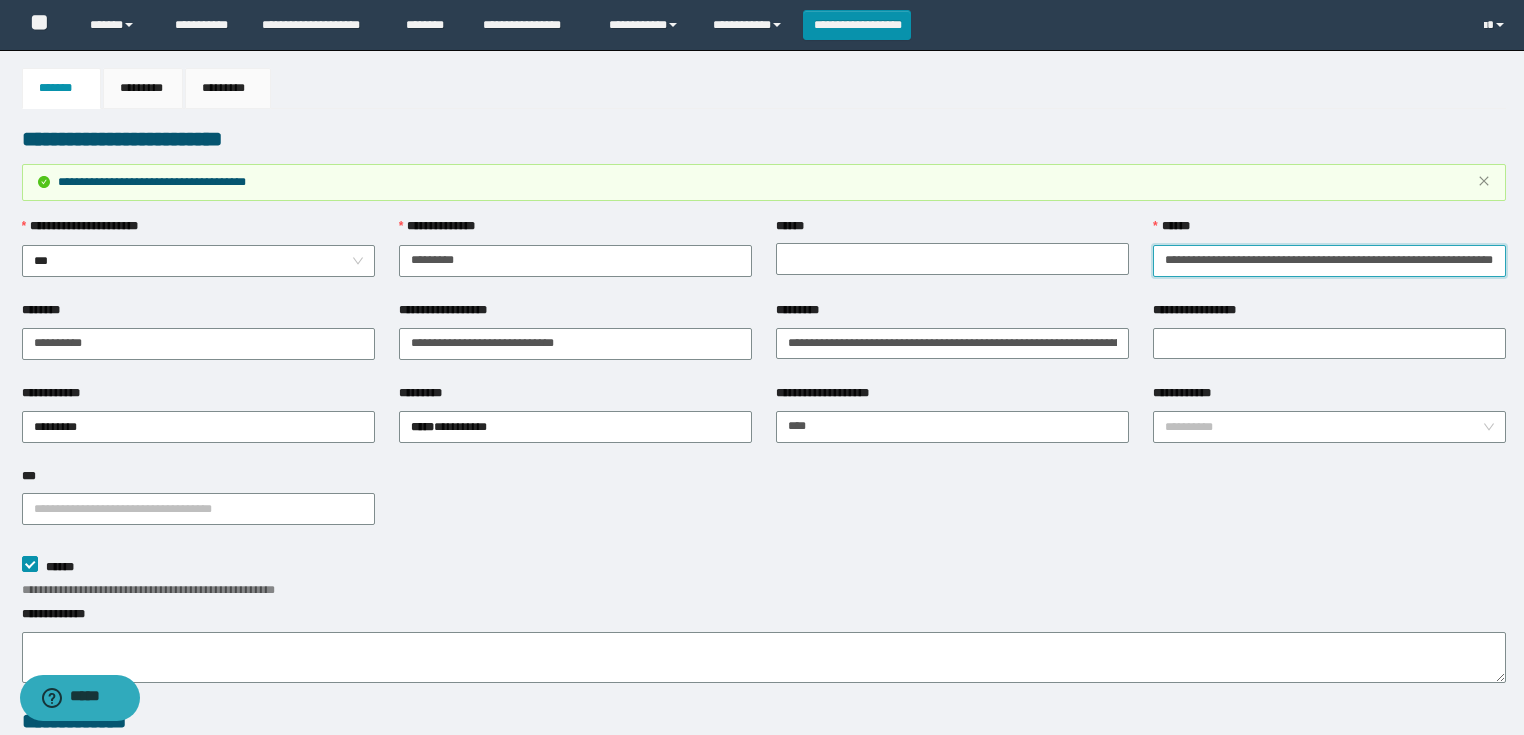 click on "**********" at bounding box center (1329, 261) 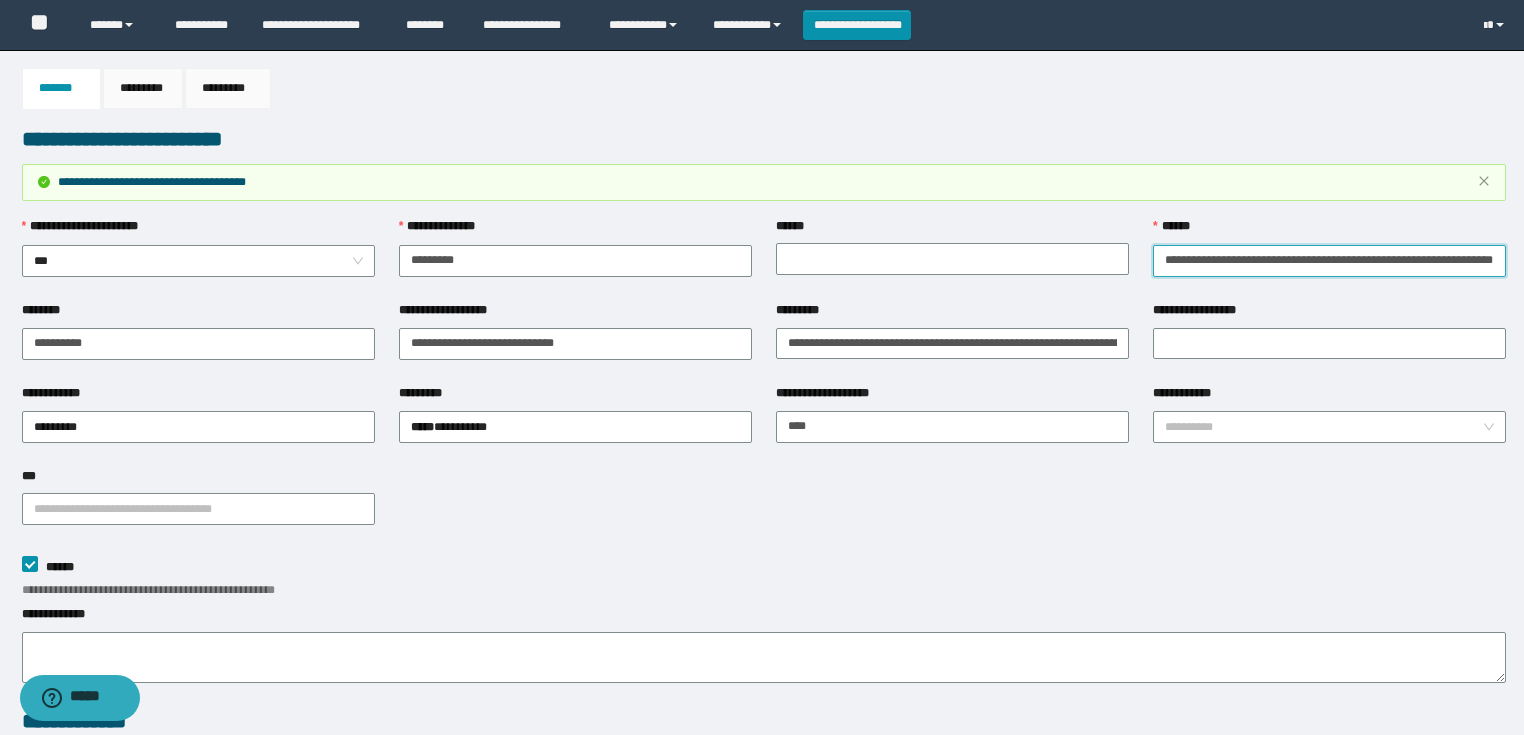 scroll, scrollTop: 0, scrollLeft: 83, axis: horizontal 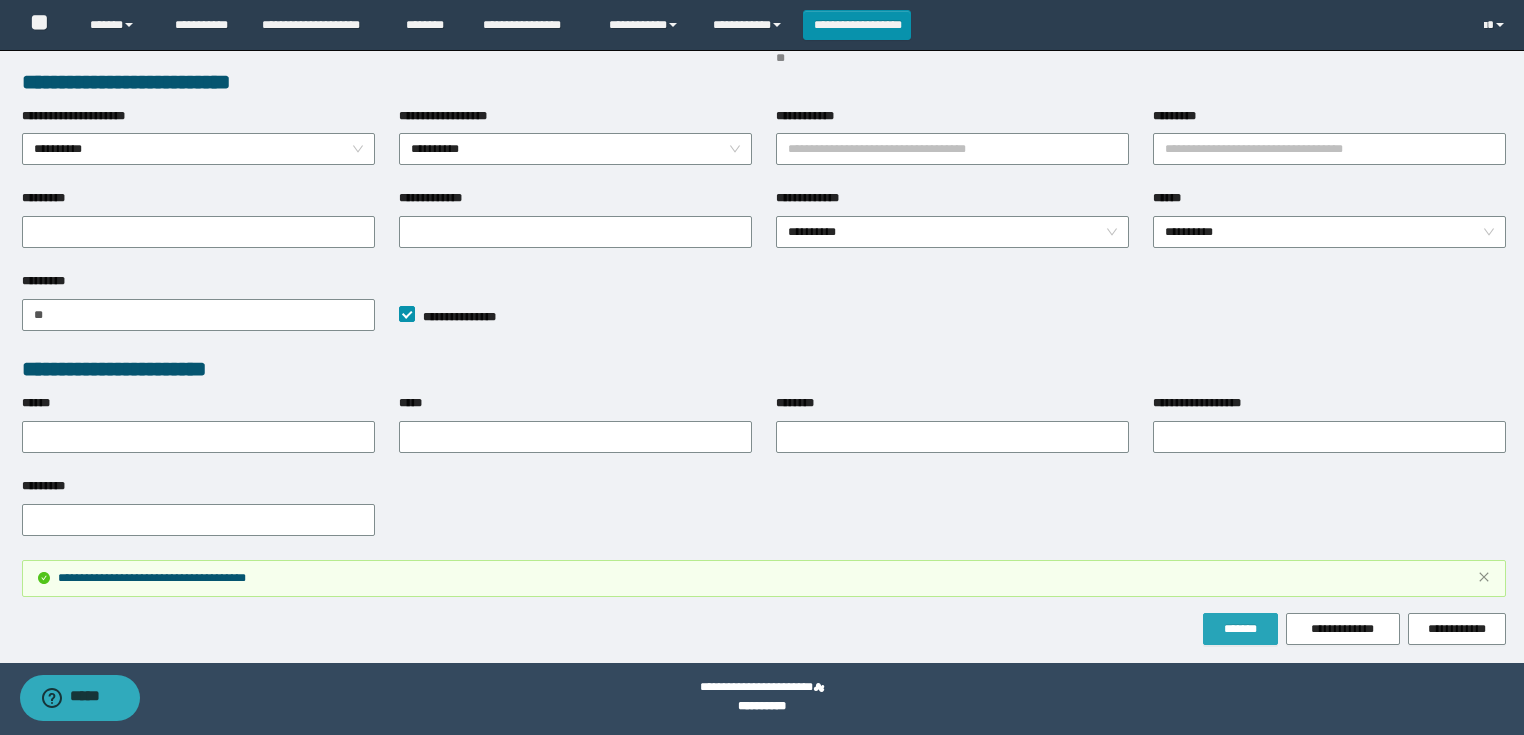click on "*******" at bounding box center (1240, 629) 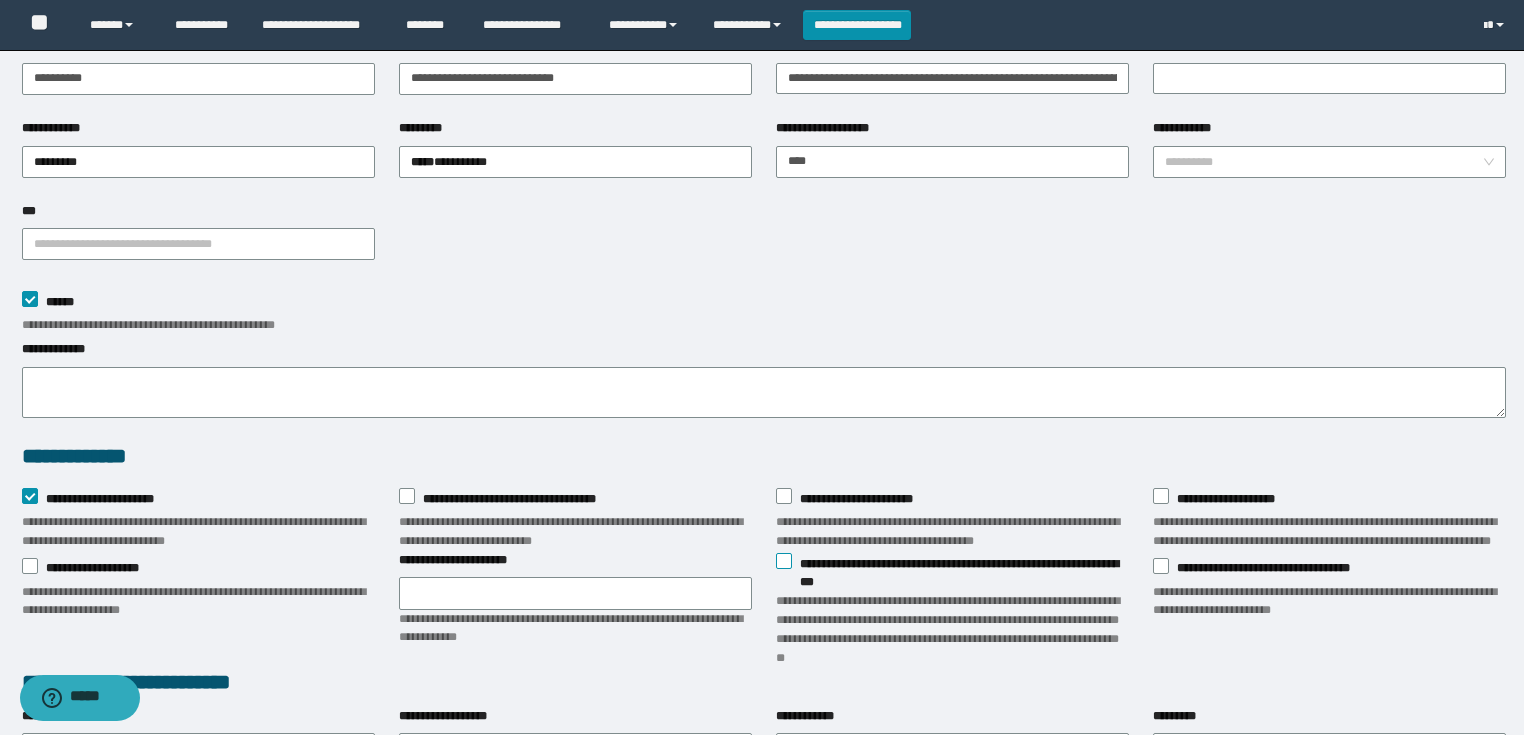 scroll, scrollTop: 0, scrollLeft: 0, axis: both 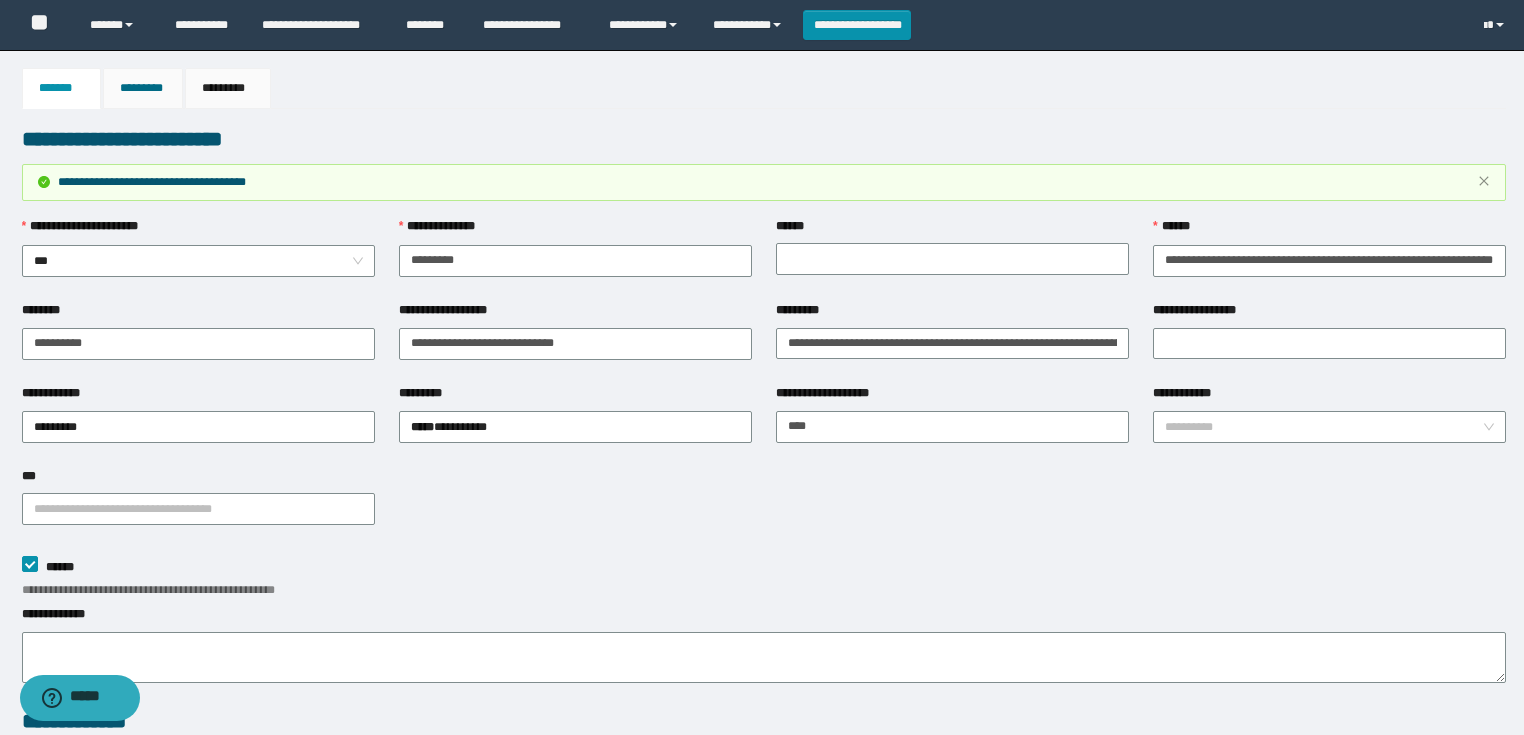 click on "*********" at bounding box center [143, 88] 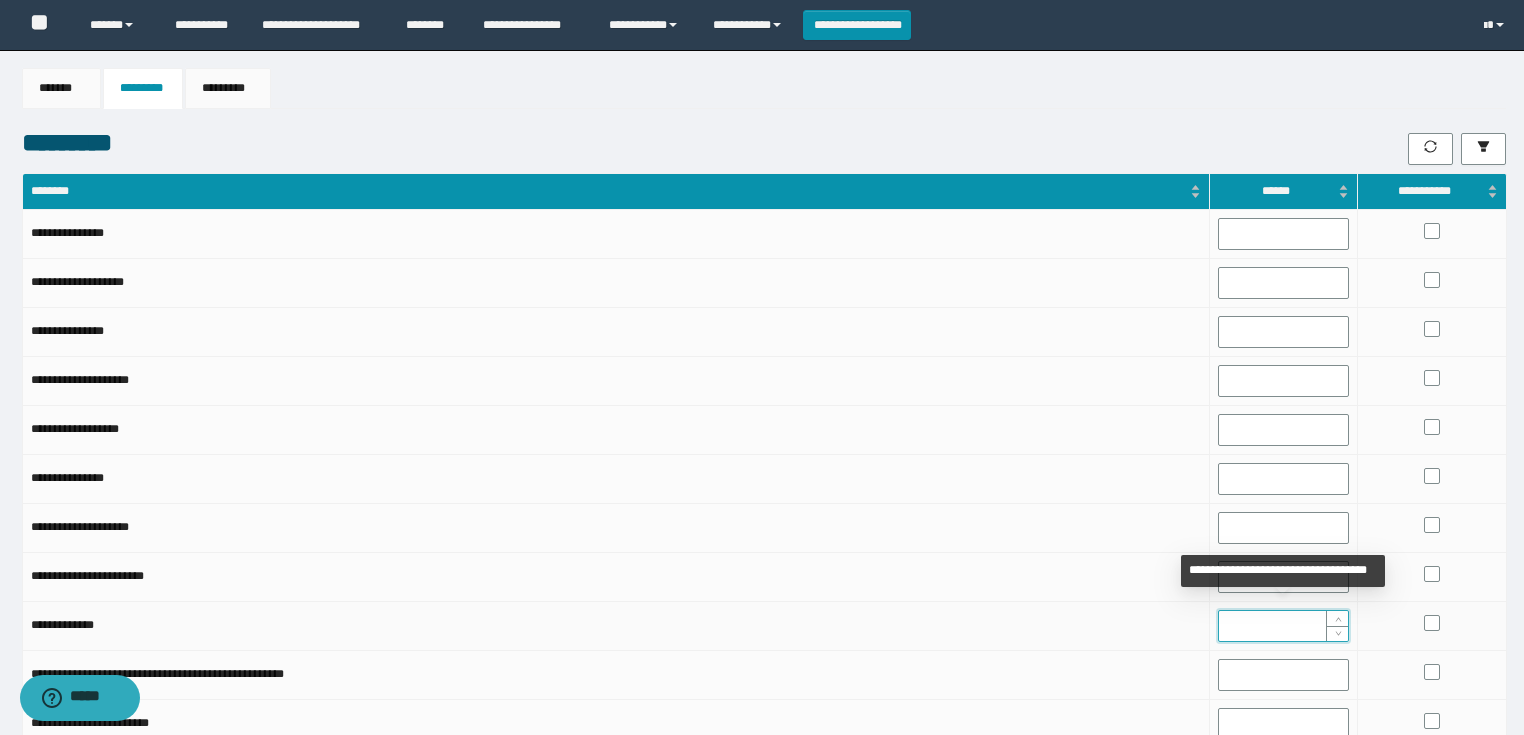 click at bounding box center (1284, 626) 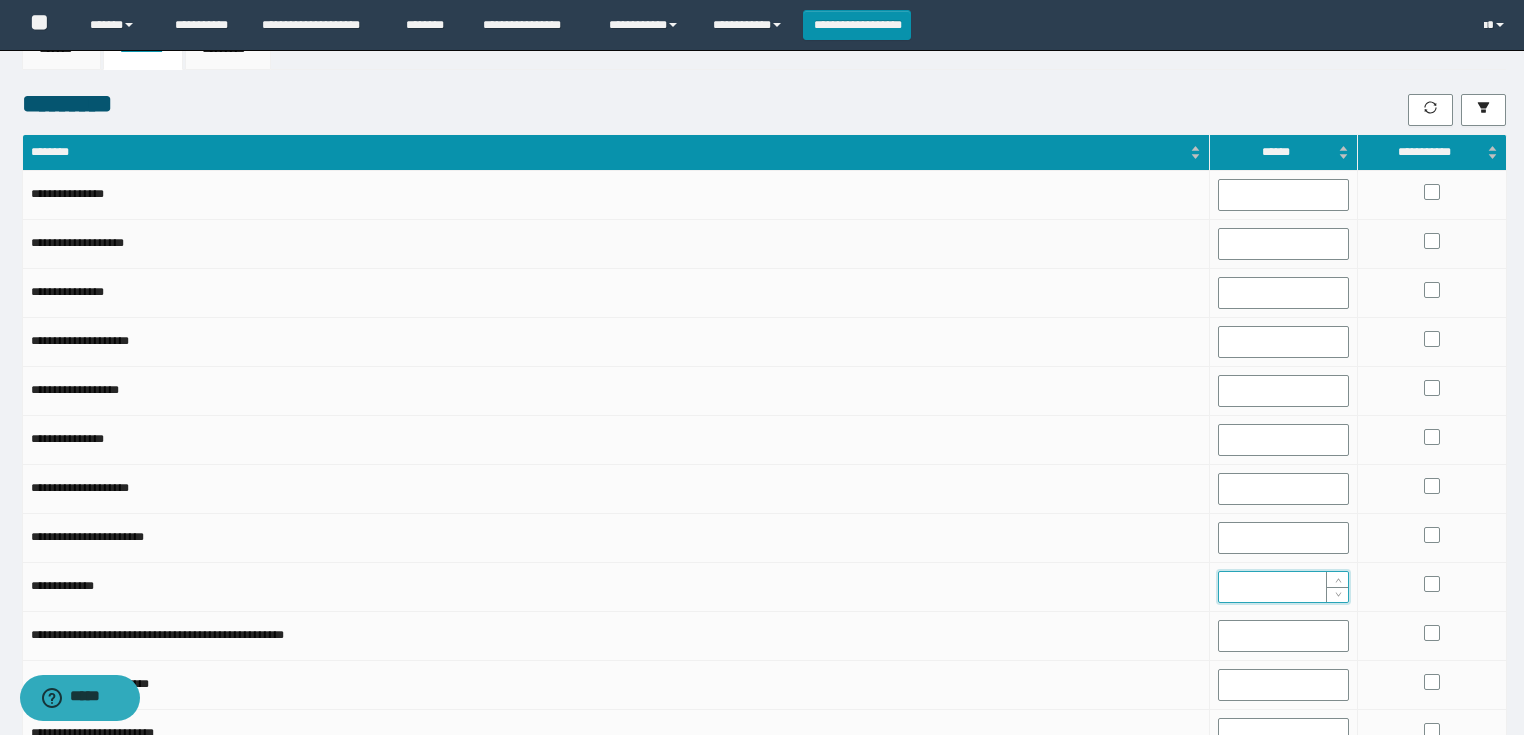 scroll, scrollTop: 0, scrollLeft: 0, axis: both 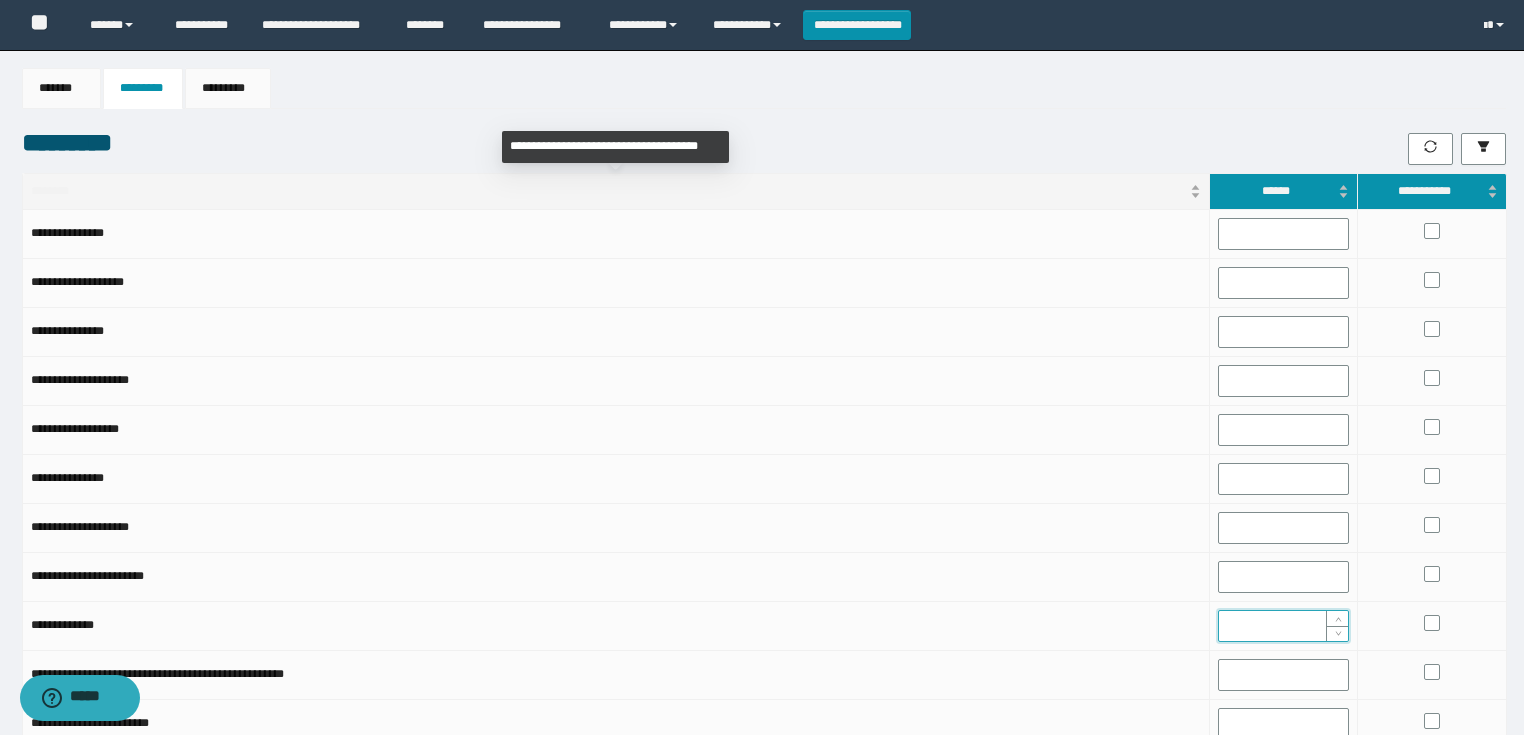 click on "********" at bounding box center [608, 191] 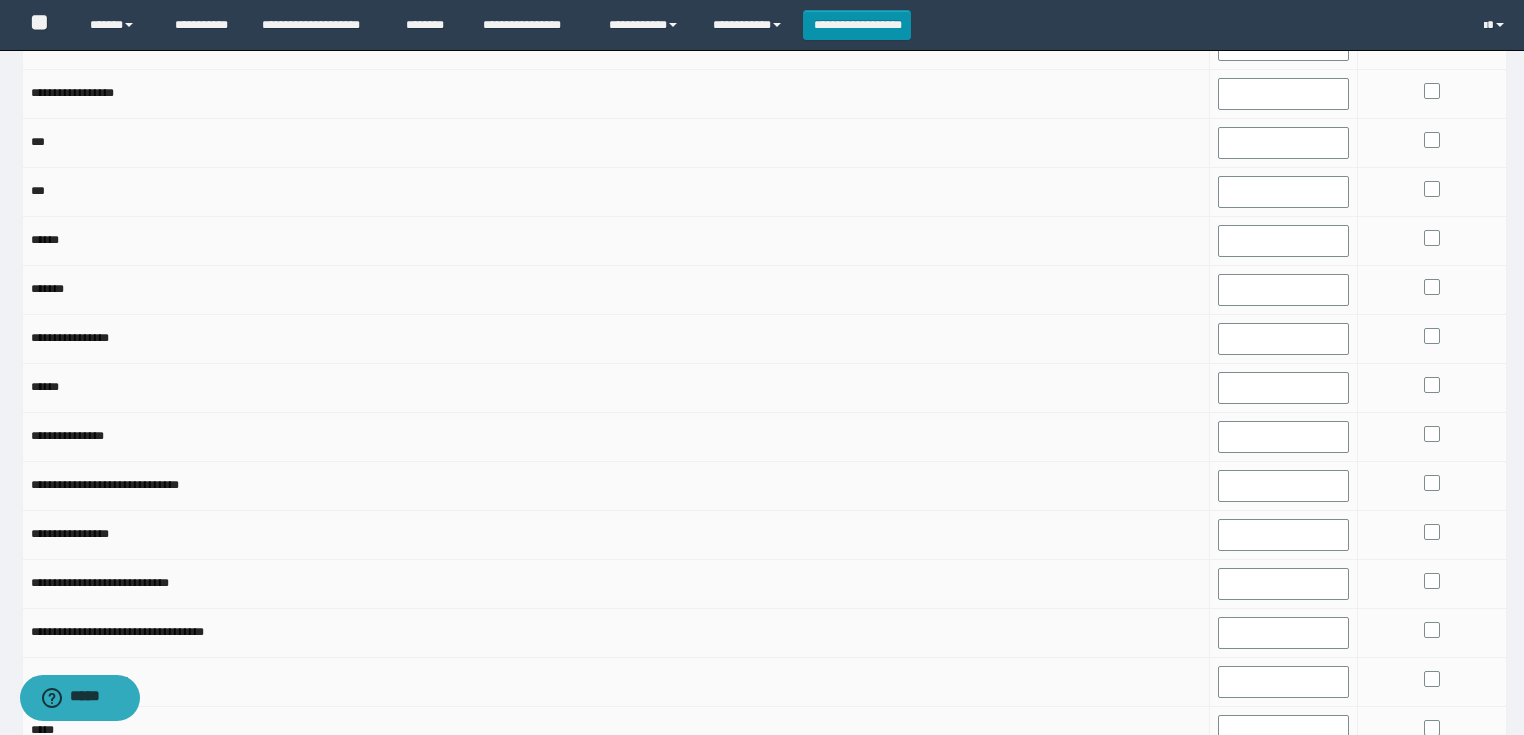 scroll, scrollTop: 2080, scrollLeft: 0, axis: vertical 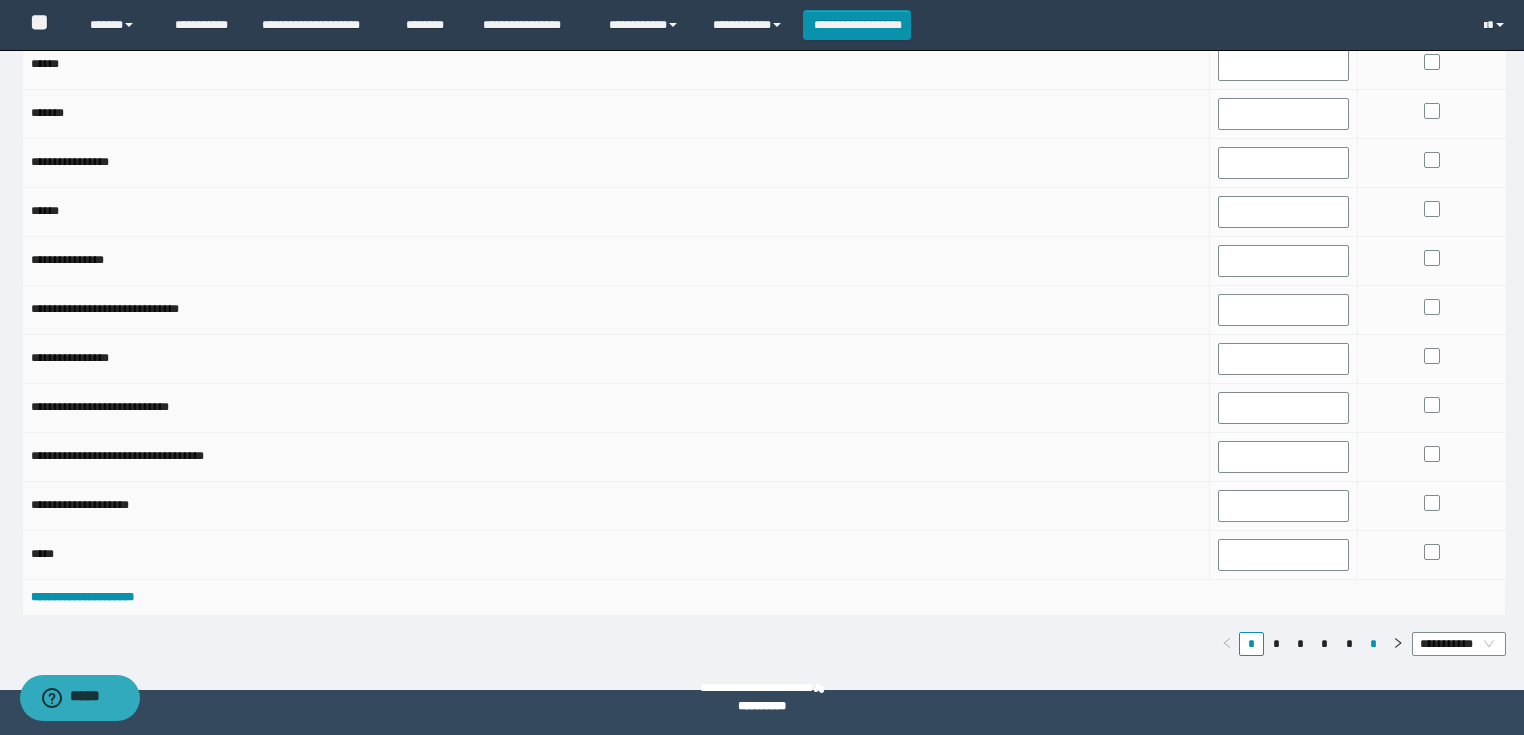 click on "*" at bounding box center (1373, 644) 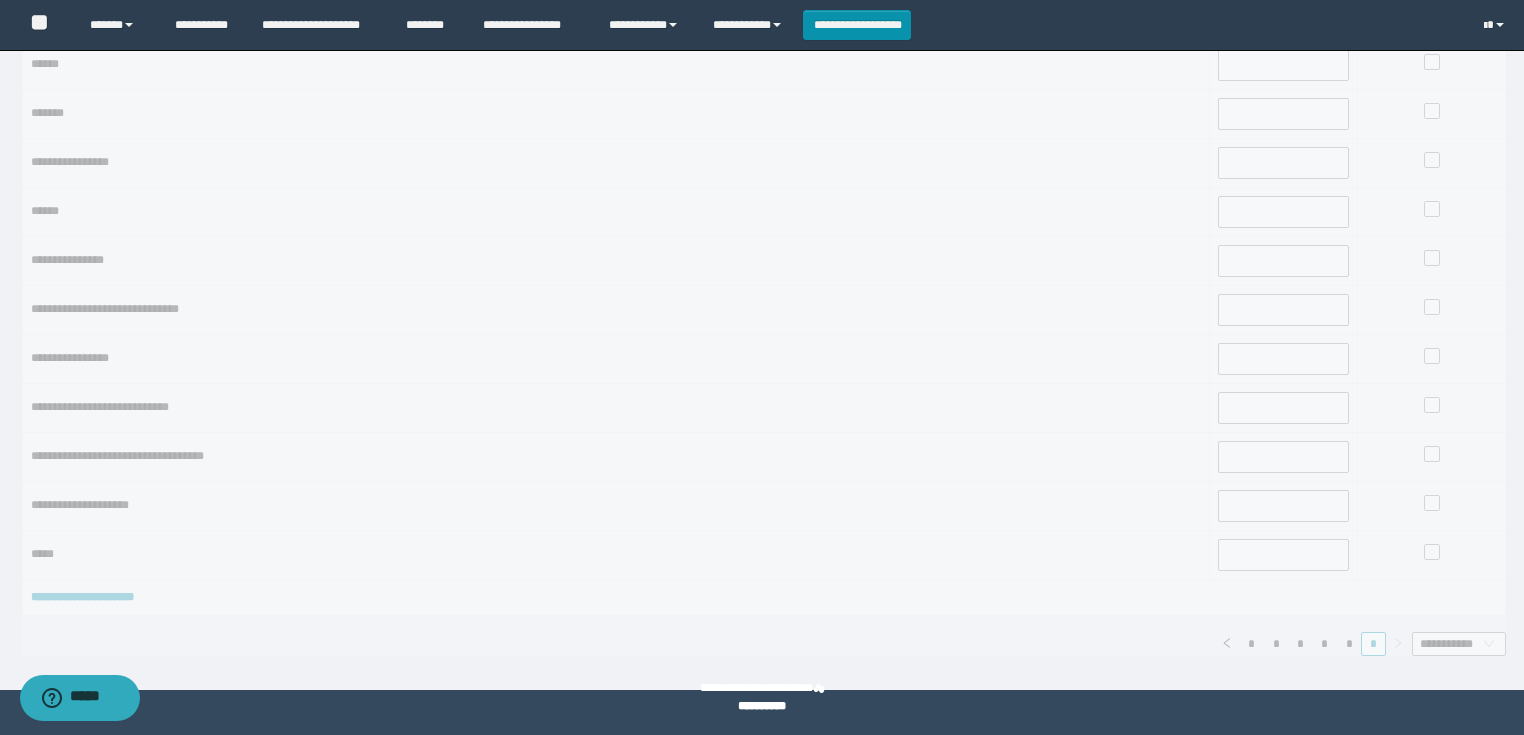 scroll, scrollTop: 0, scrollLeft: 0, axis: both 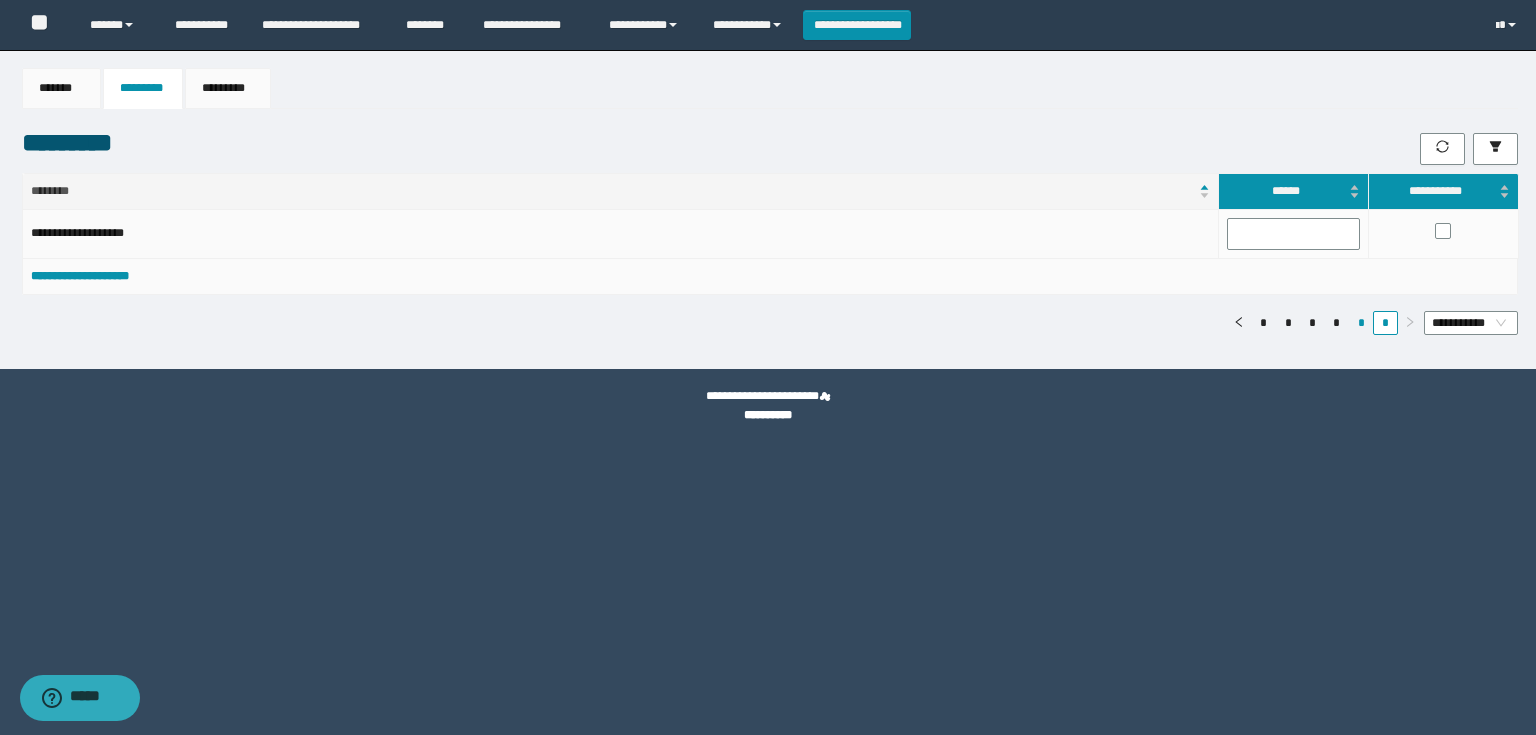 click on "*" at bounding box center (1361, 323) 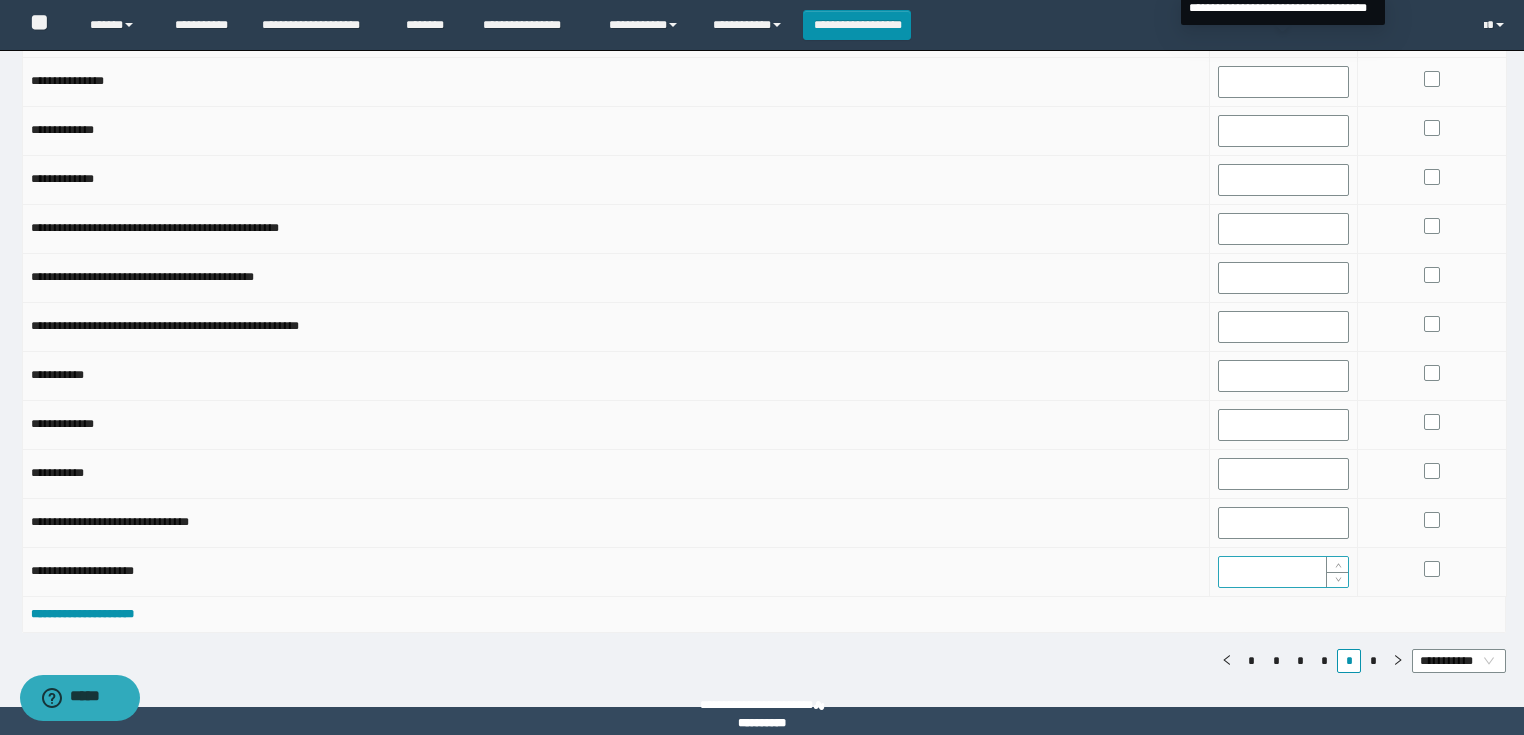 scroll, scrollTop: 2080, scrollLeft: 0, axis: vertical 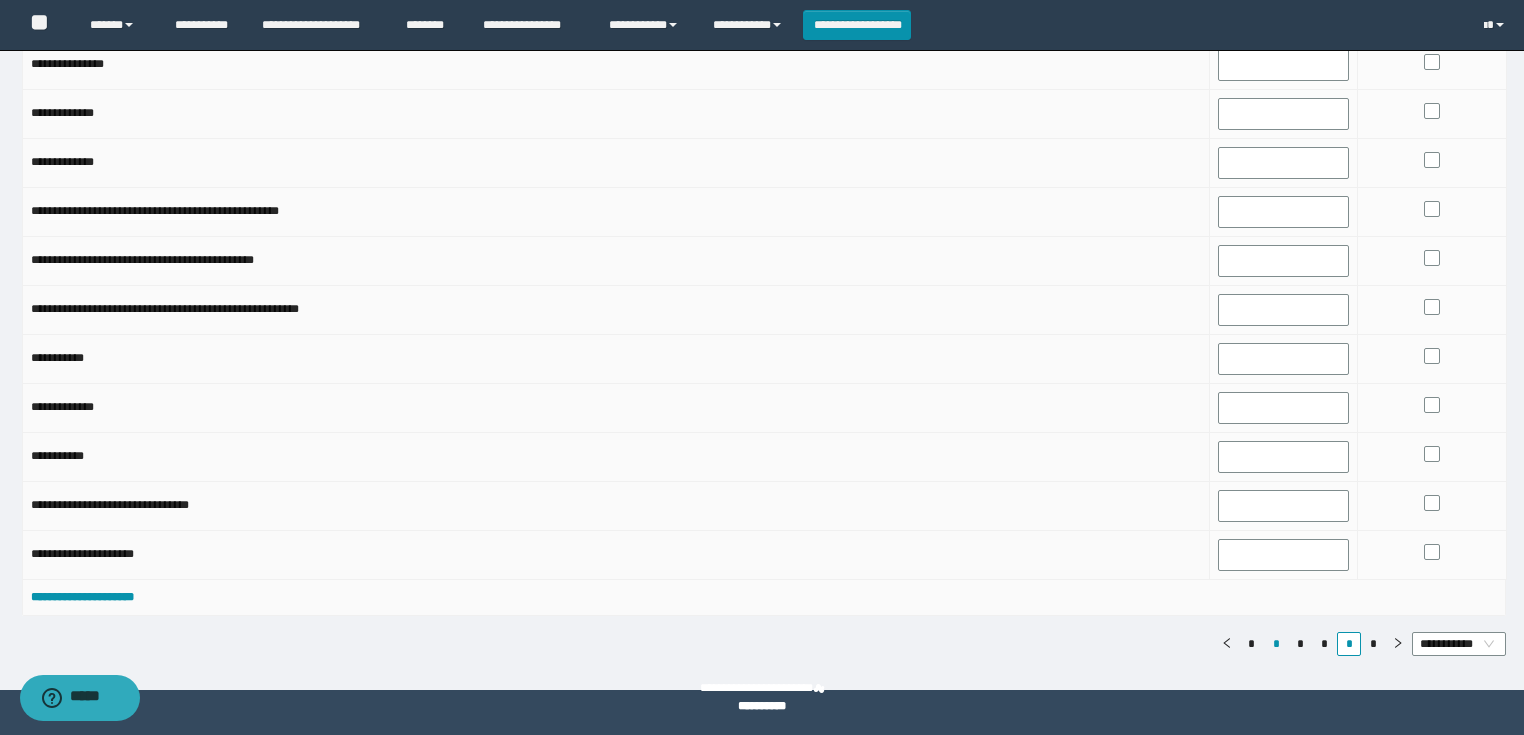 click on "*" at bounding box center [1276, 644] 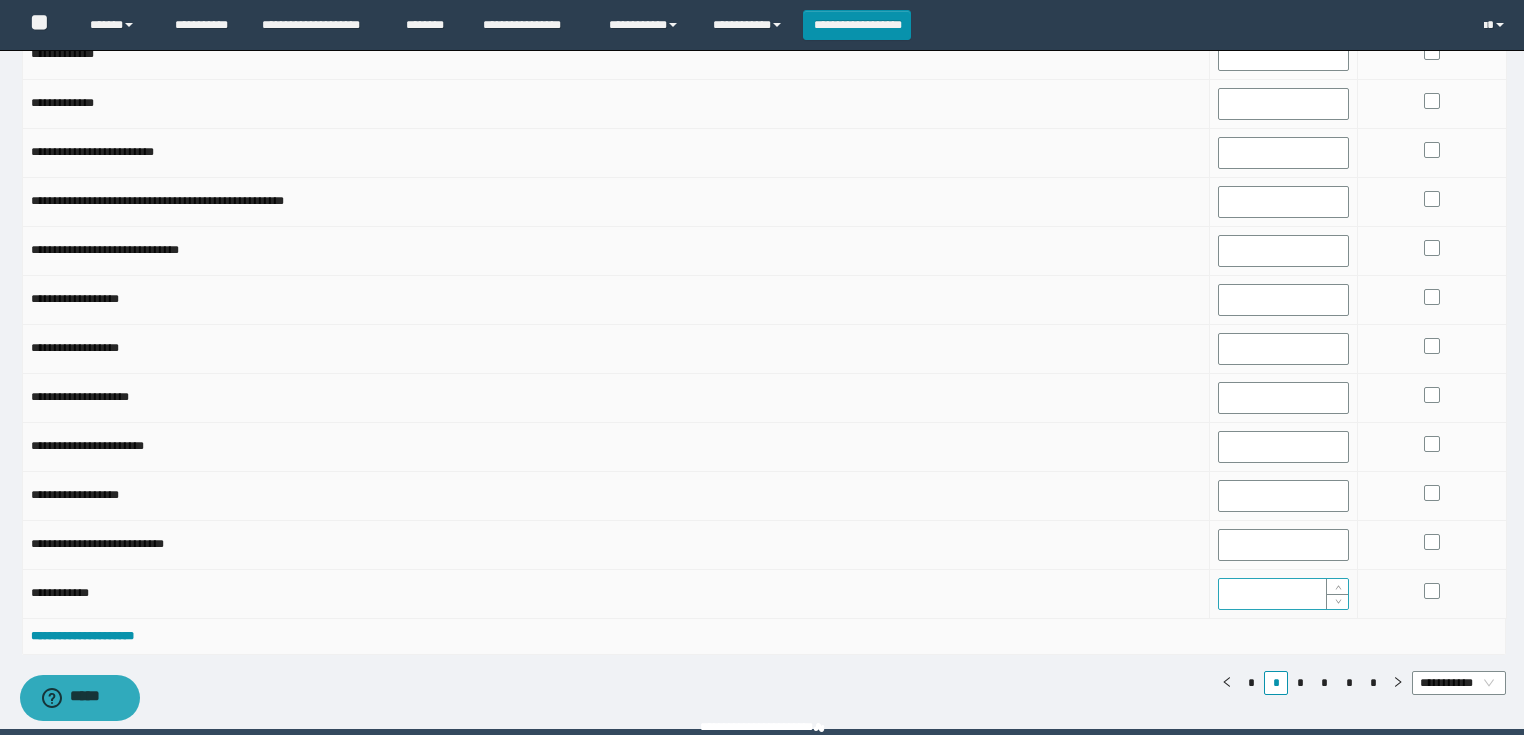 scroll, scrollTop: 2080, scrollLeft: 0, axis: vertical 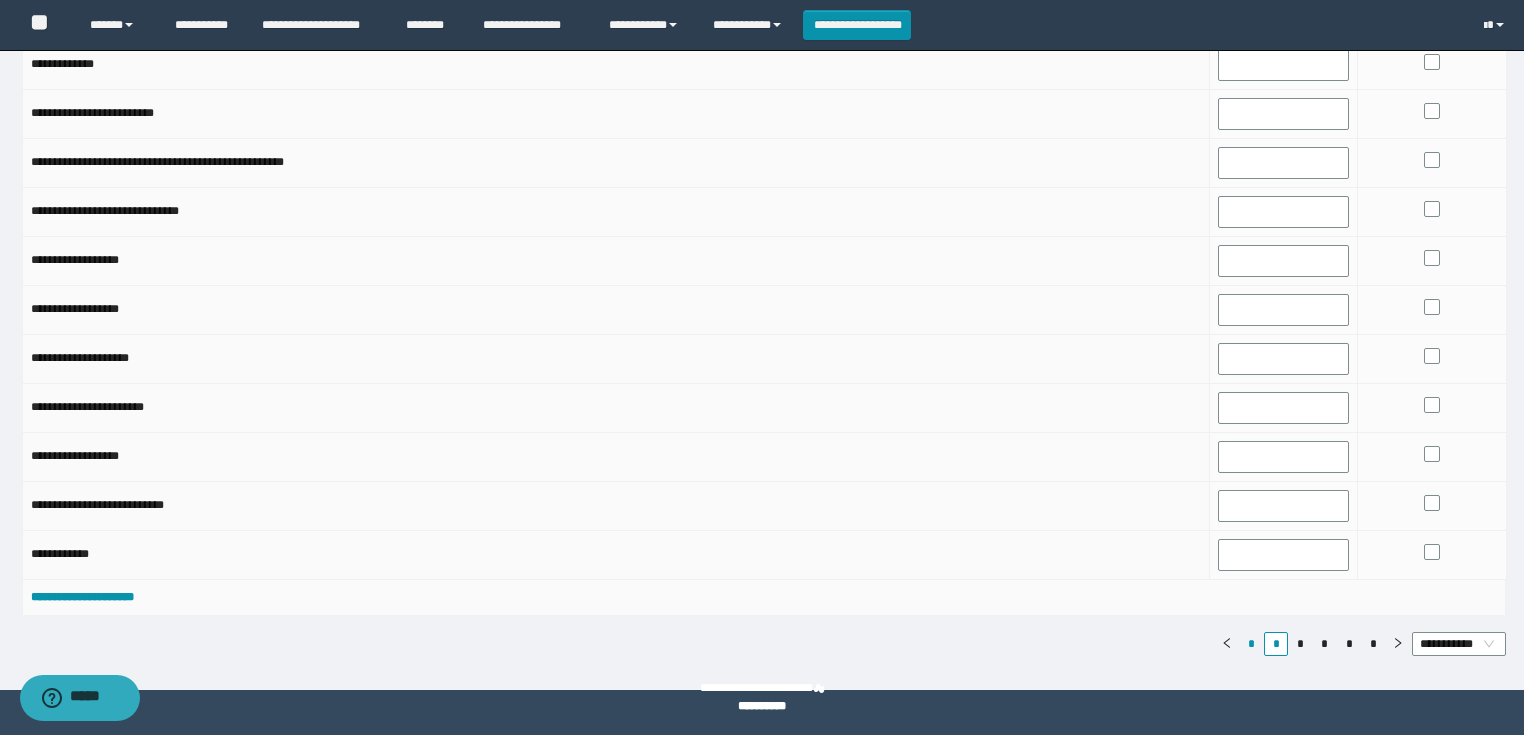 click on "*" at bounding box center [1251, 644] 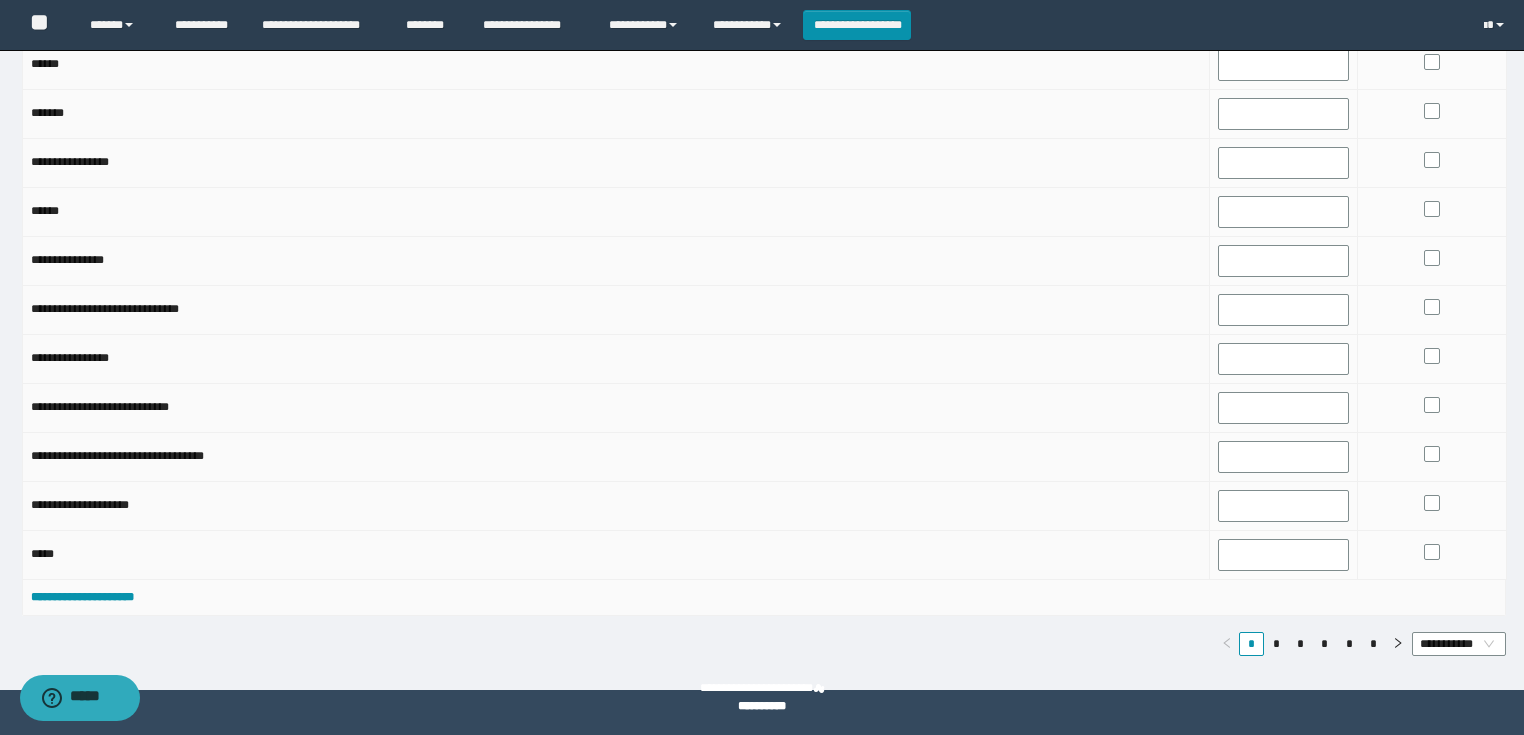 scroll, scrollTop: 2080, scrollLeft: 0, axis: vertical 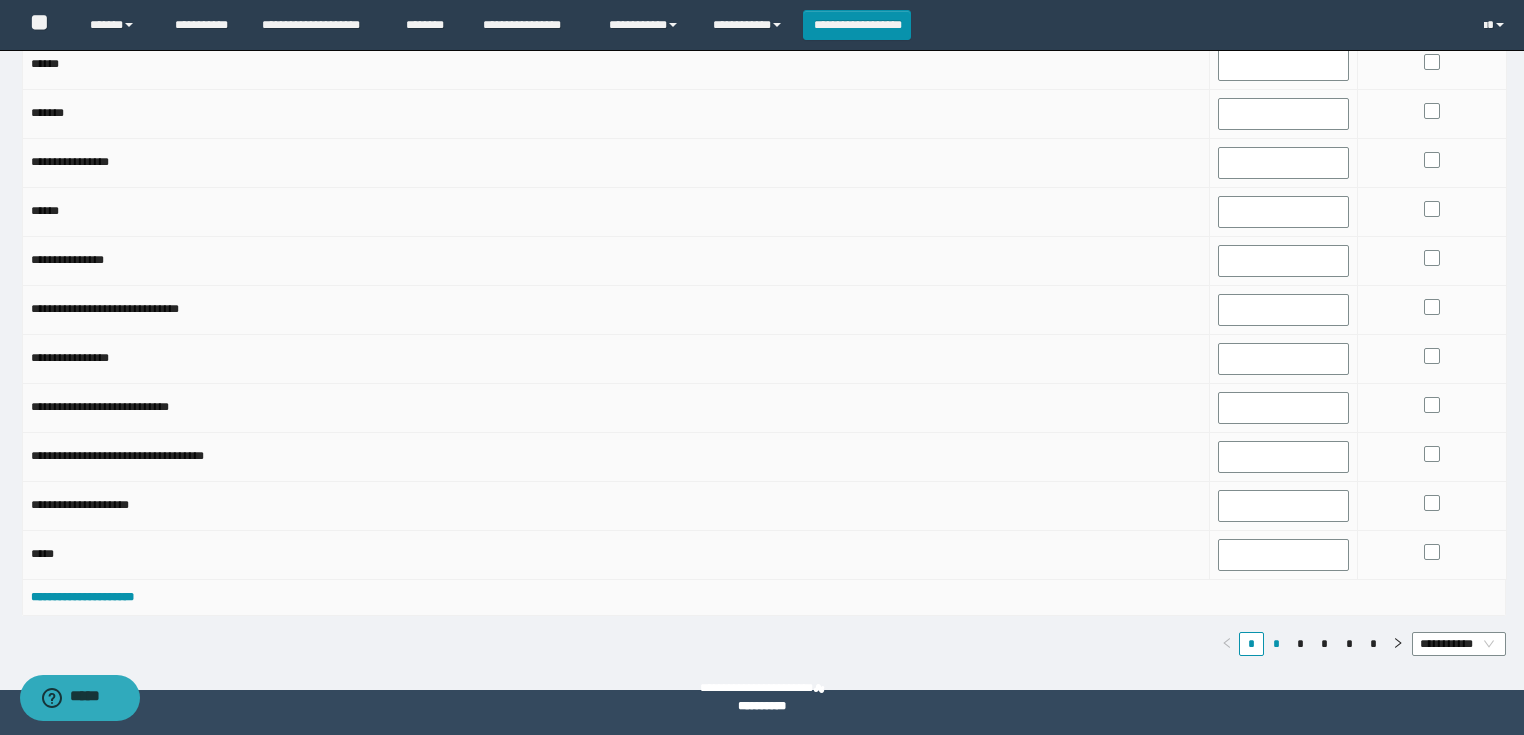 click on "*" at bounding box center (1276, 644) 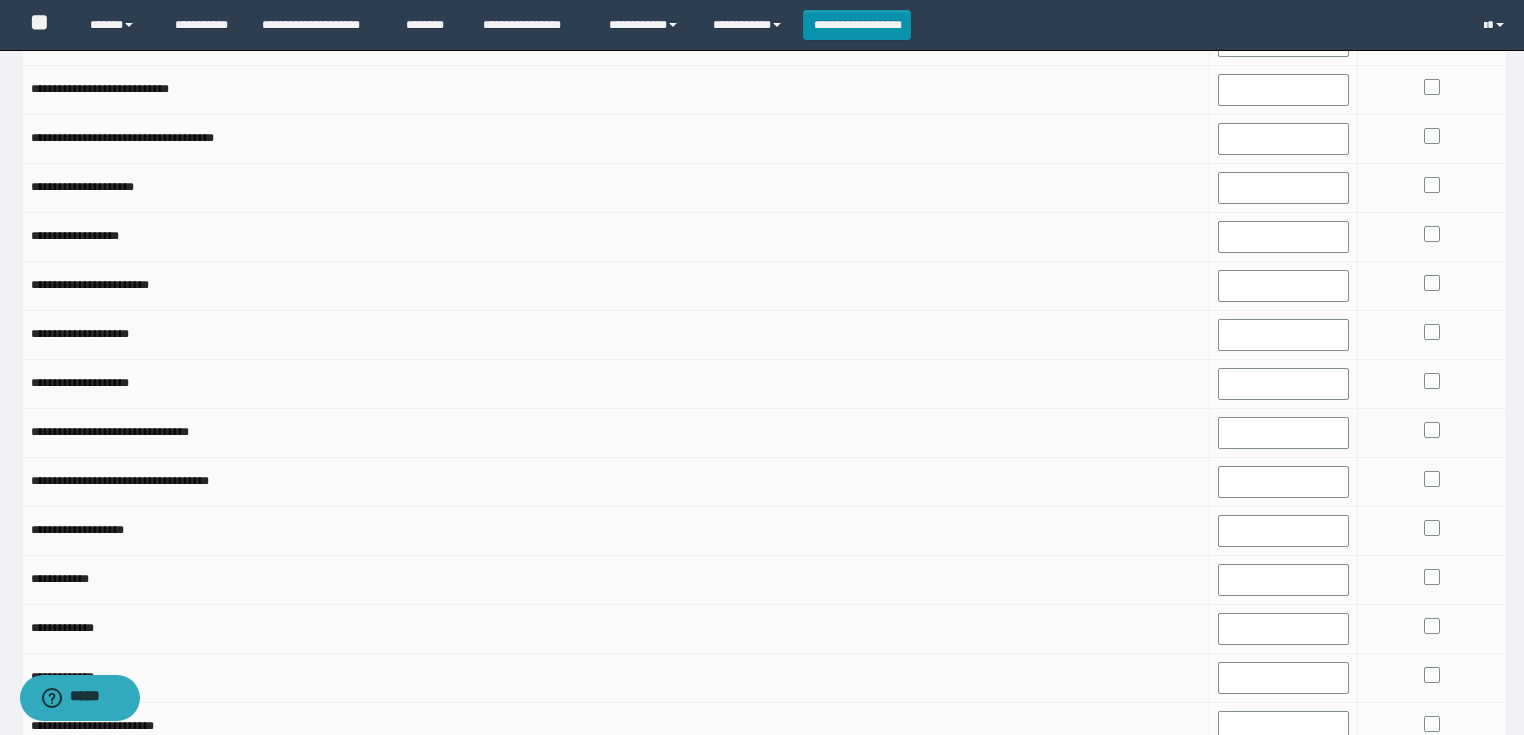 scroll, scrollTop: 1600, scrollLeft: 0, axis: vertical 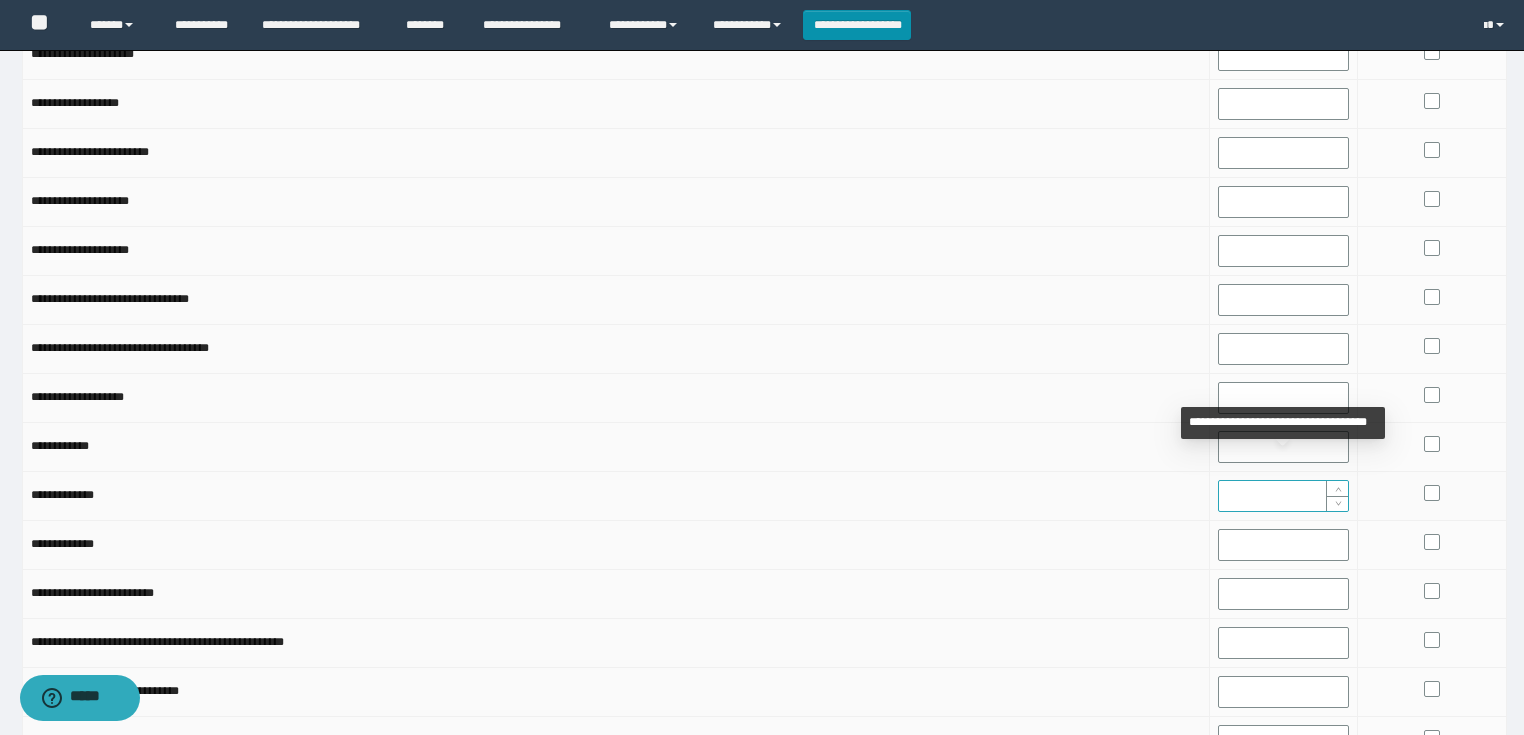 click at bounding box center (1284, 496) 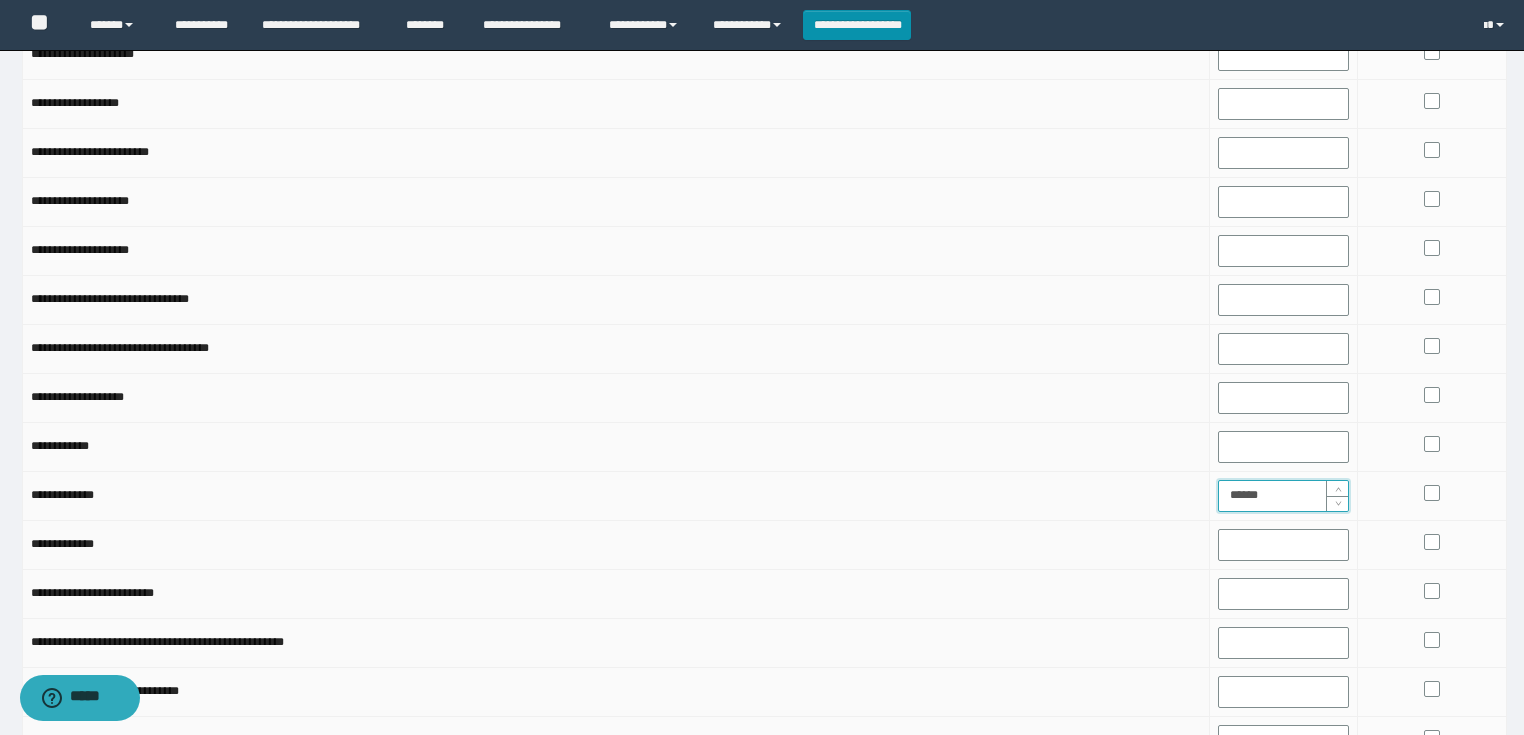 type on "******" 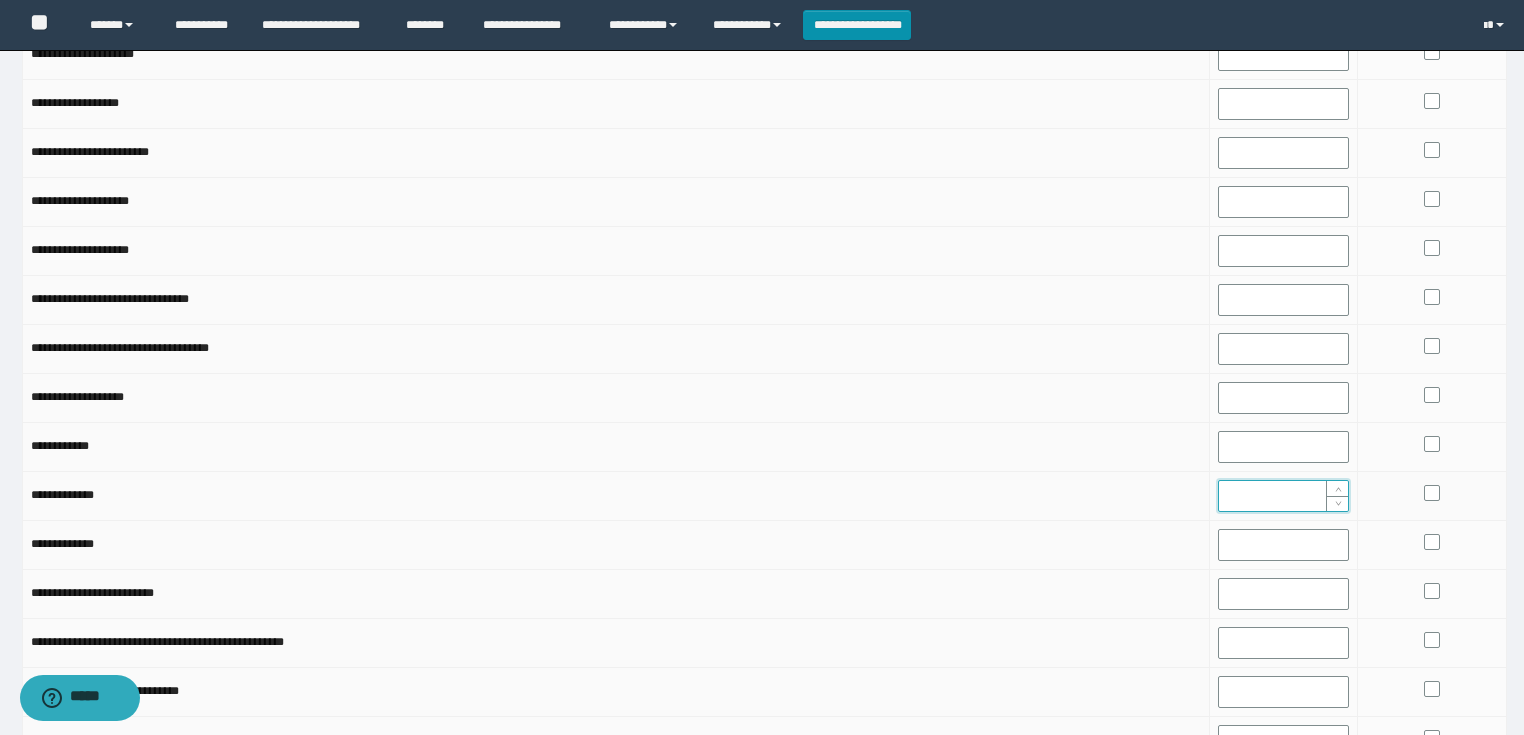 click at bounding box center [1284, 496] 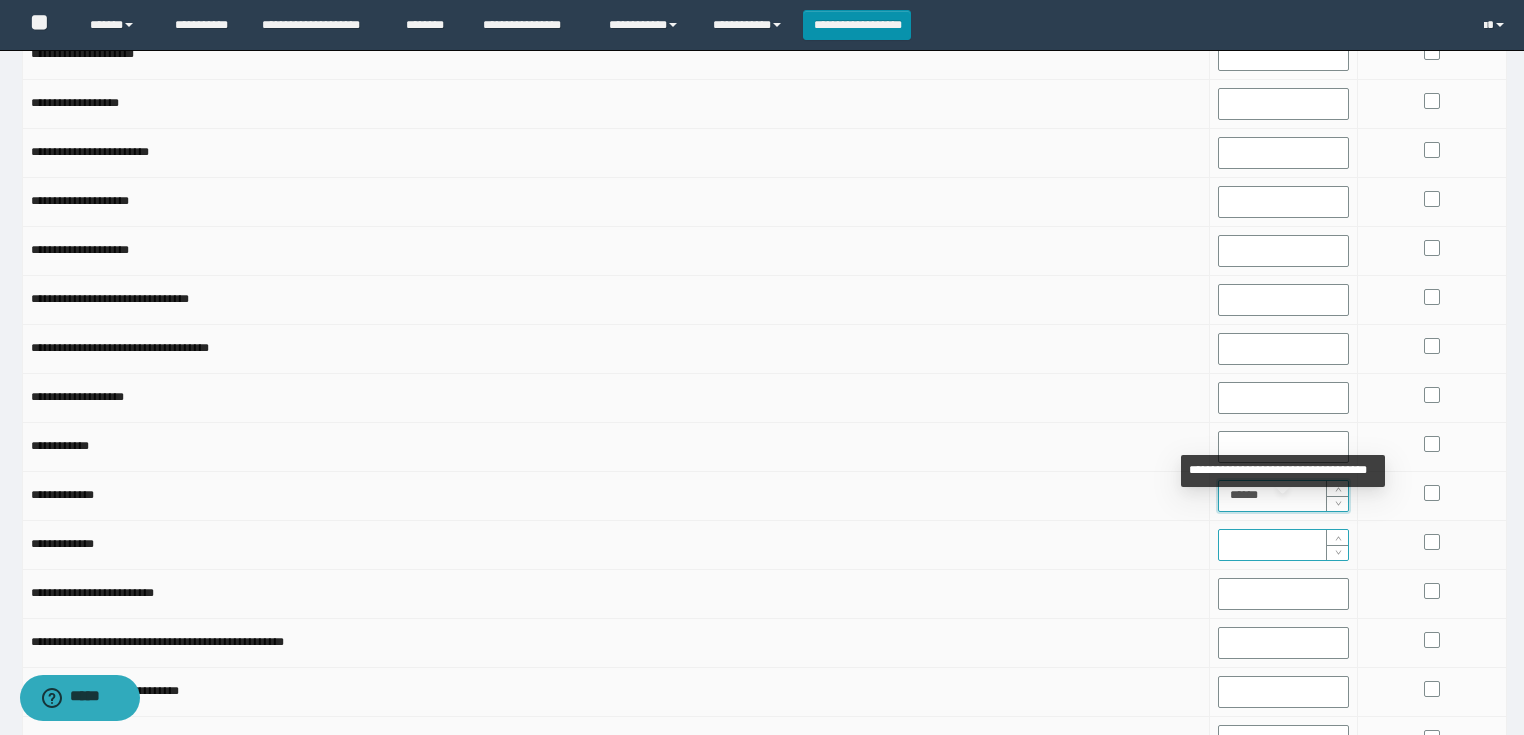 type on "******" 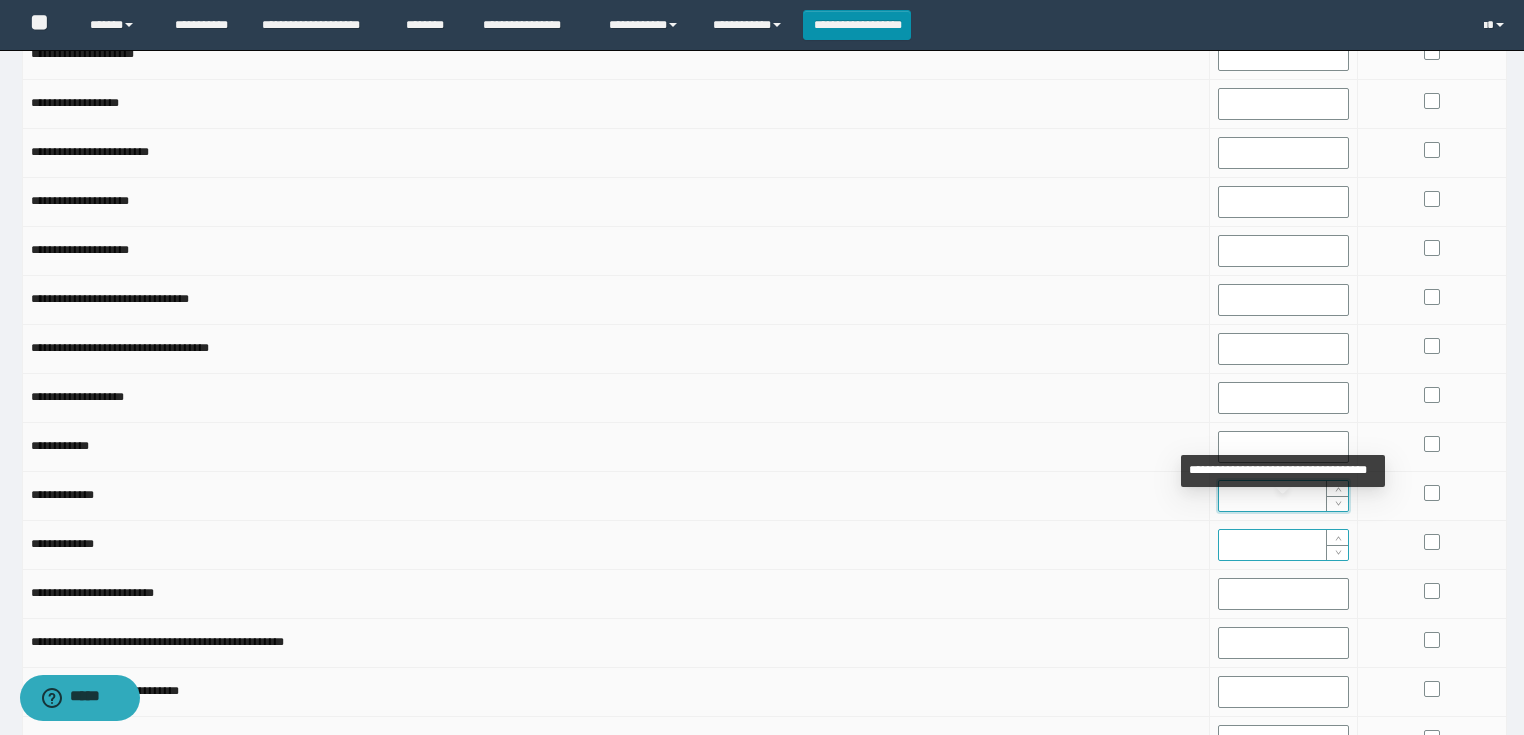 click at bounding box center [1284, 545] 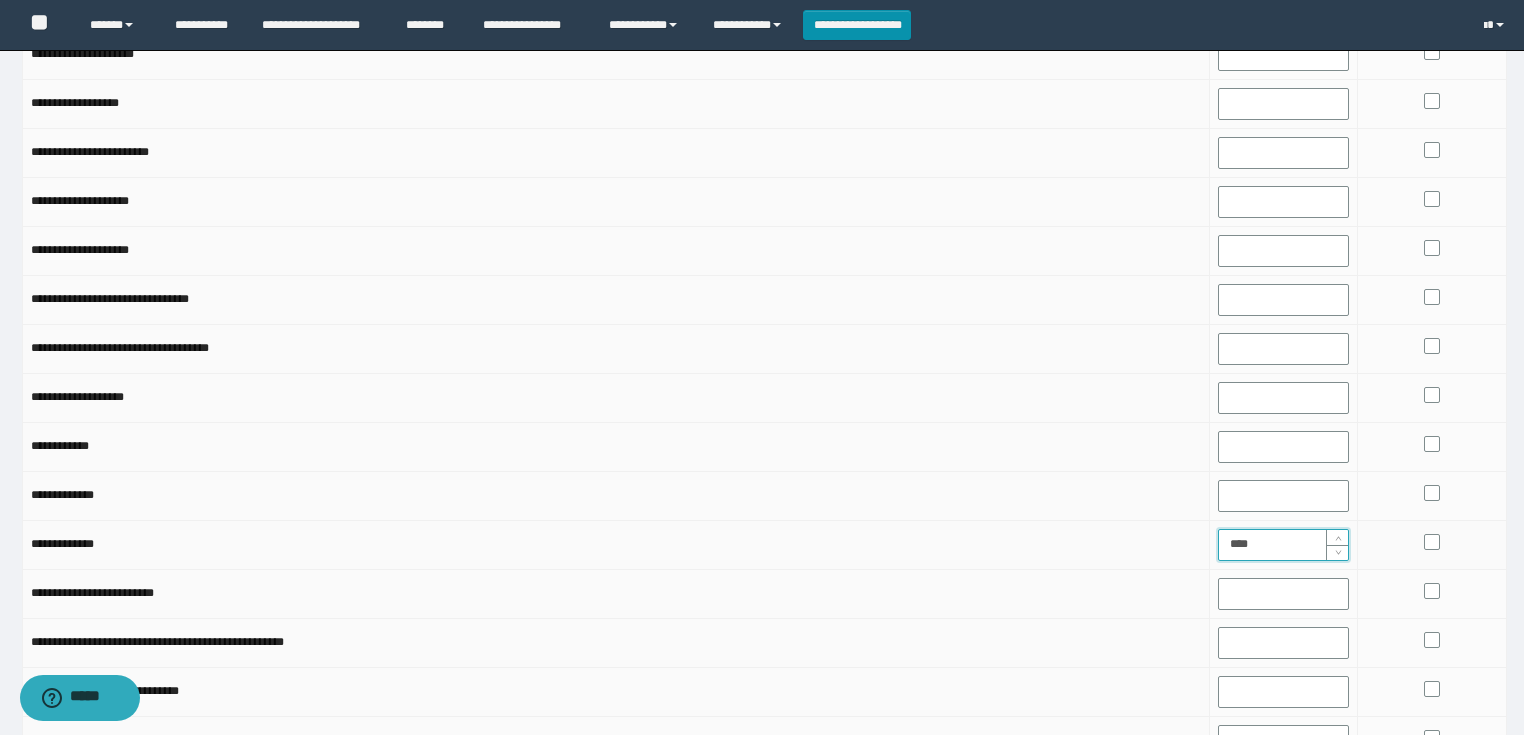 type on "*****" 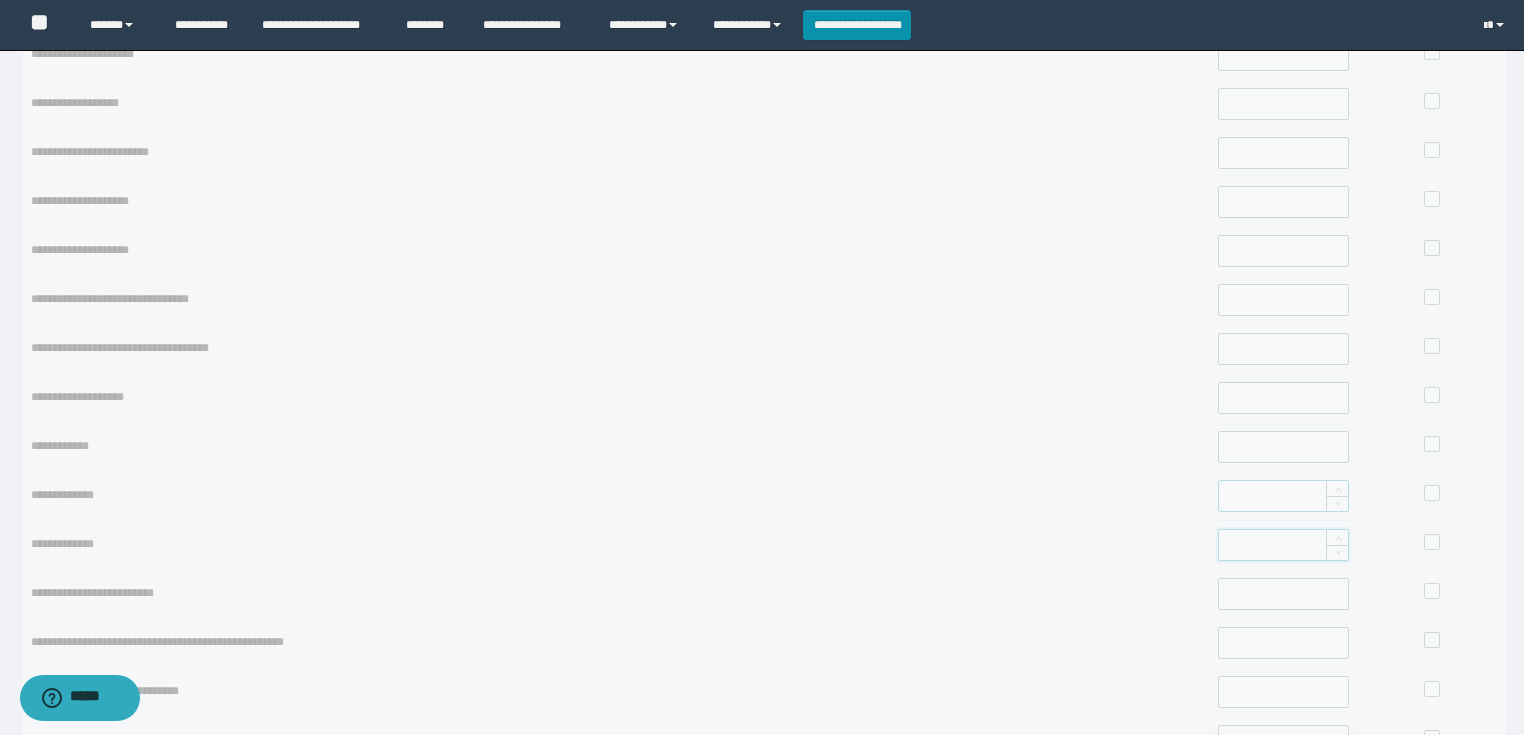 type on "*****" 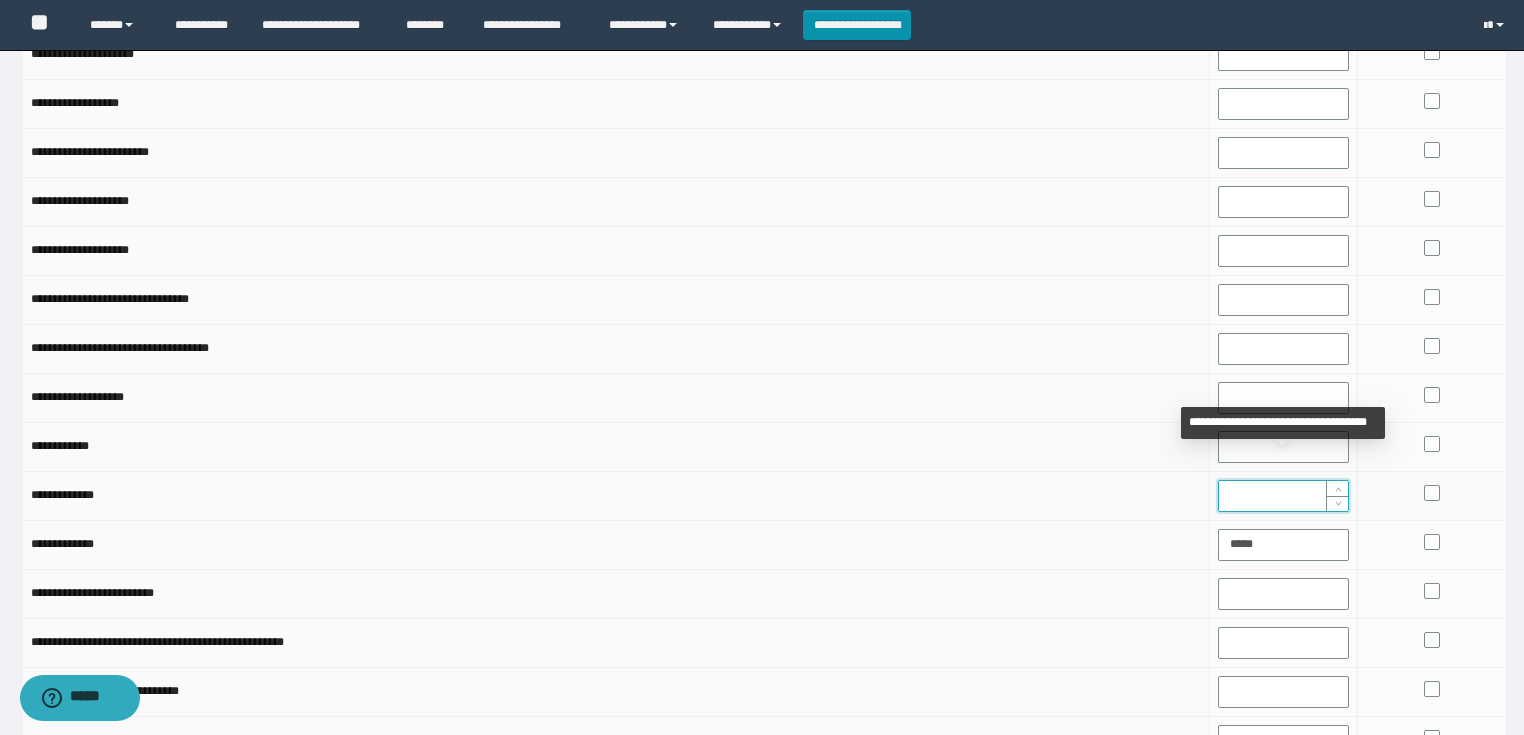 click at bounding box center (1284, 496) 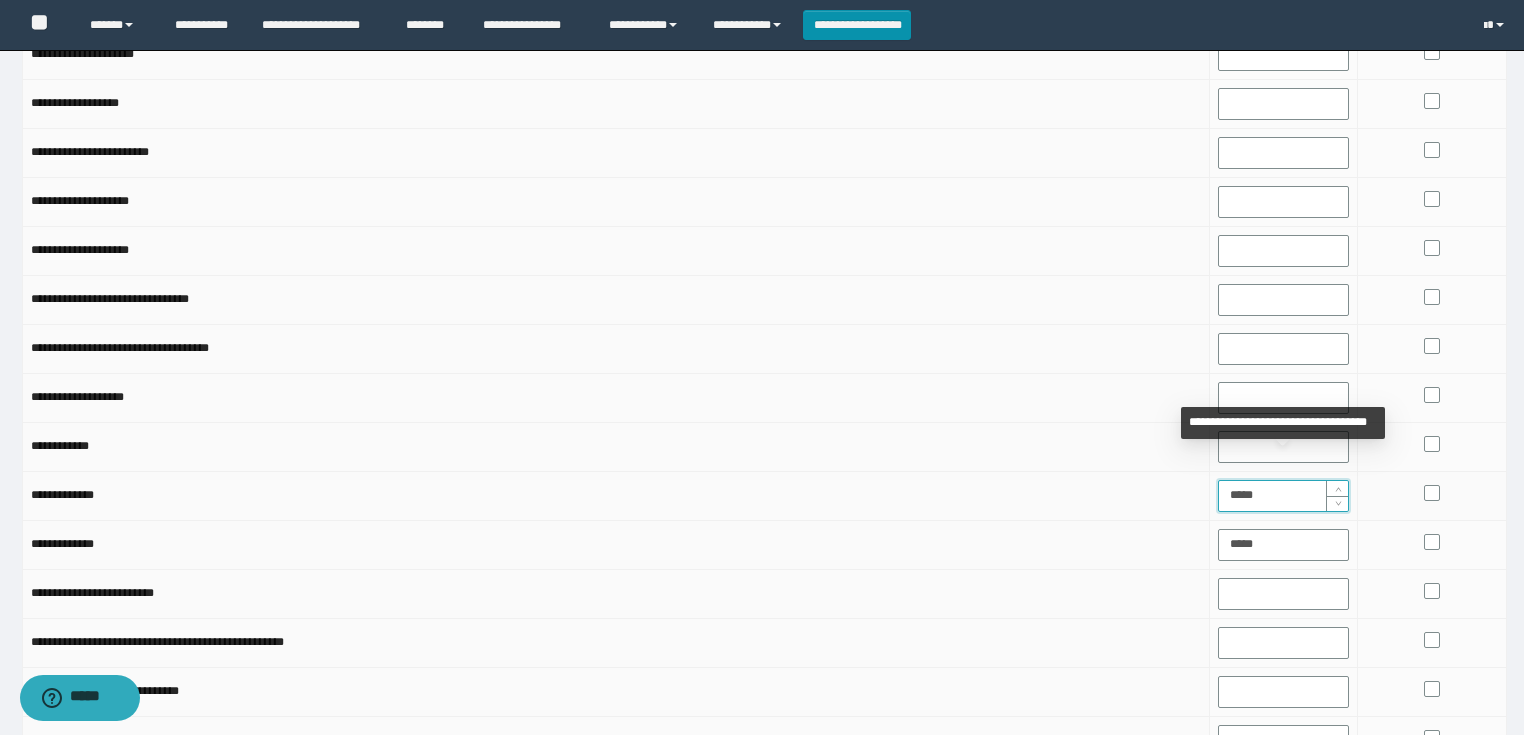 type on "******" 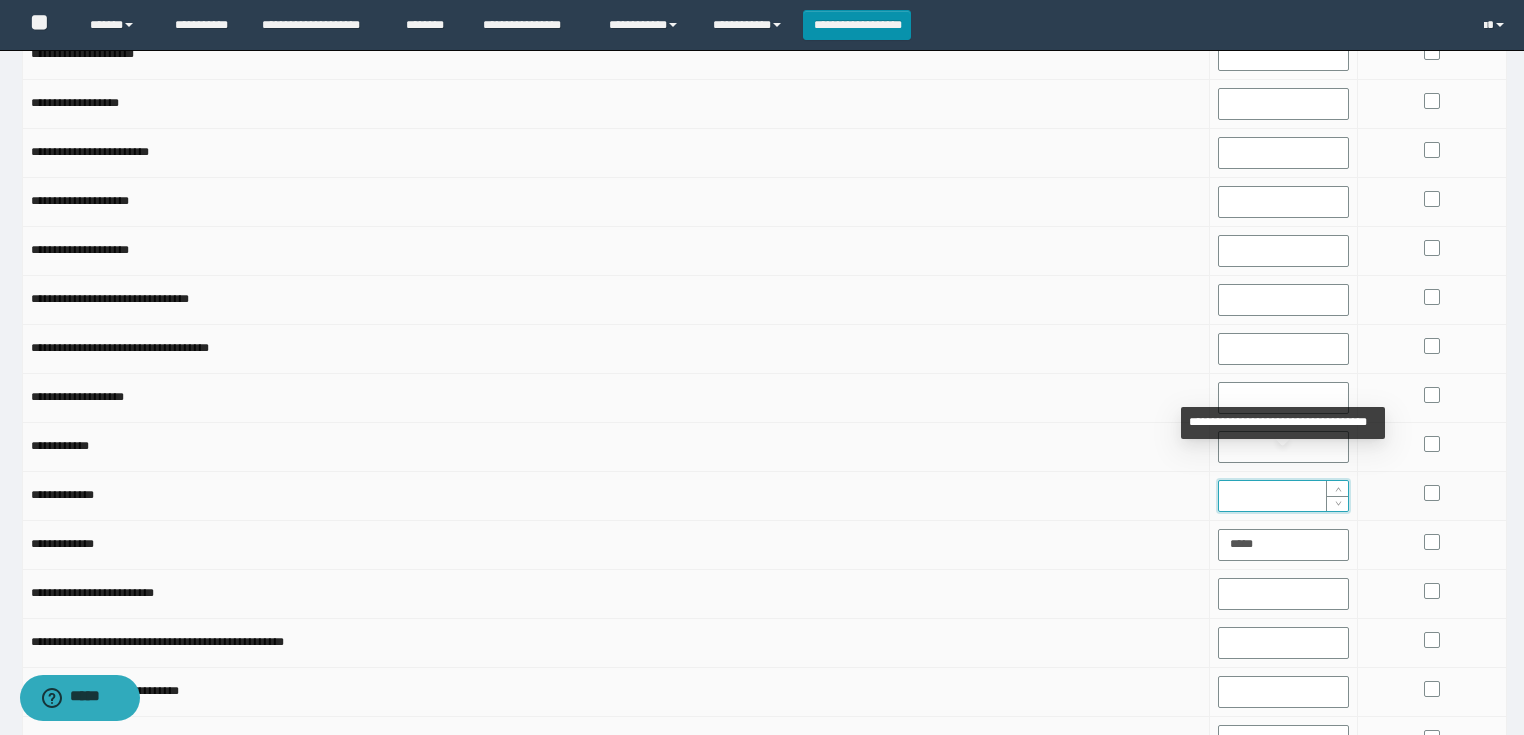 type on "******" 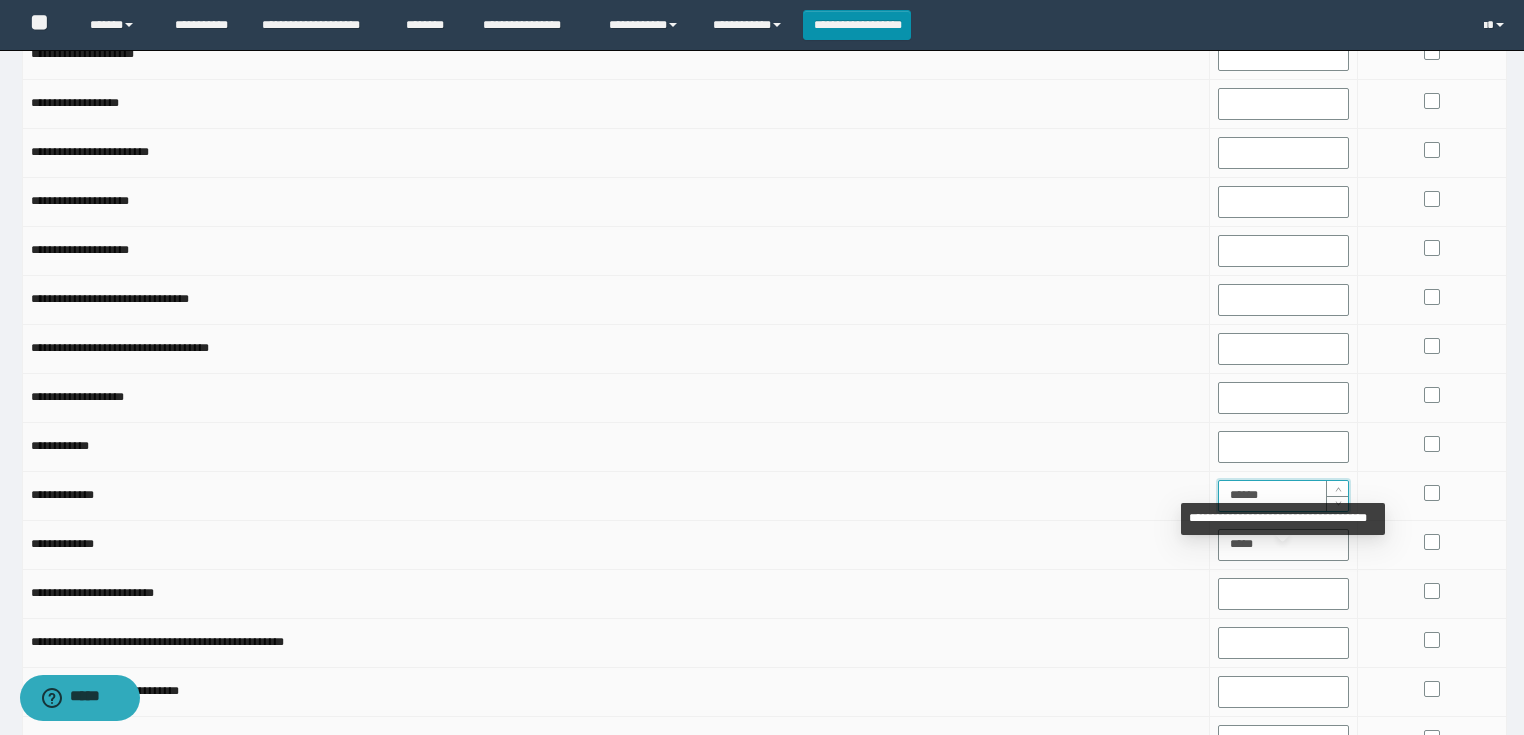 click on "**********" at bounding box center (1283, 519) 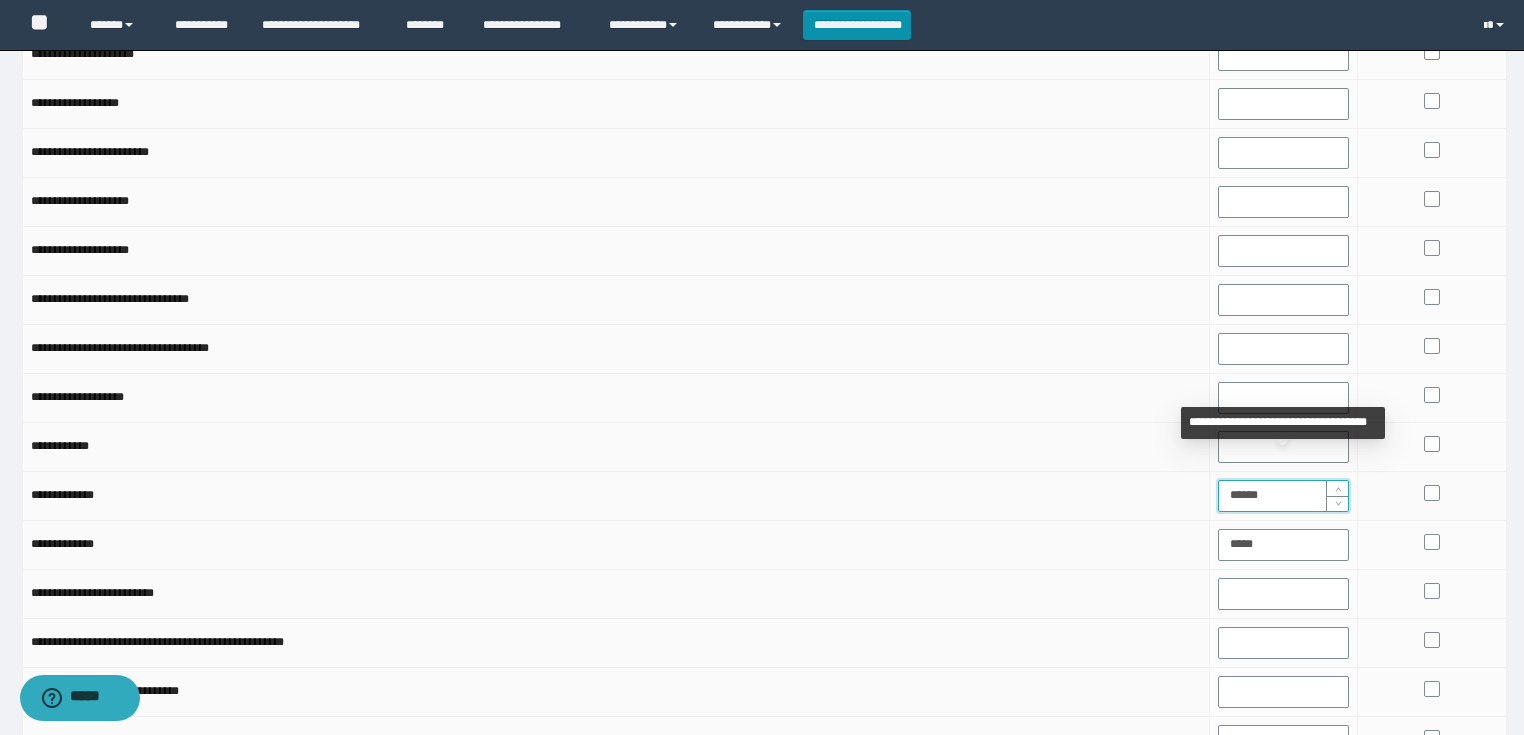 click on "******" at bounding box center (1284, 496) 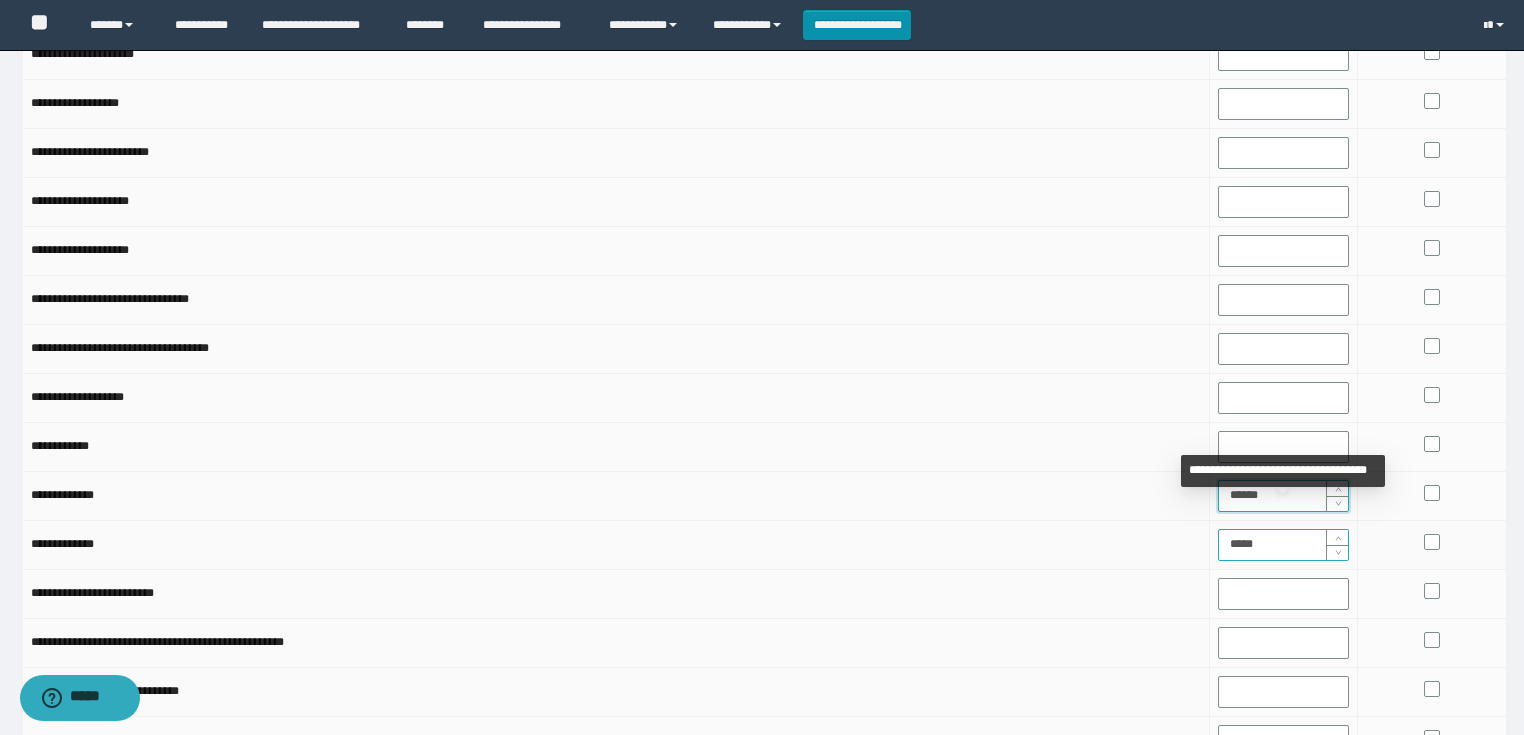 click on "*****" at bounding box center [1284, 545] 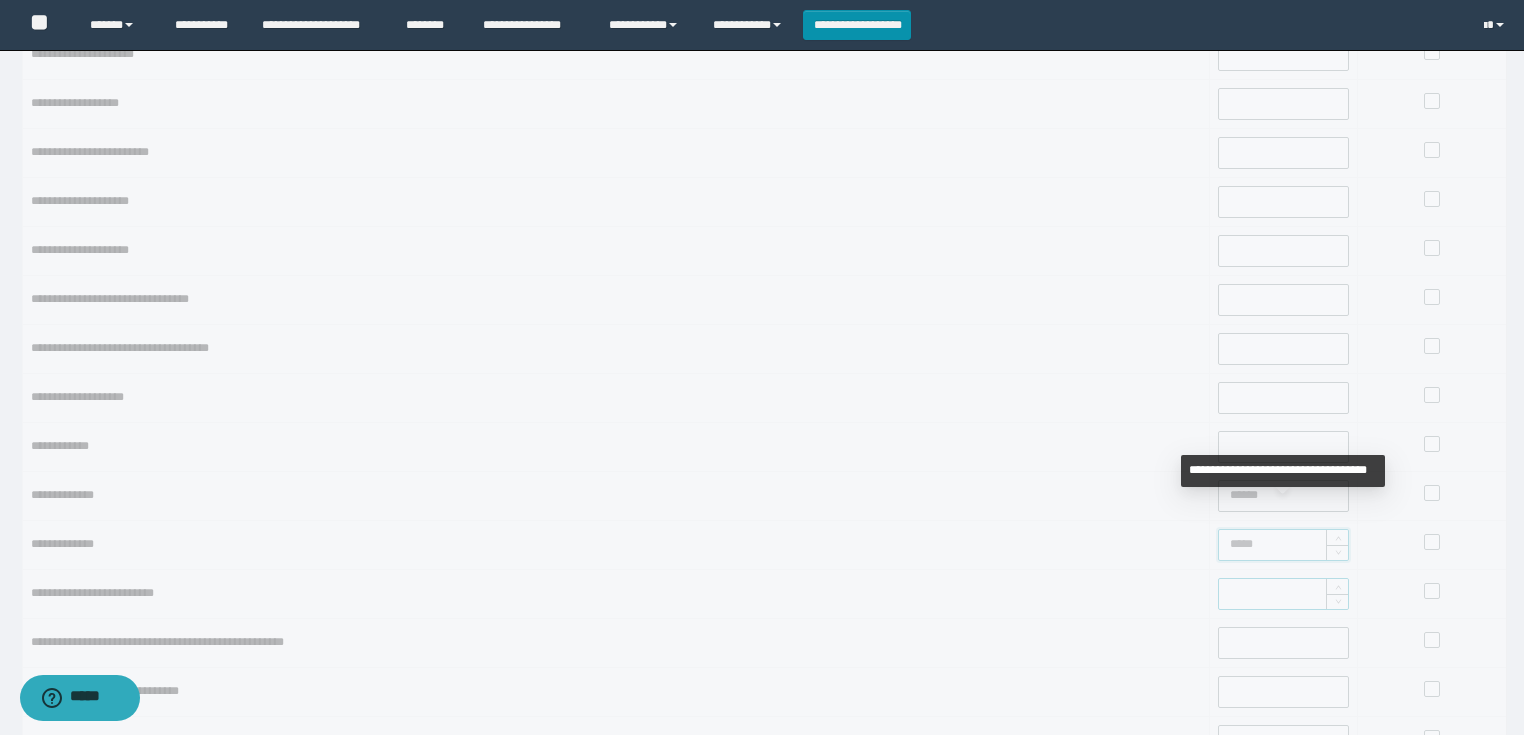type on "******" 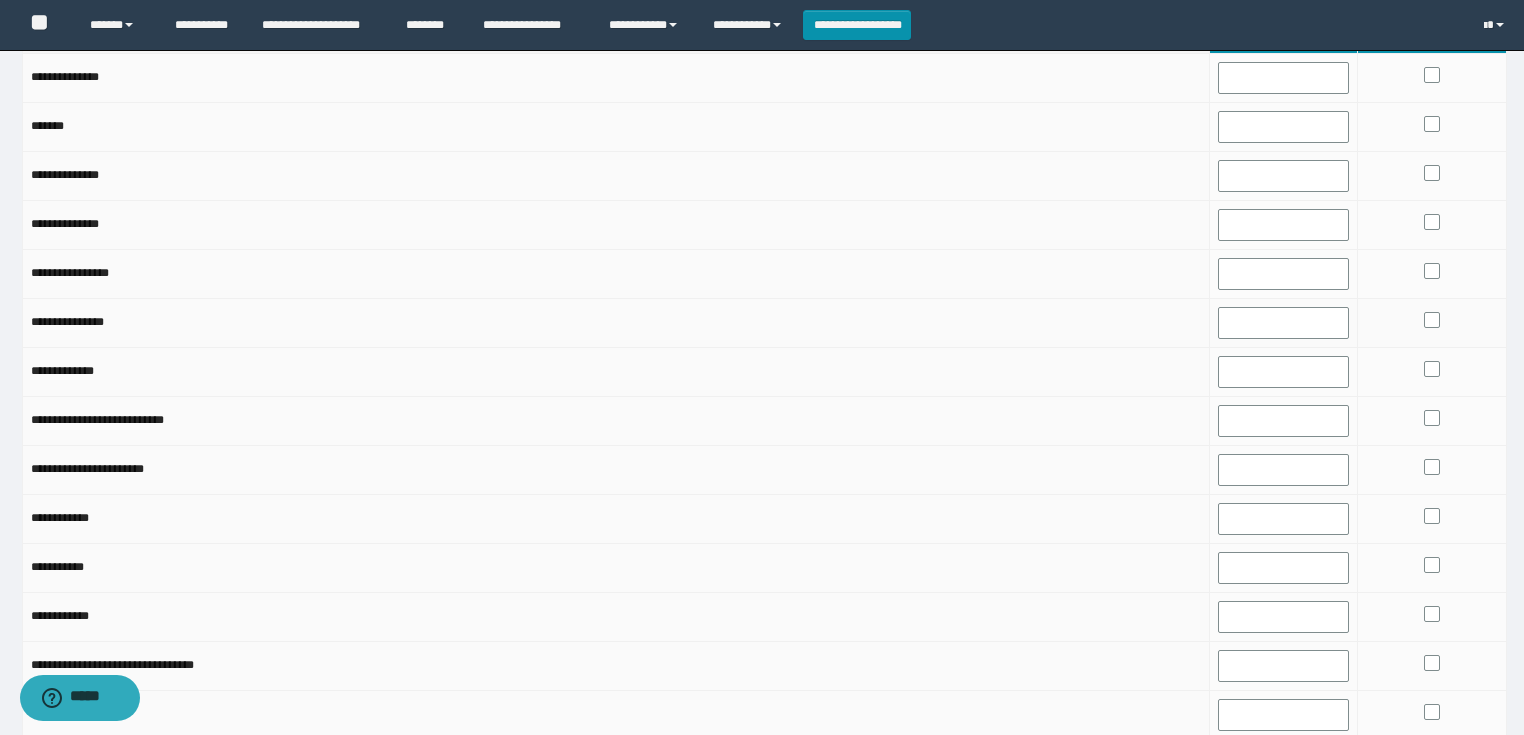 scroll, scrollTop: 0, scrollLeft: 0, axis: both 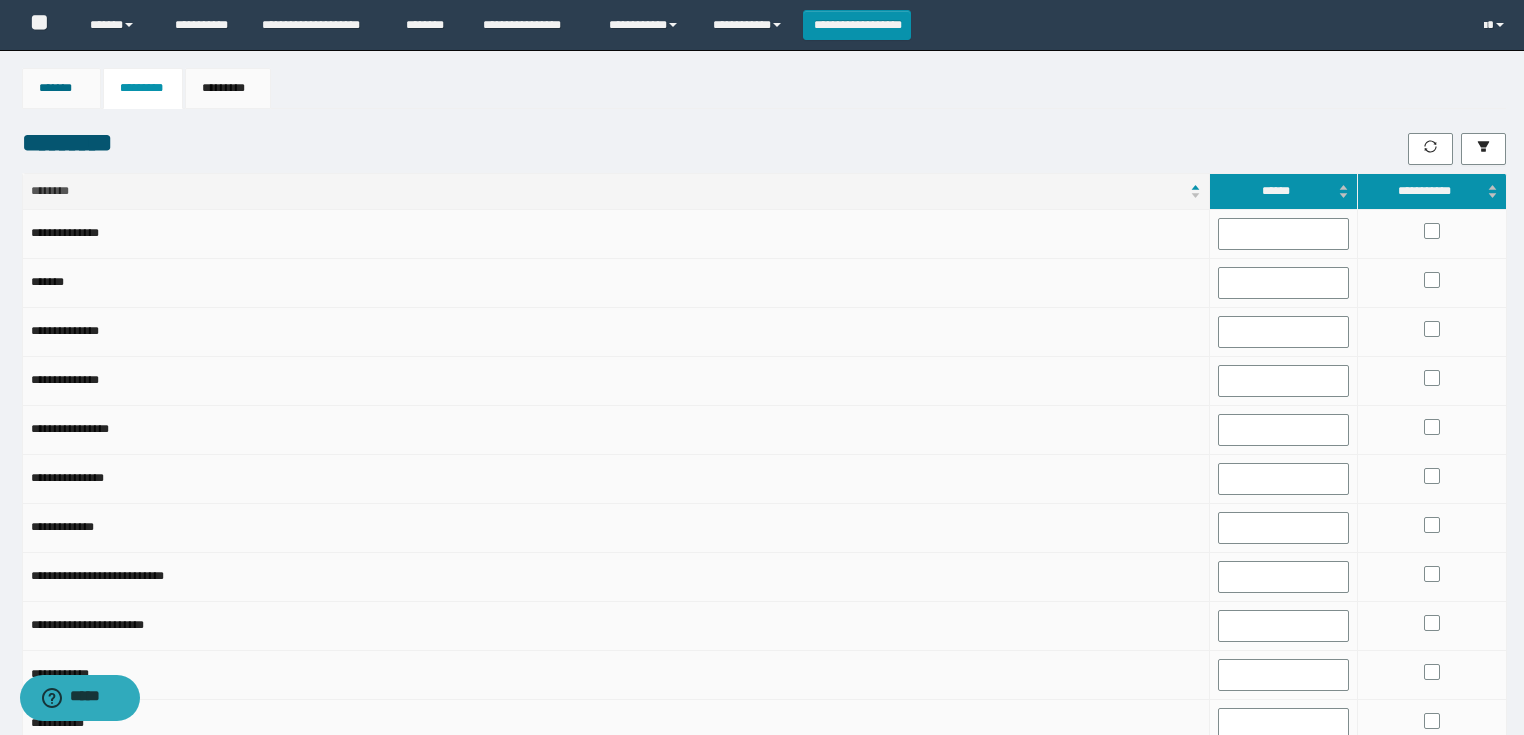 click on "*******" at bounding box center [61, 88] 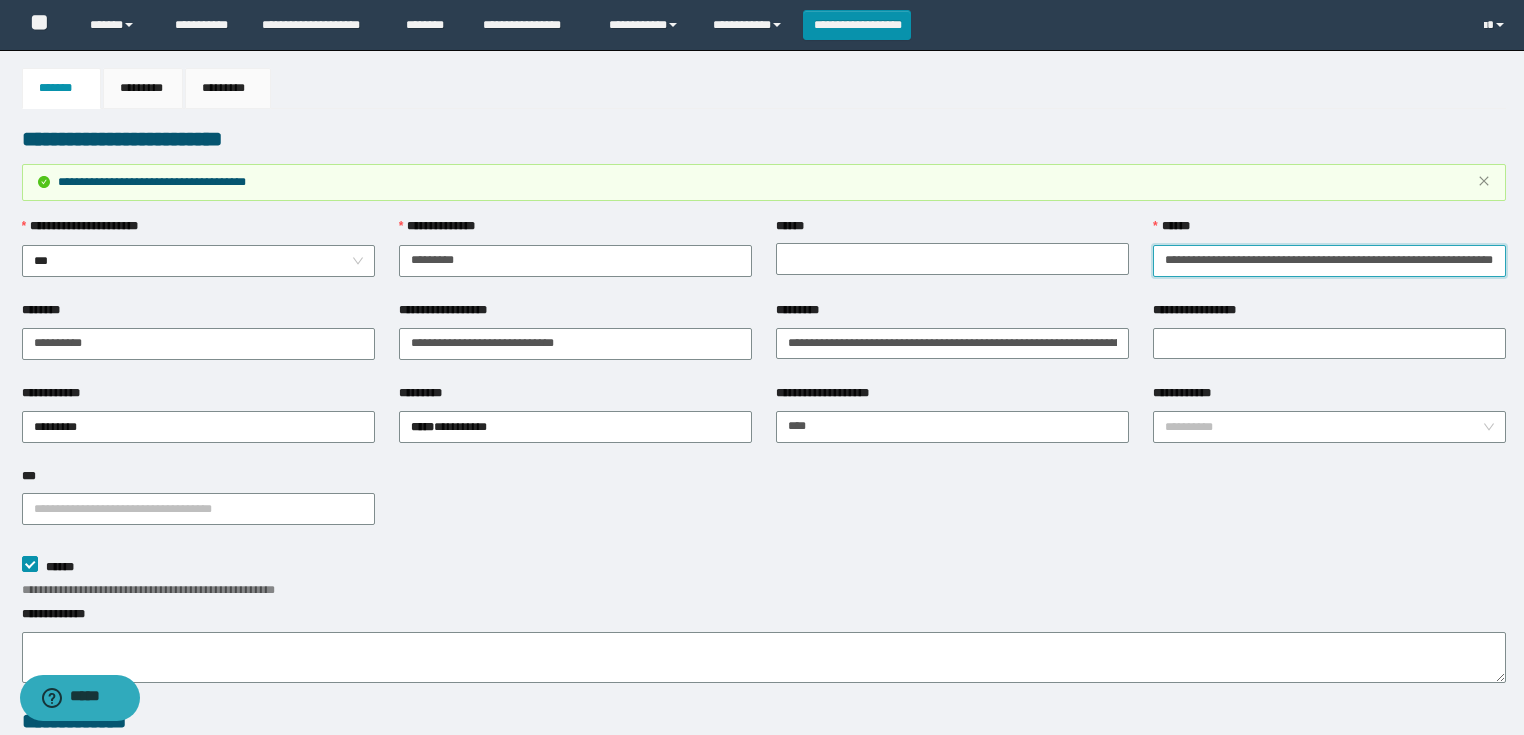 scroll, scrollTop: 0, scrollLeft: 111, axis: horizontal 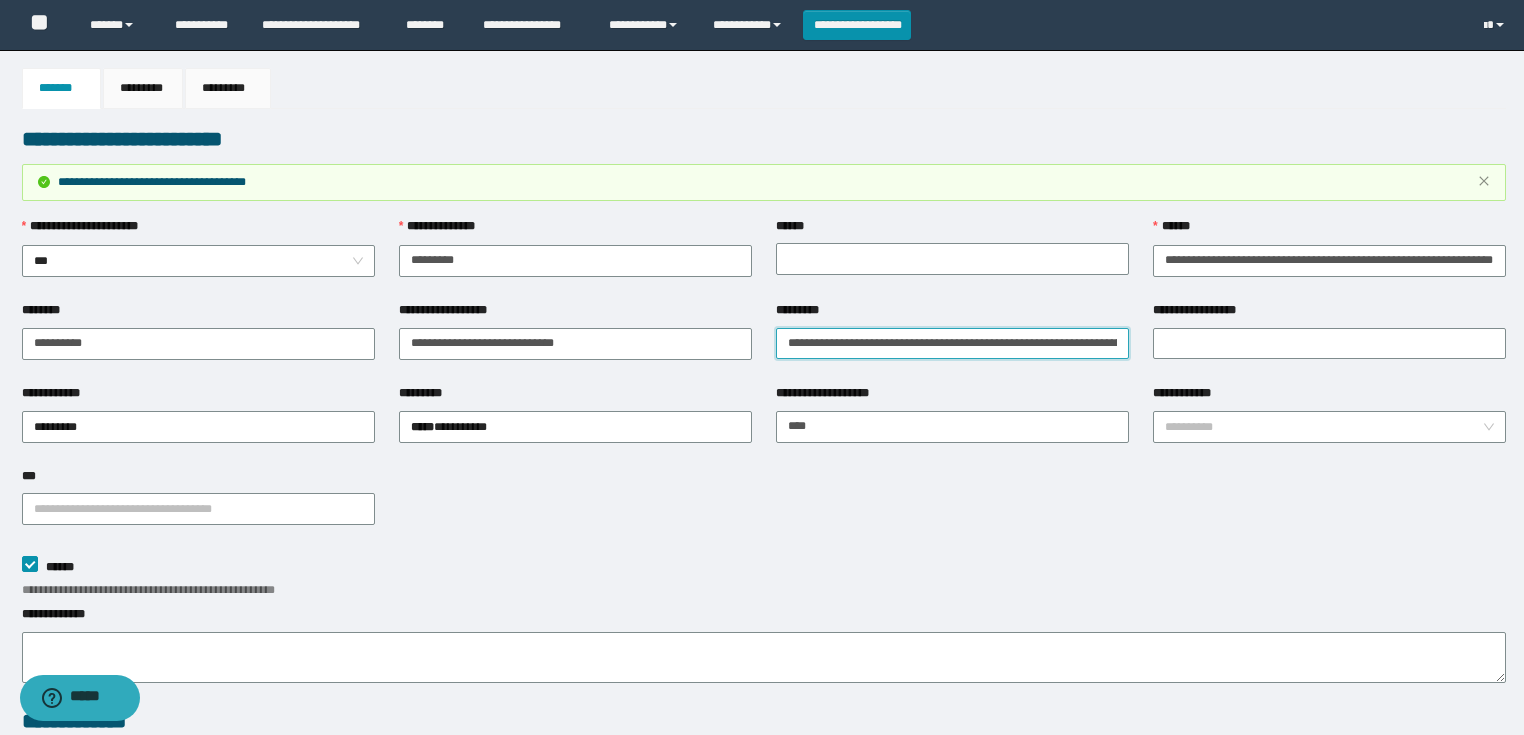 click on "**********" at bounding box center (952, 344) 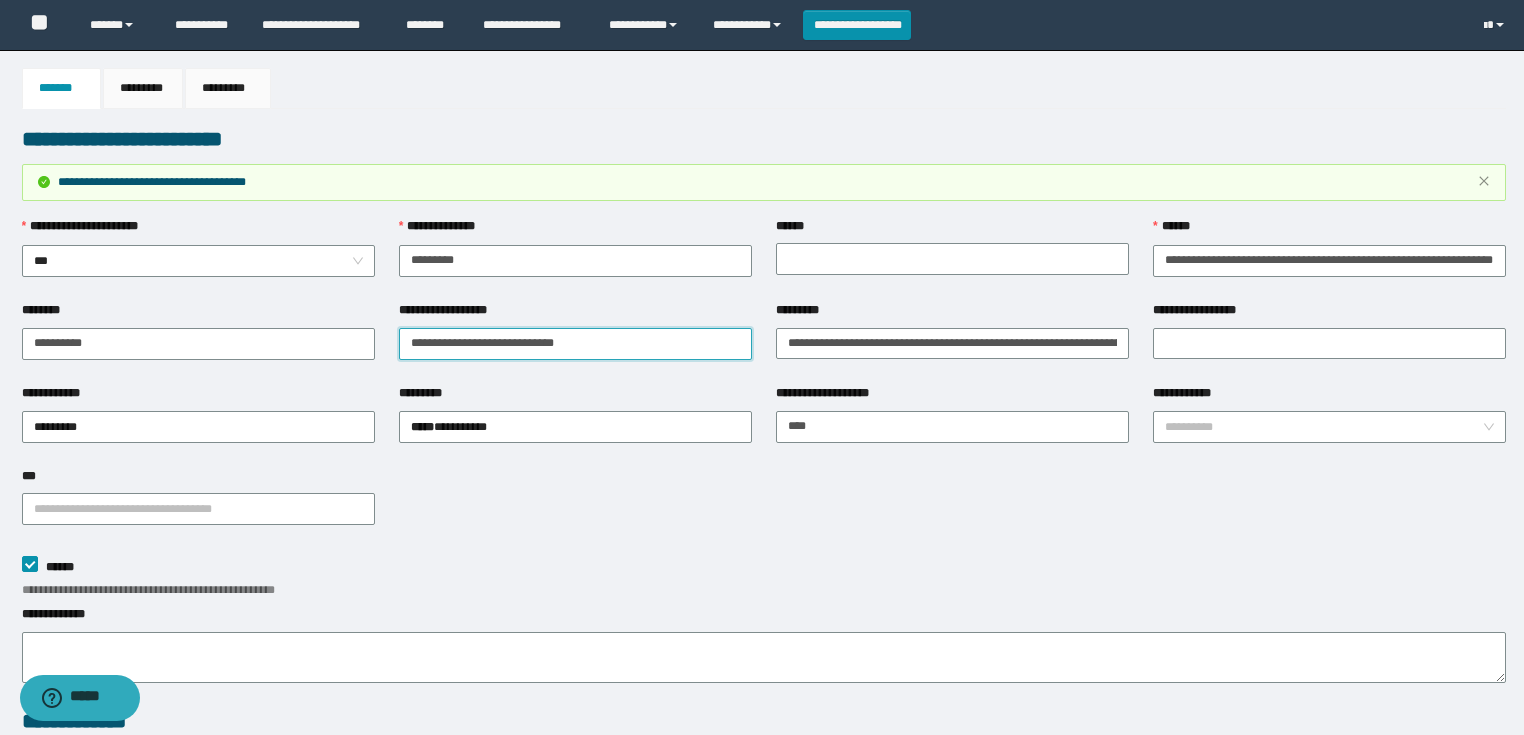 drag, startPoint x: 412, startPoint y: 342, endPoint x: 634, endPoint y: 329, distance: 222.38031 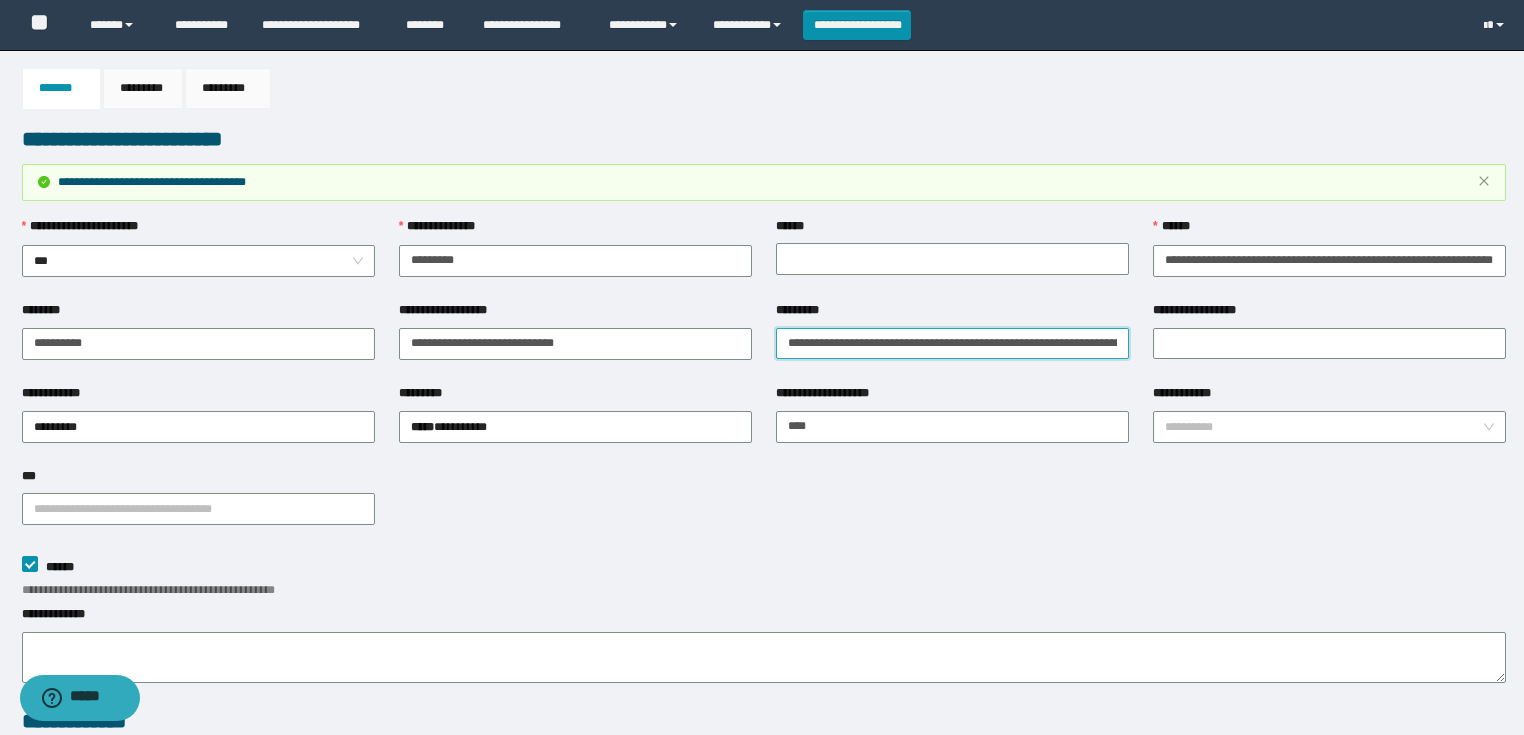 click on "**********" at bounding box center (952, 344) 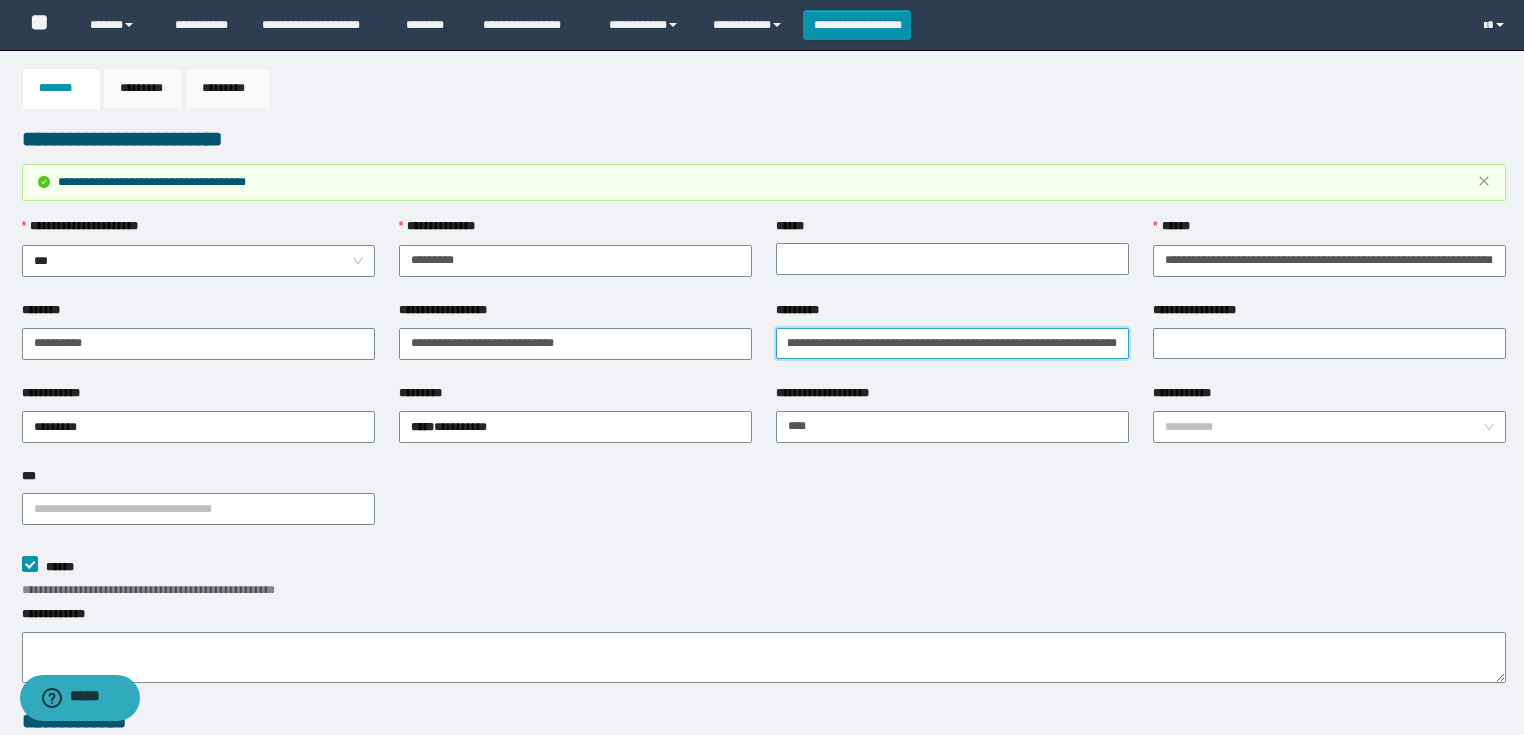 drag, startPoint x: 784, startPoint y: 337, endPoint x: 1144, endPoint y: 352, distance: 360.31238 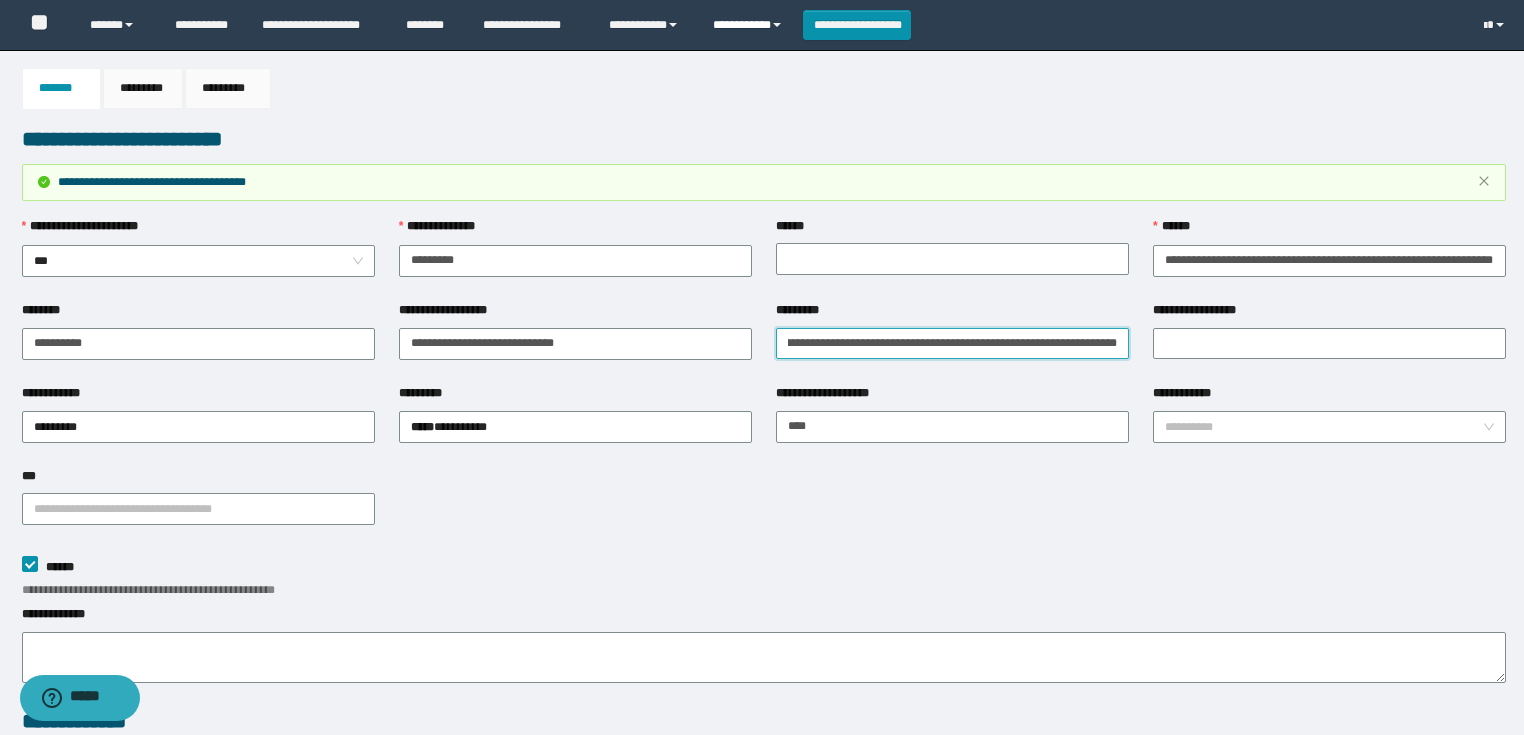scroll, scrollTop: 0, scrollLeft: 0, axis: both 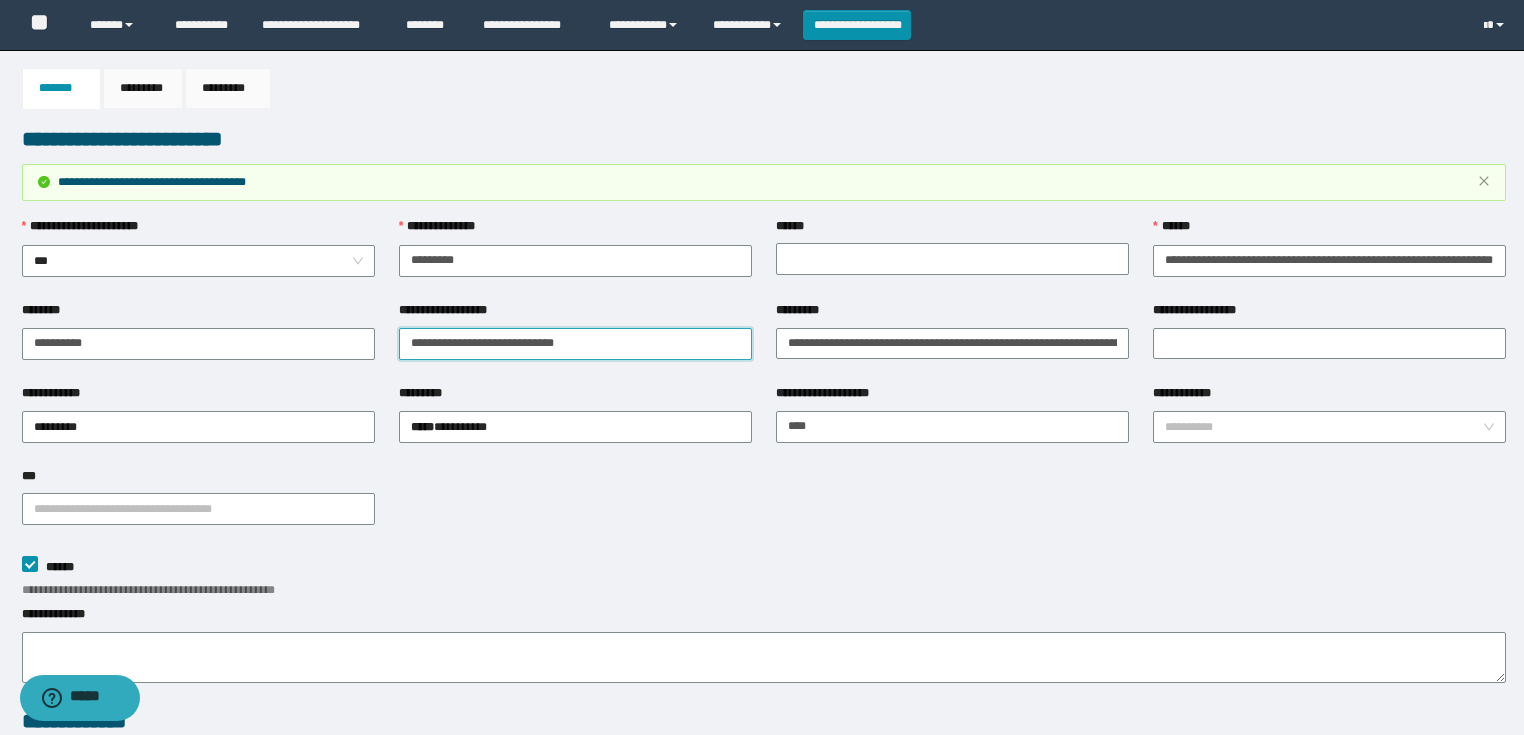 drag, startPoint x: 411, startPoint y: 340, endPoint x: 622, endPoint y: 336, distance: 211.03792 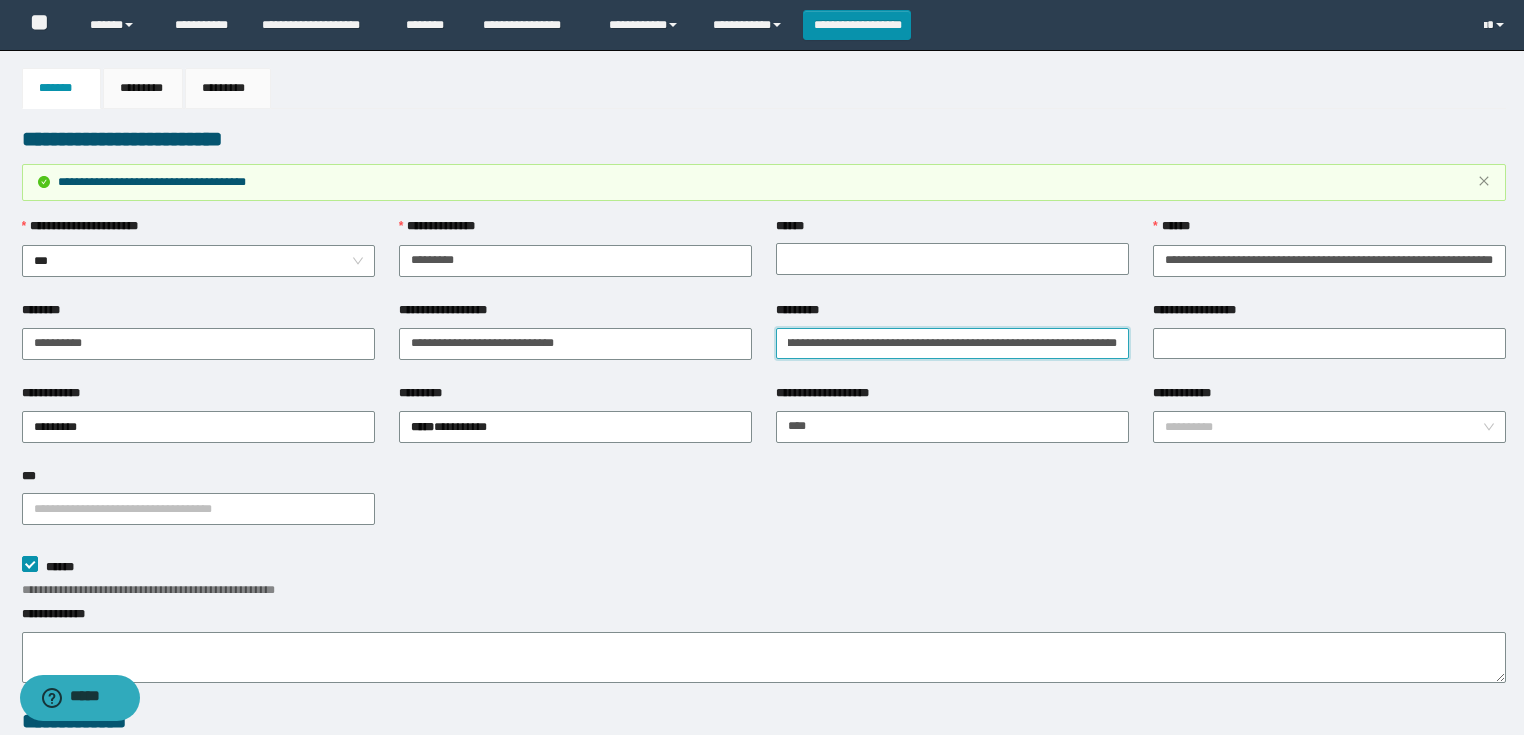 scroll, scrollTop: 0, scrollLeft: 136, axis: horizontal 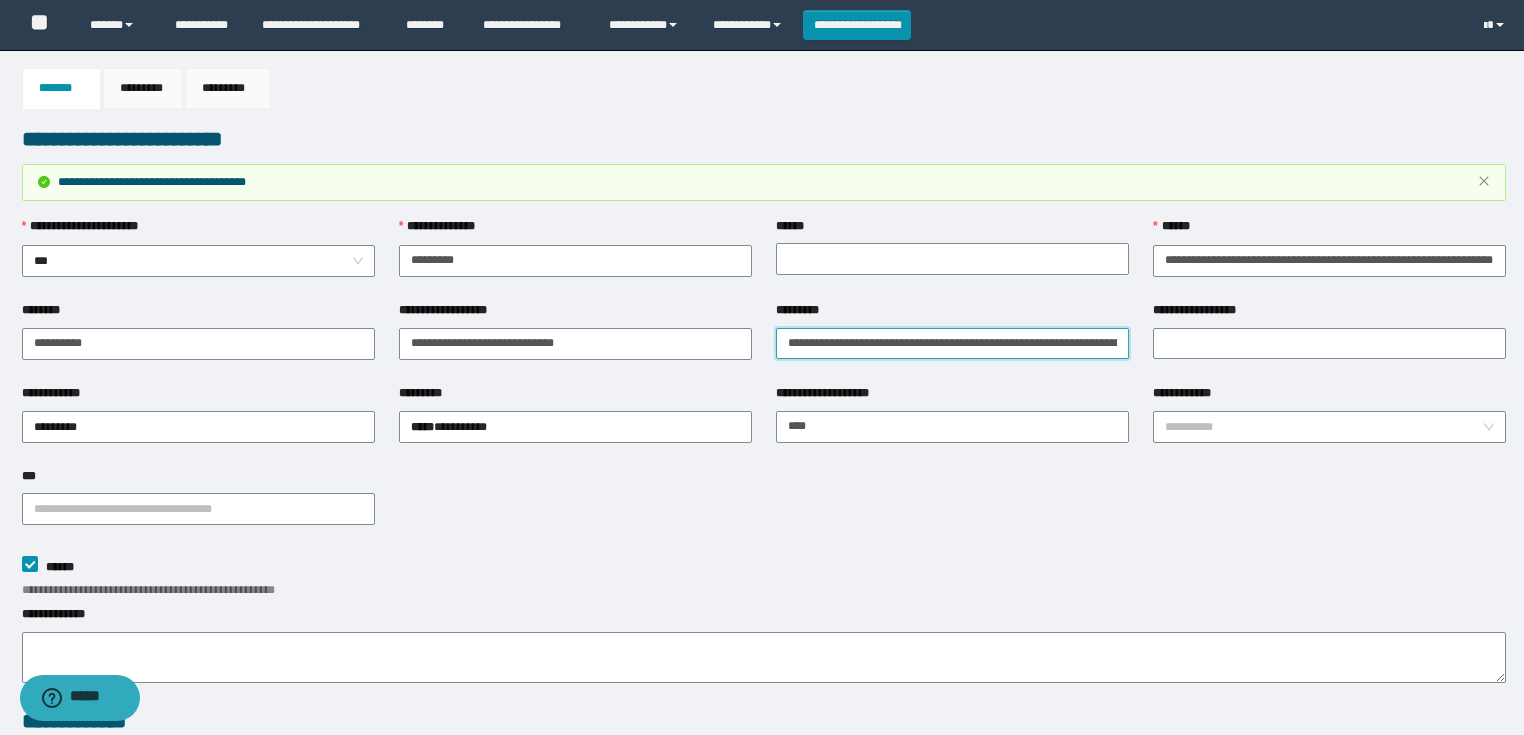 click on "**********" at bounding box center [952, 344] 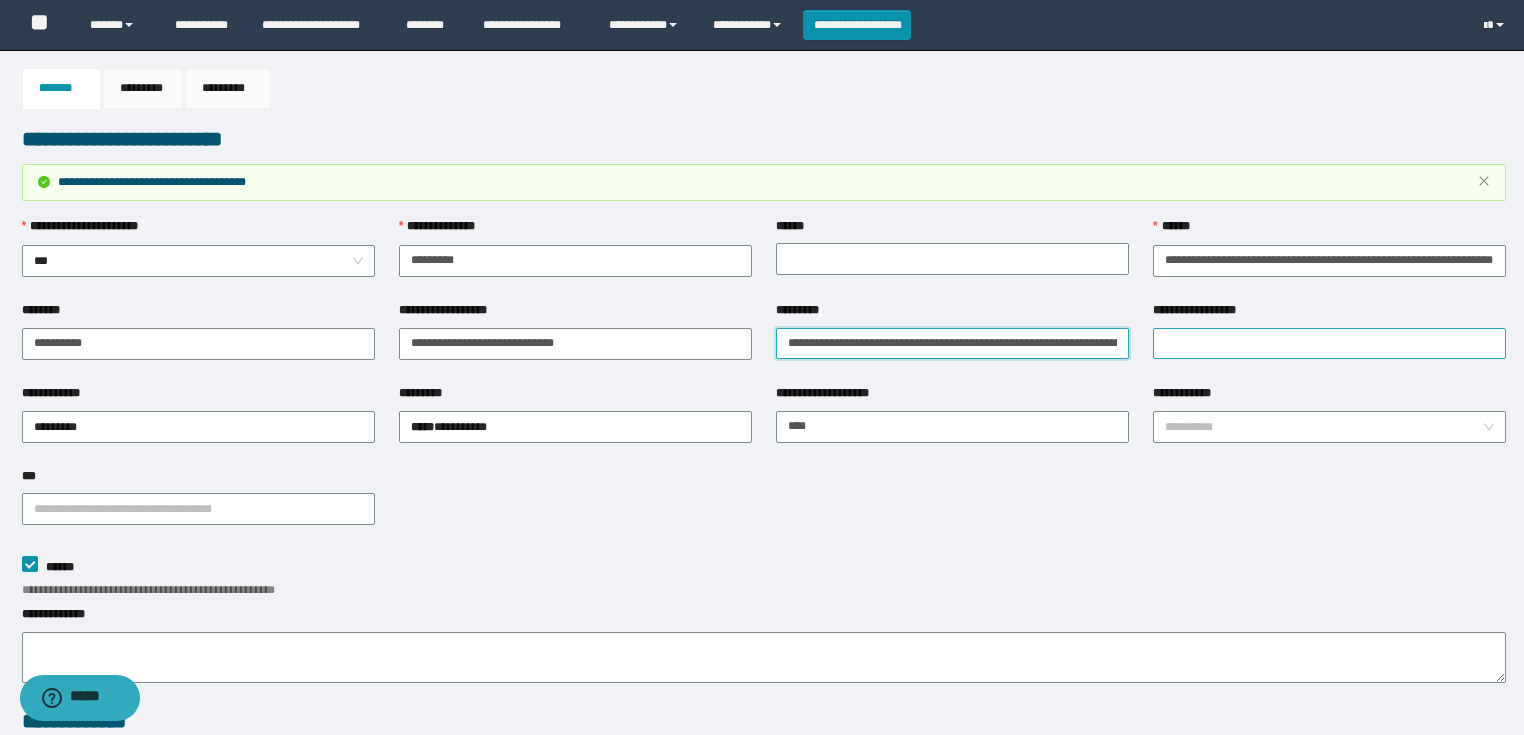 scroll, scrollTop: 0, scrollLeft: 136, axis: horizontal 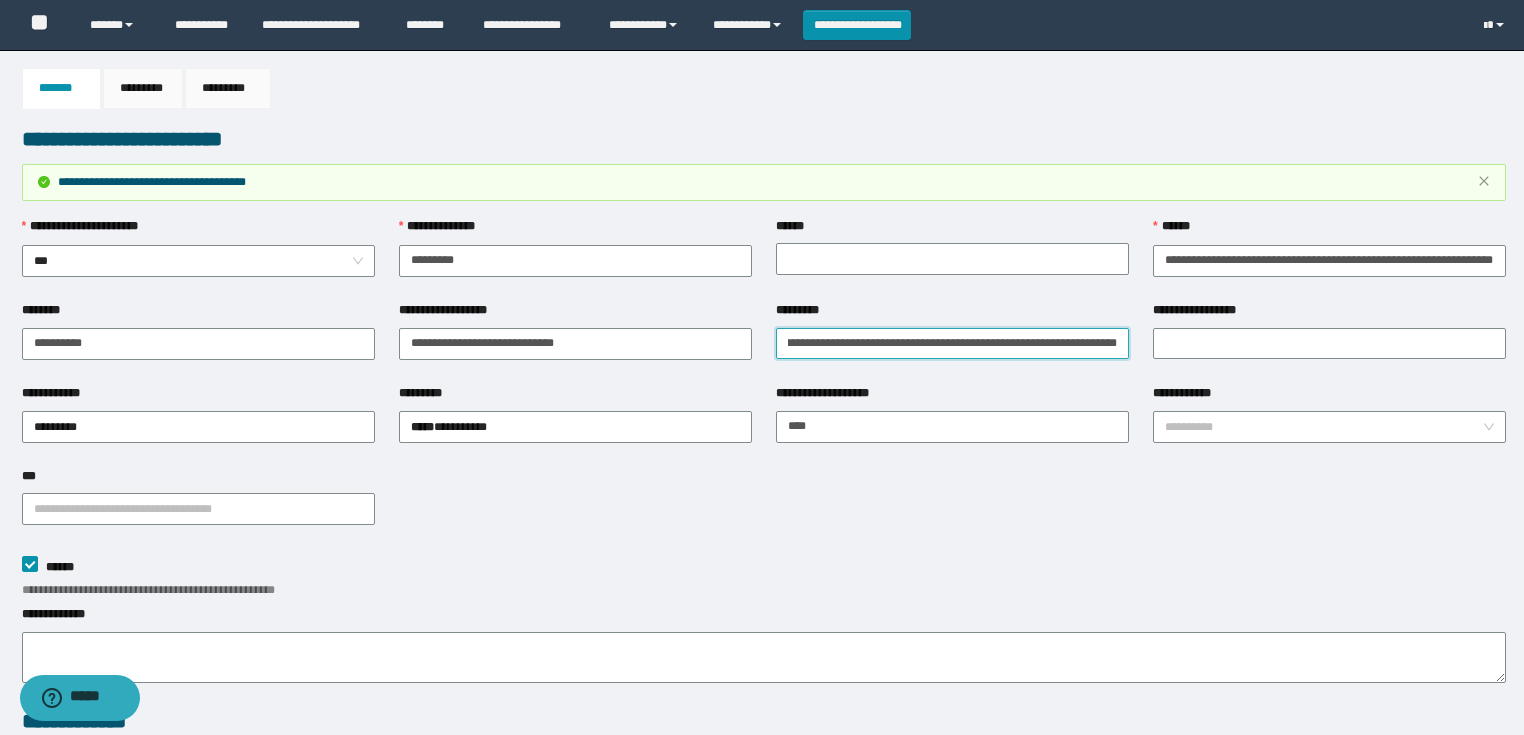 drag, startPoint x: 780, startPoint y: 339, endPoint x: 1348, endPoint y: 363, distance: 568.50684 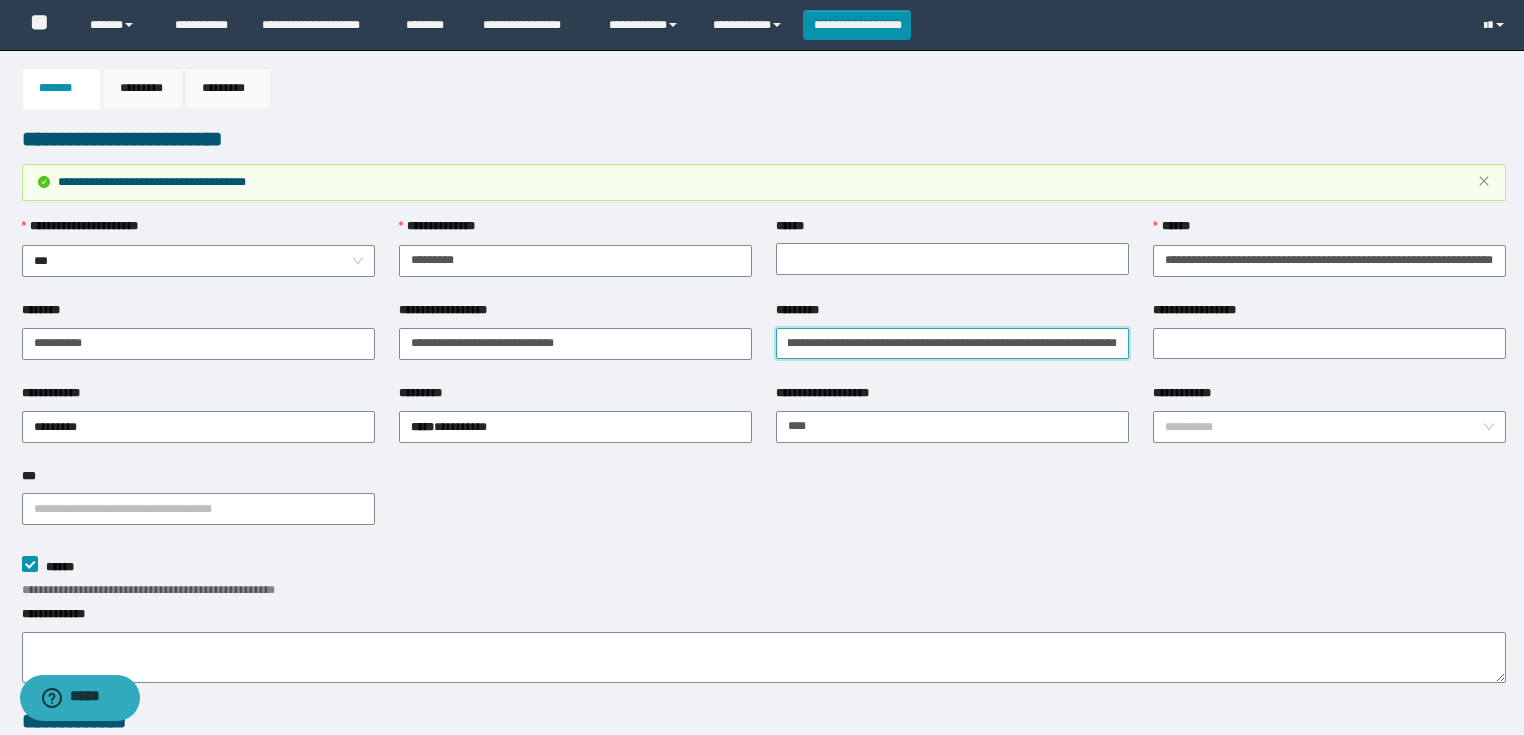 scroll, scrollTop: 0, scrollLeft: 0, axis: both 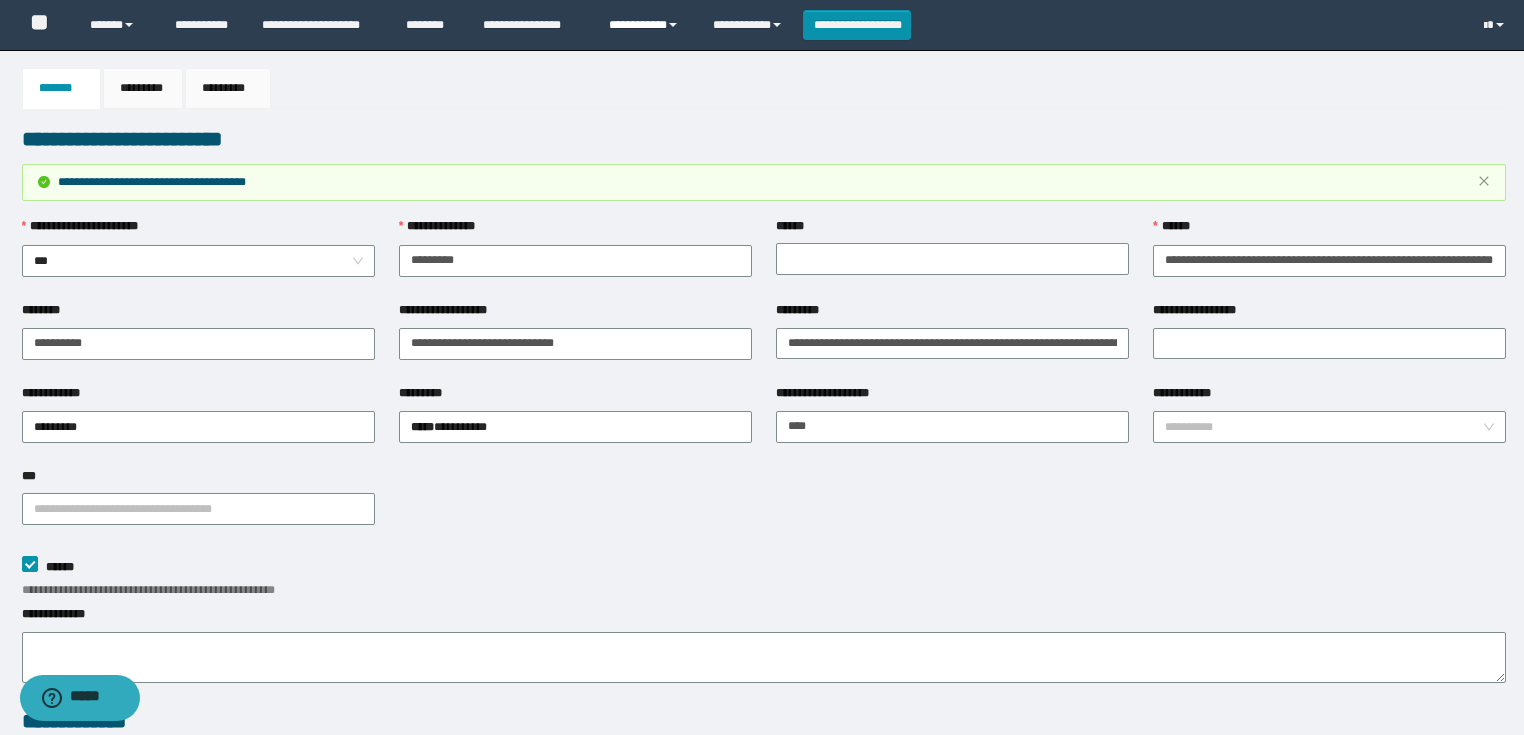 click on "**********" at bounding box center (646, 25) 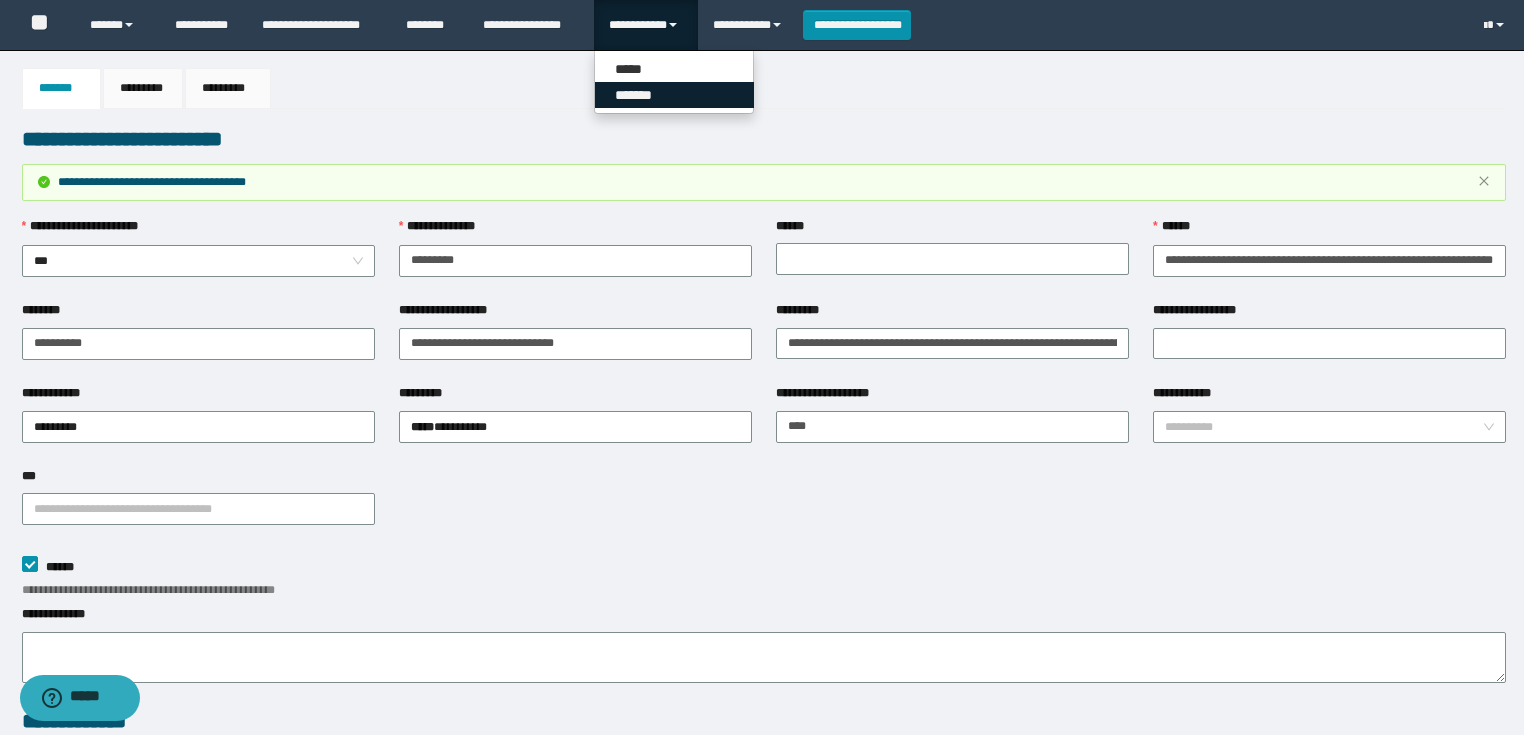 click on "*******" at bounding box center (674, 95) 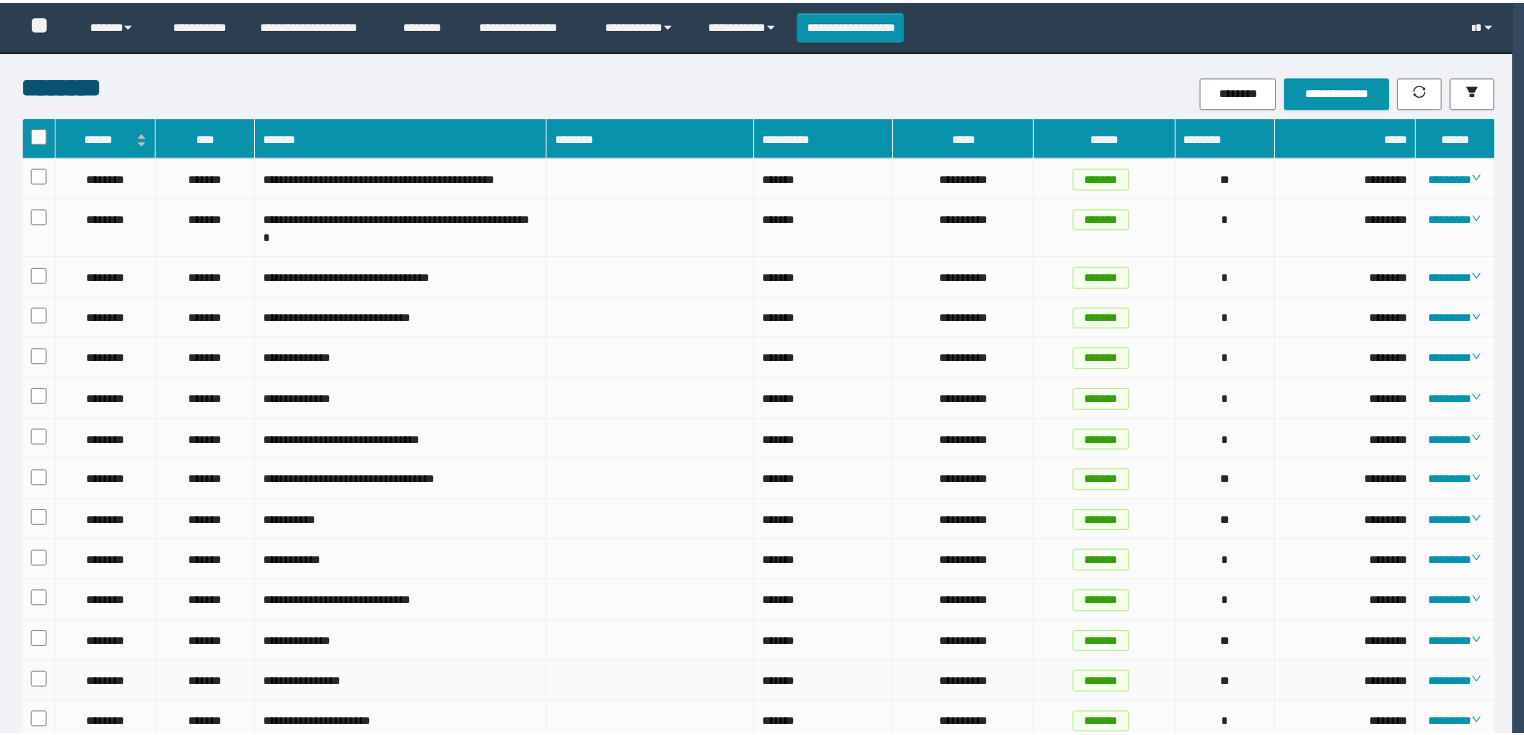 scroll, scrollTop: 0, scrollLeft: 0, axis: both 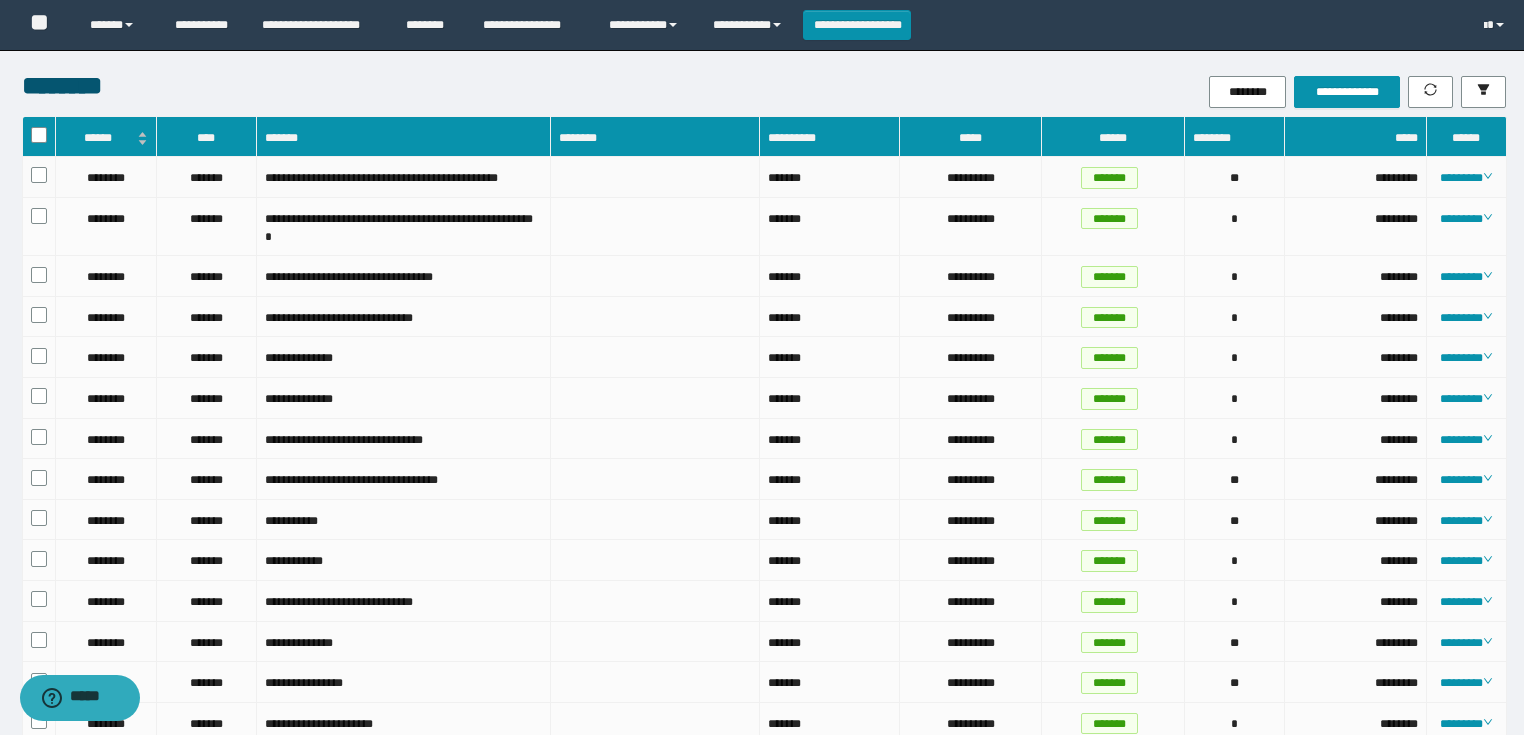 click at bounding box center (39, 177) 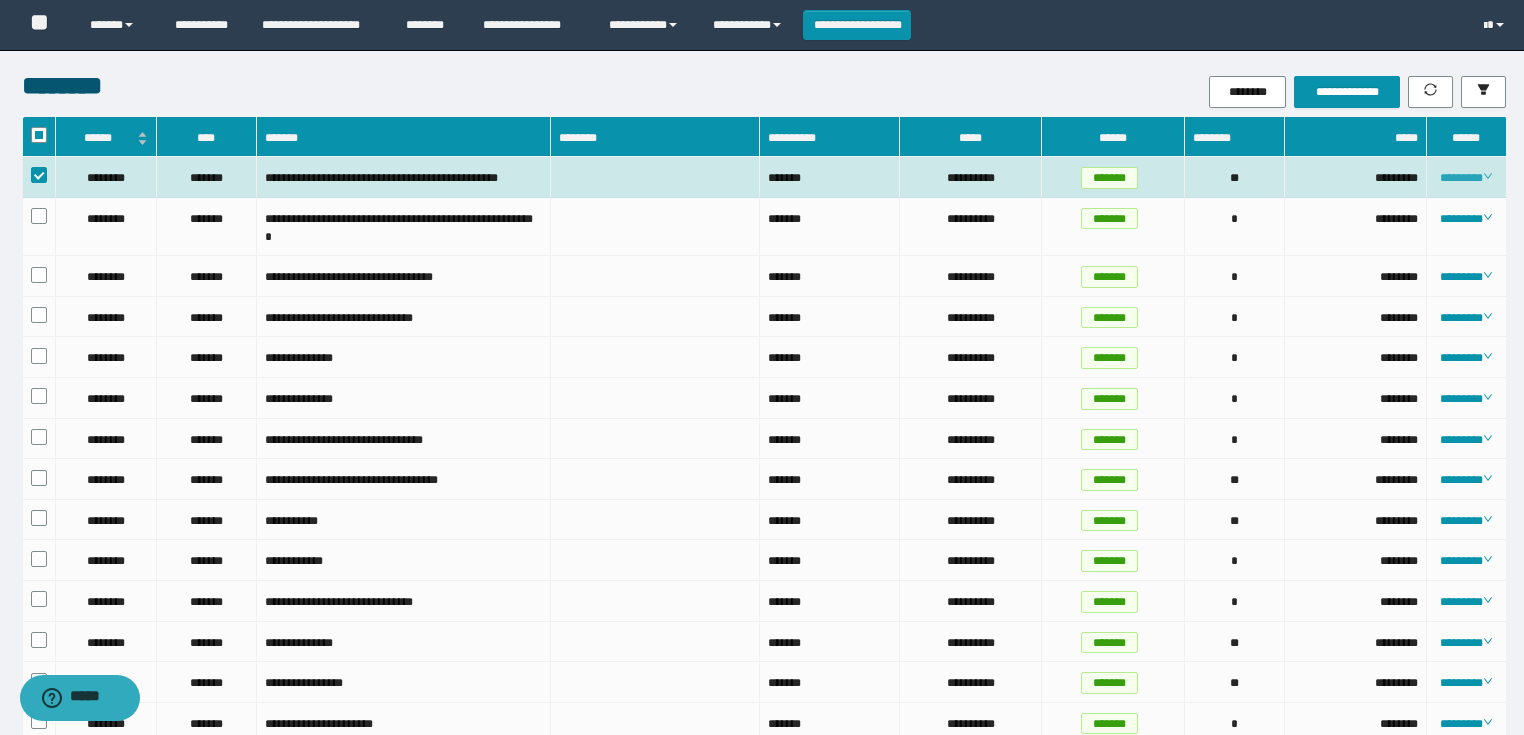 click on "********" at bounding box center [1466, 178] 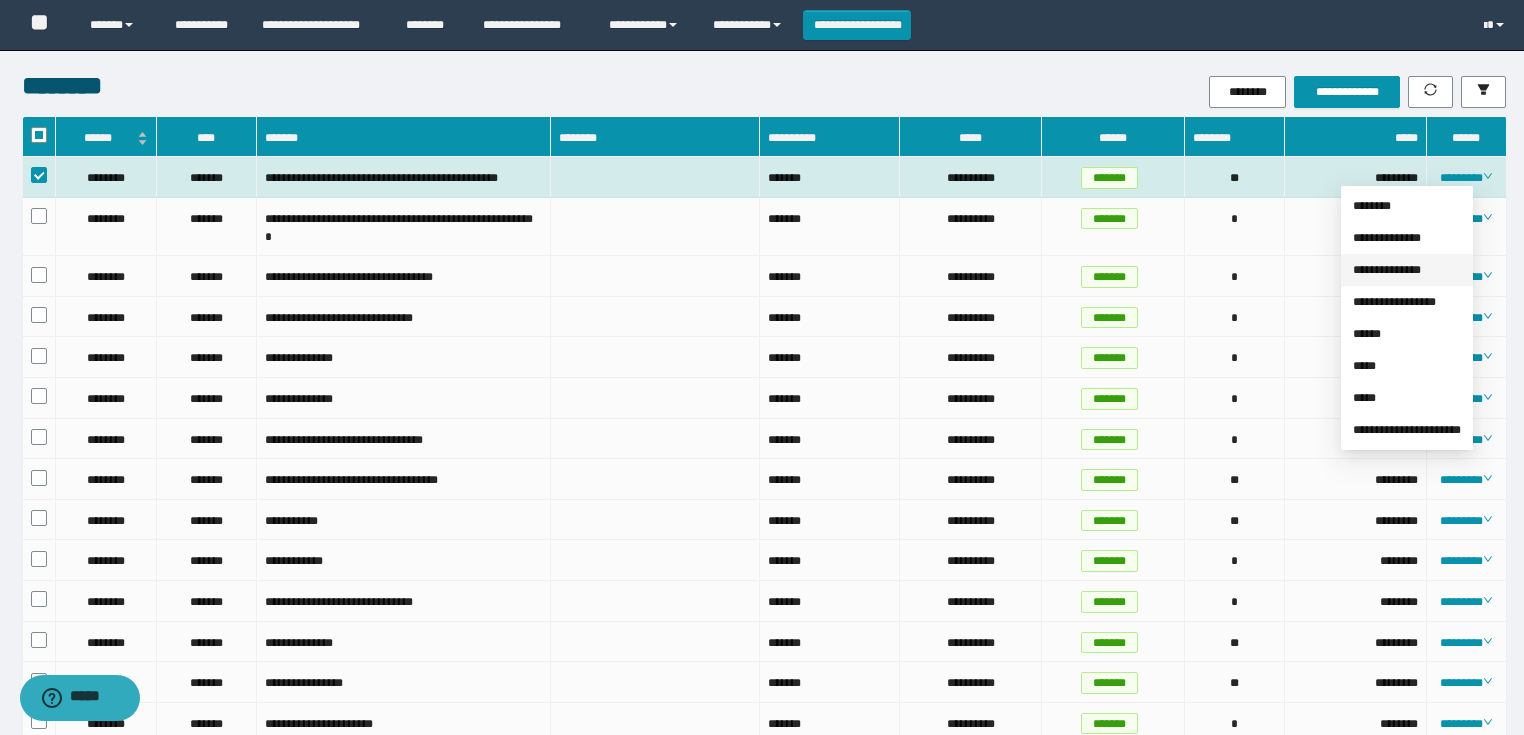 click on "**********" at bounding box center [1387, 270] 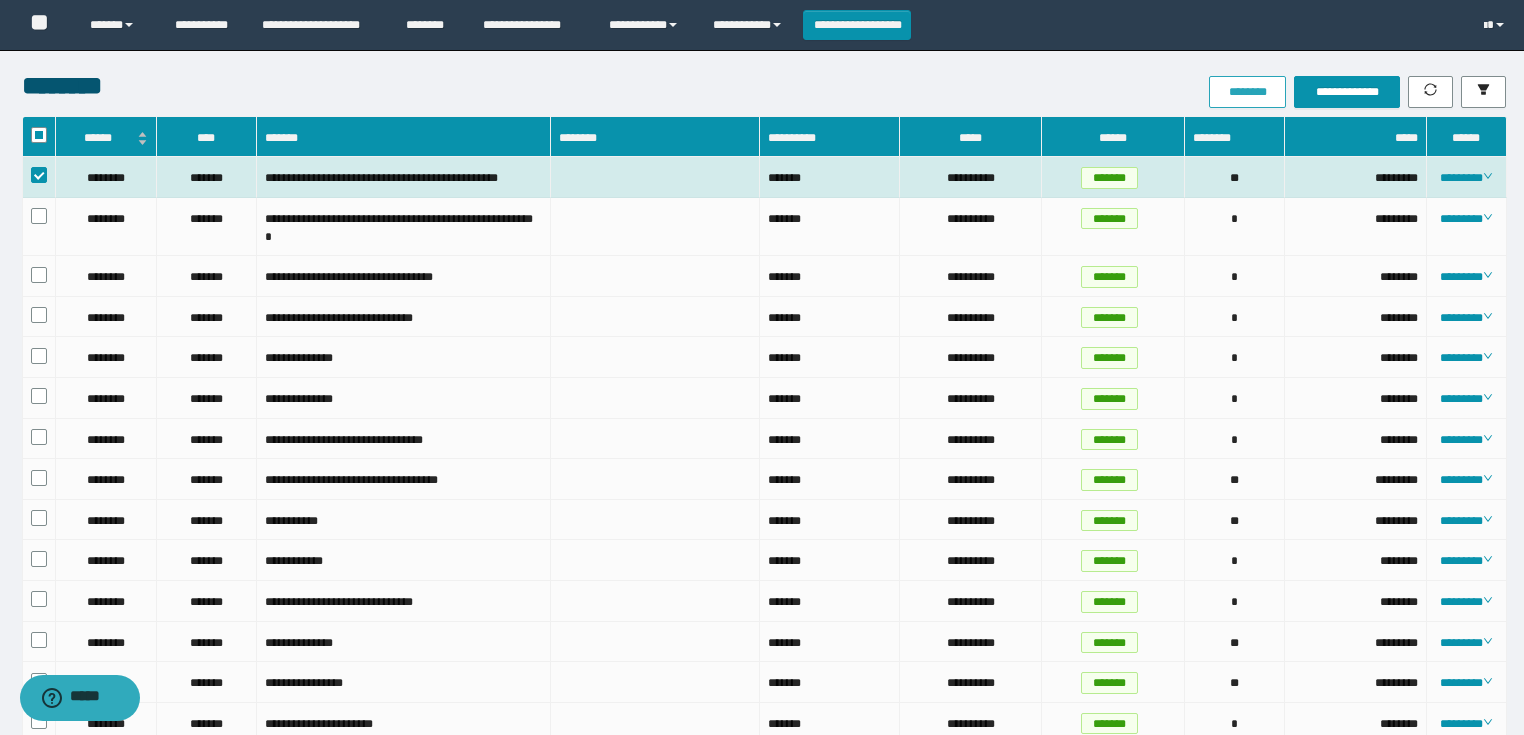 click on "********" at bounding box center [1247, 92] 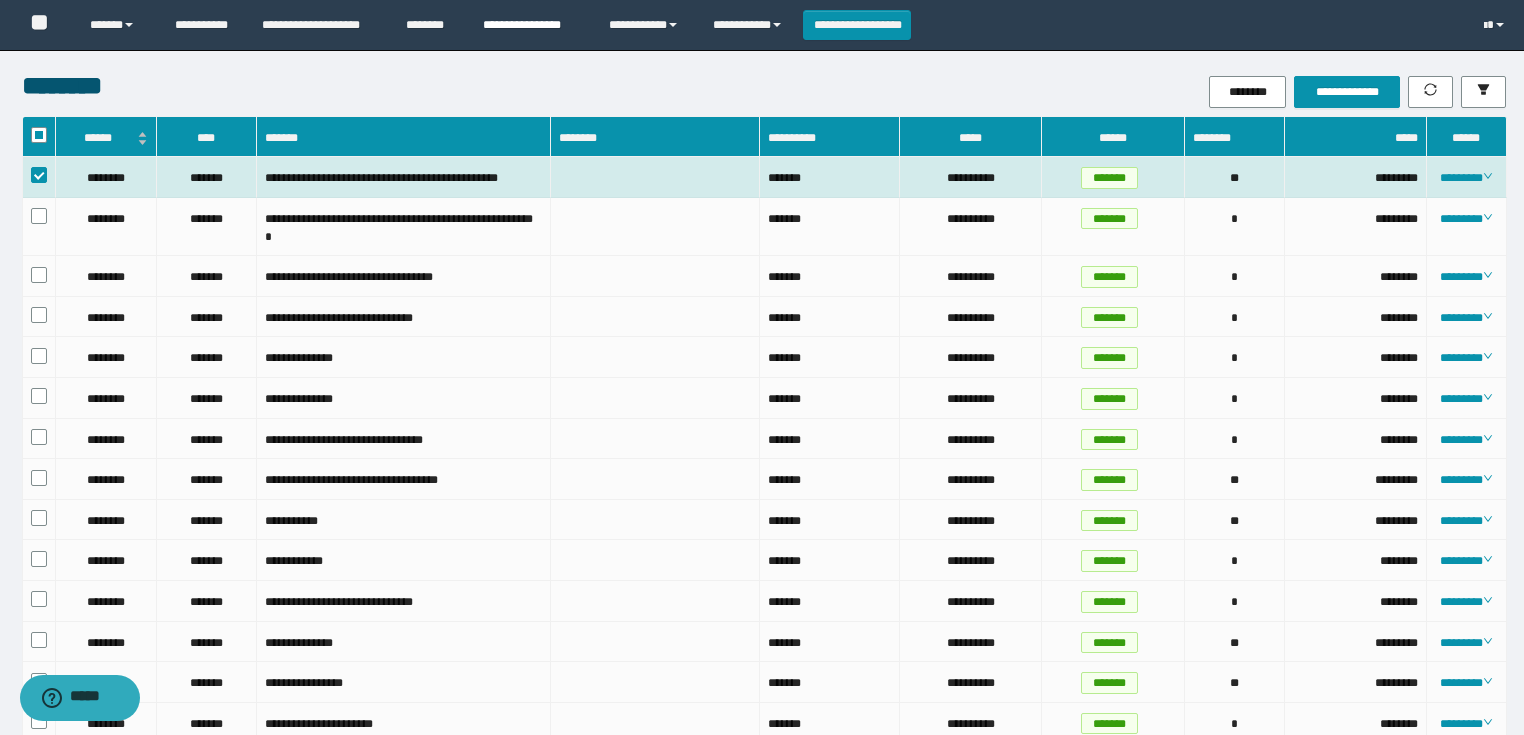 click on "**********" at bounding box center (531, 25) 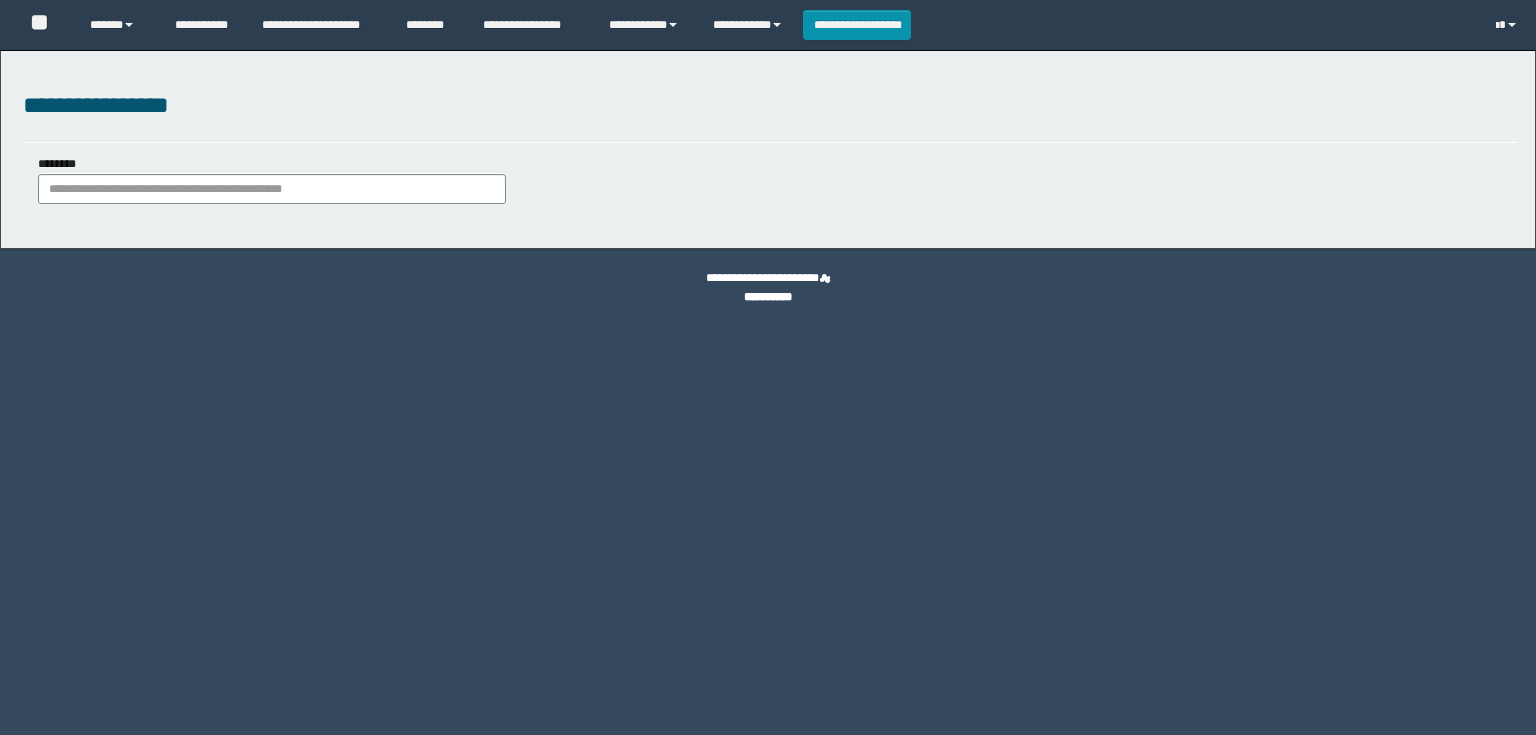 scroll, scrollTop: 0, scrollLeft: 0, axis: both 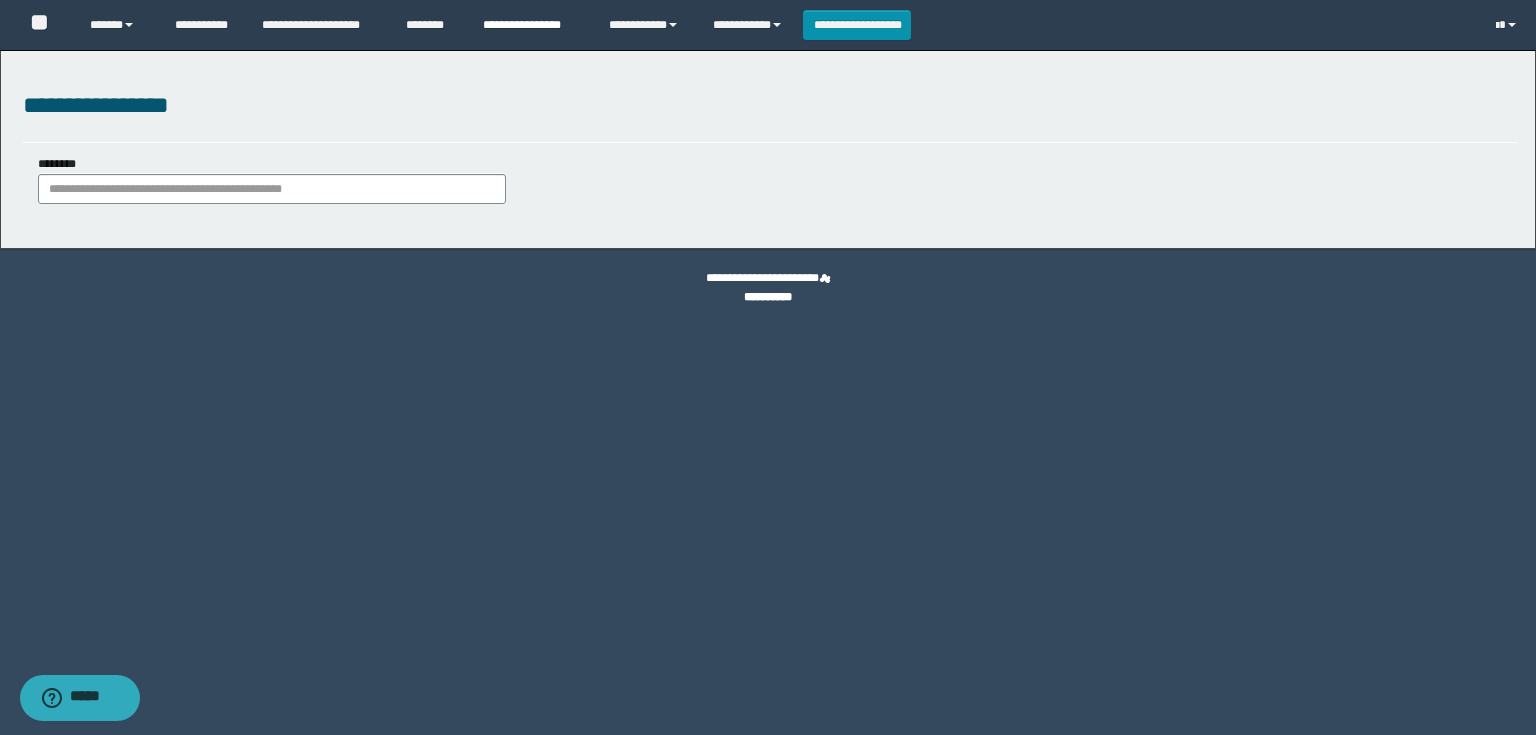 click on "**********" at bounding box center (531, 25) 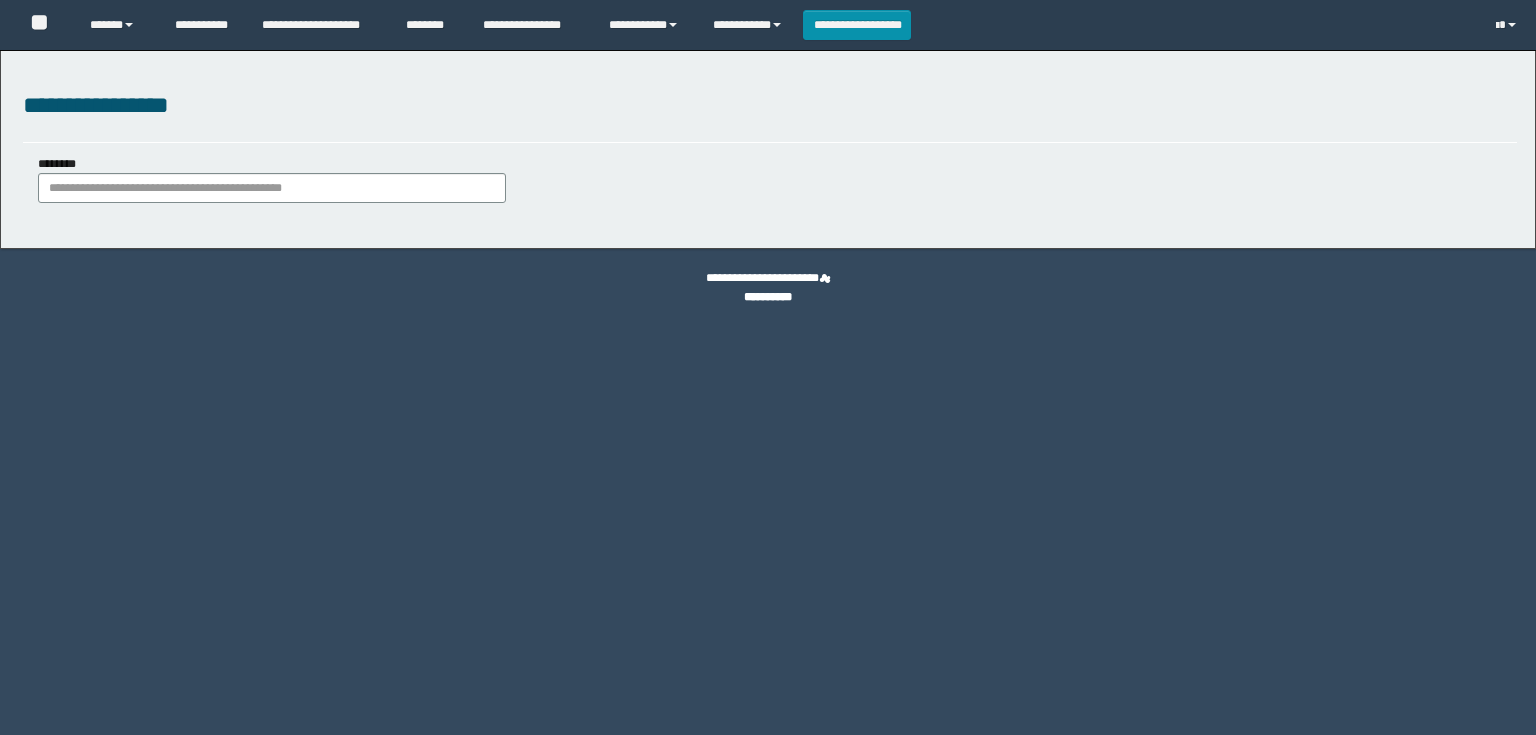 scroll, scrollTop: 0, scrollLeft: 0, axis: both 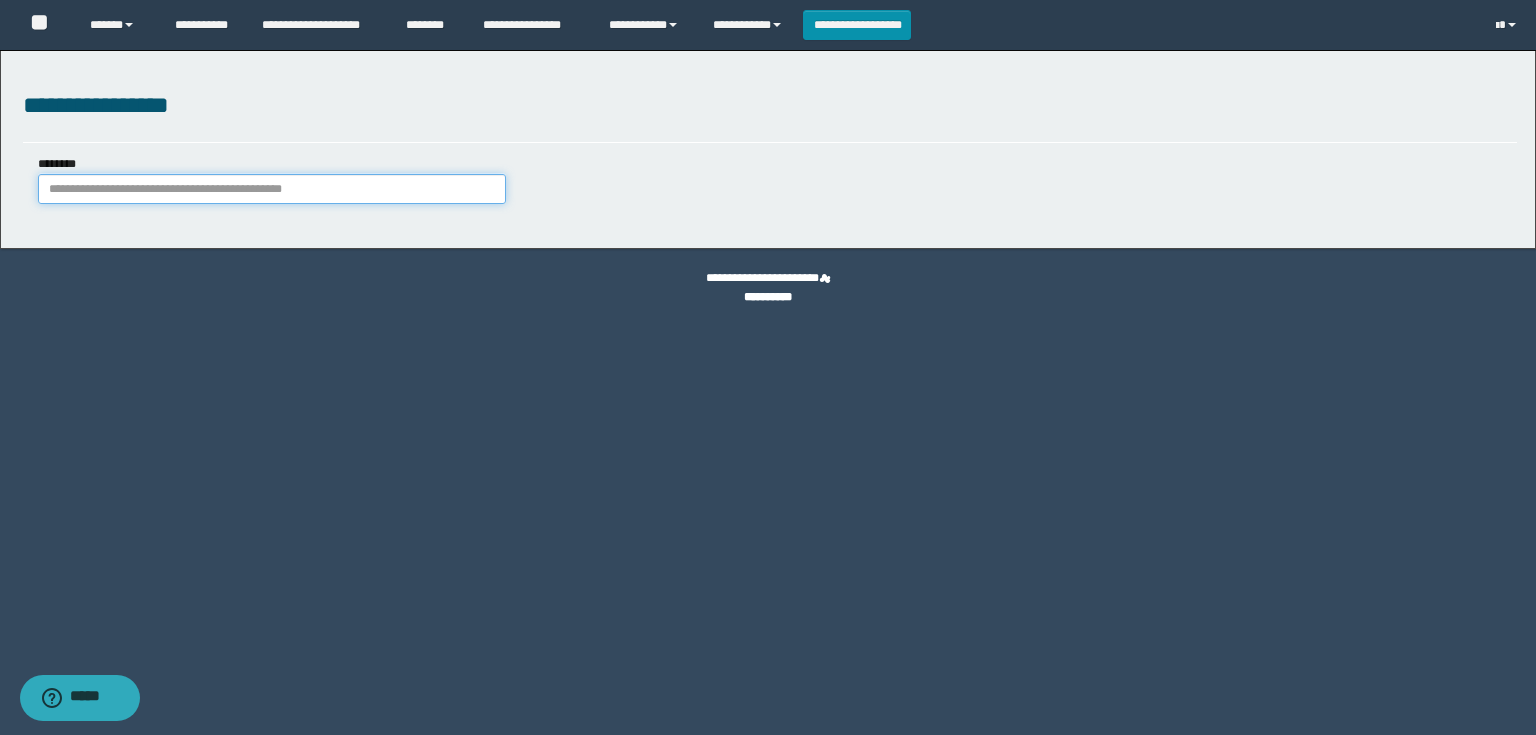 paste on "**********" 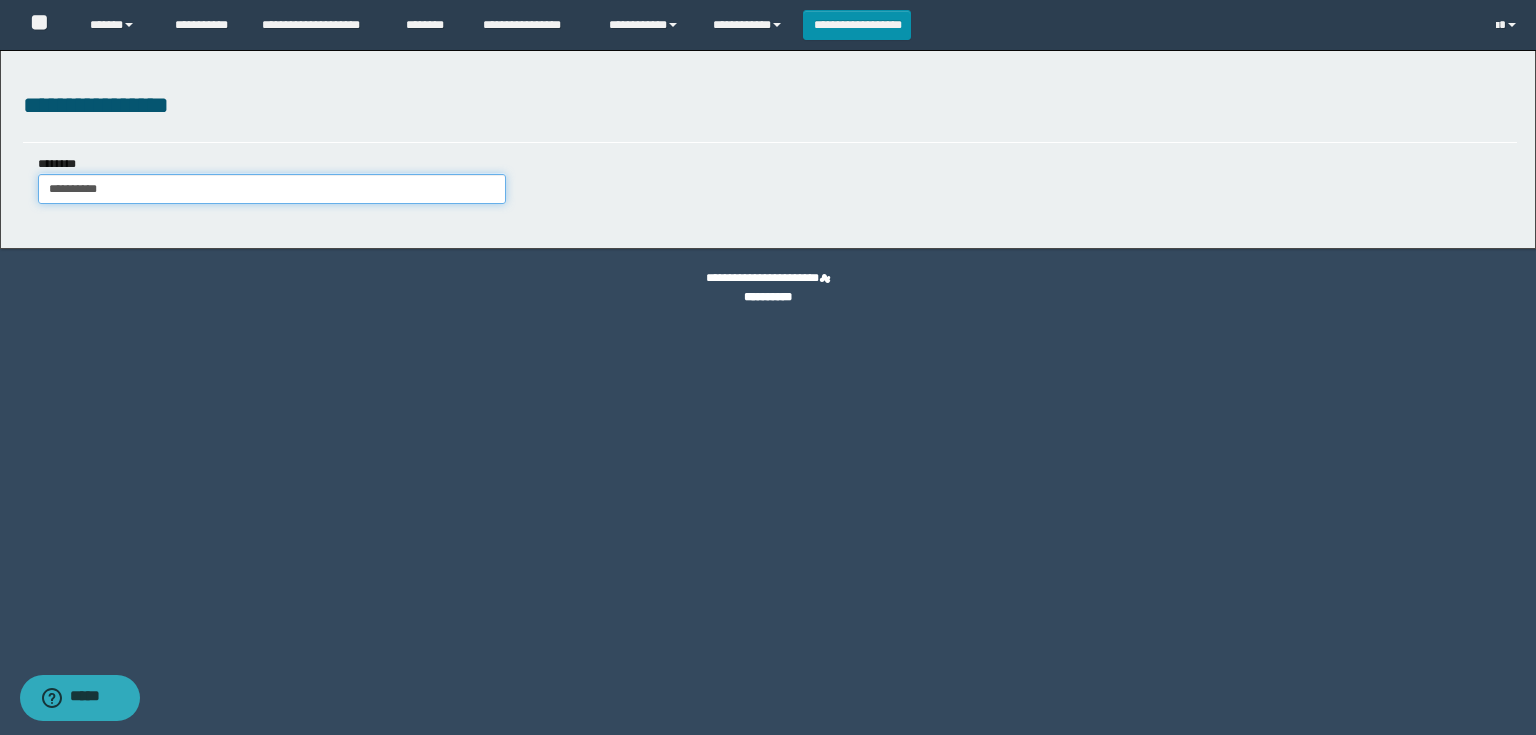 type on "**********" 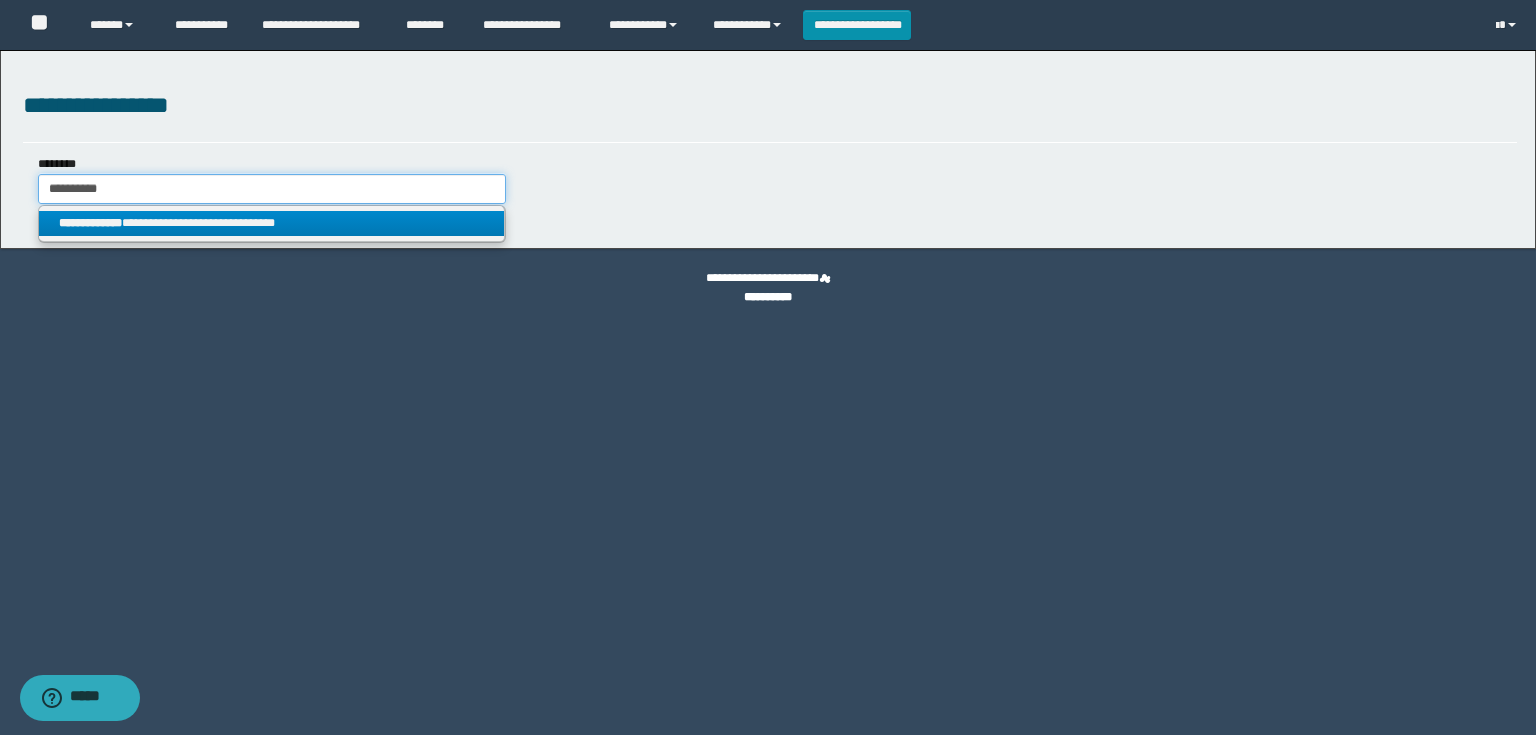type on "**********" 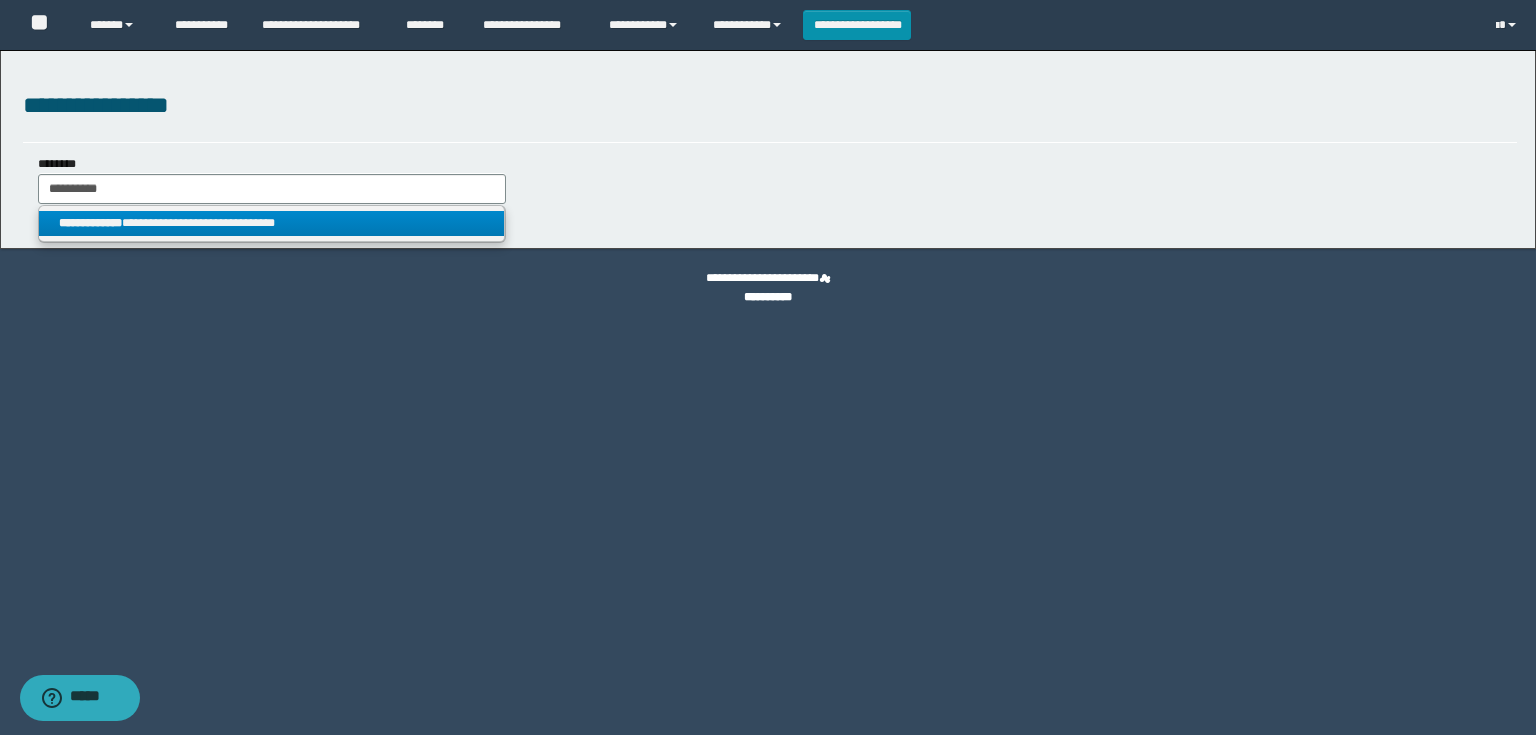 click on "**********" at bounding box center [272, 223] 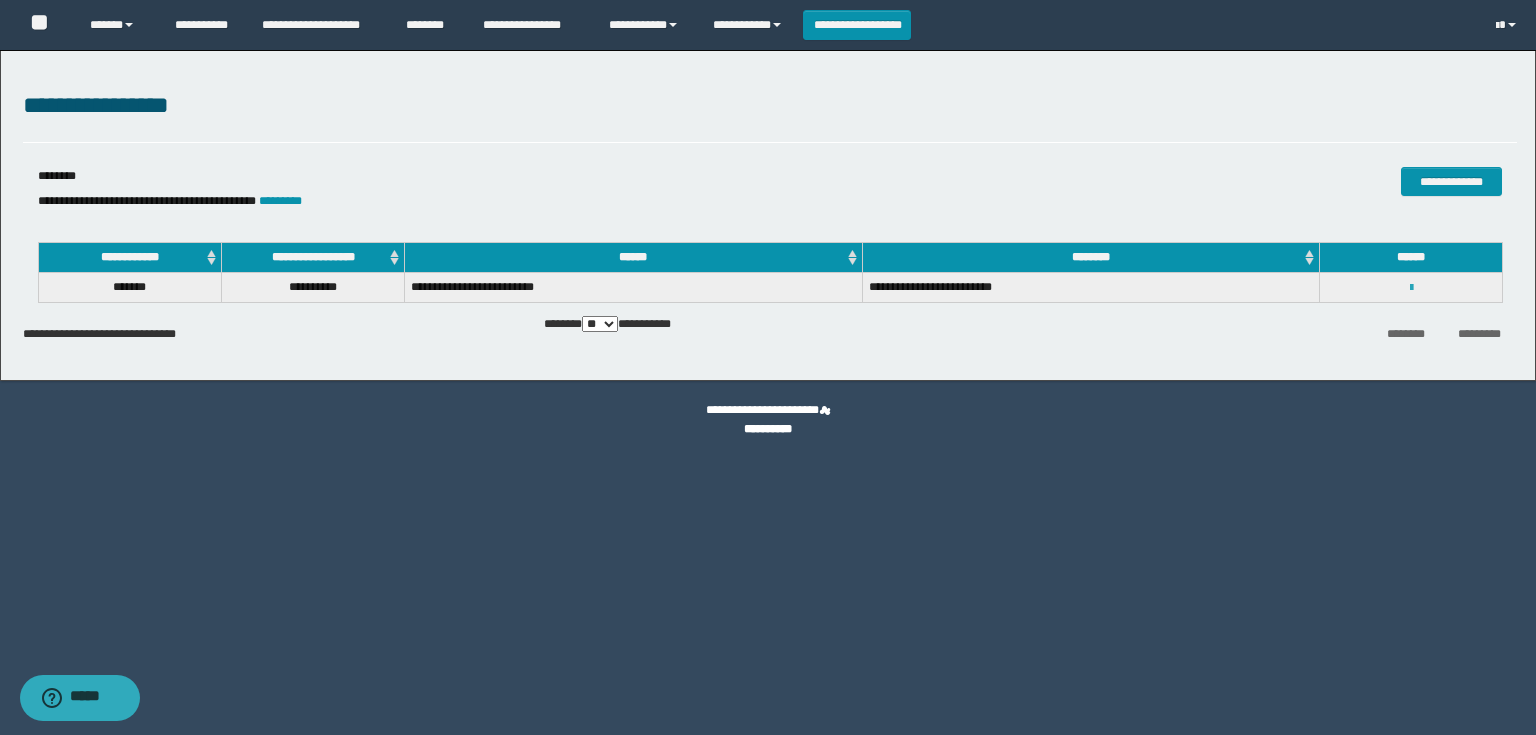 click at bounding box center (1411, 288) 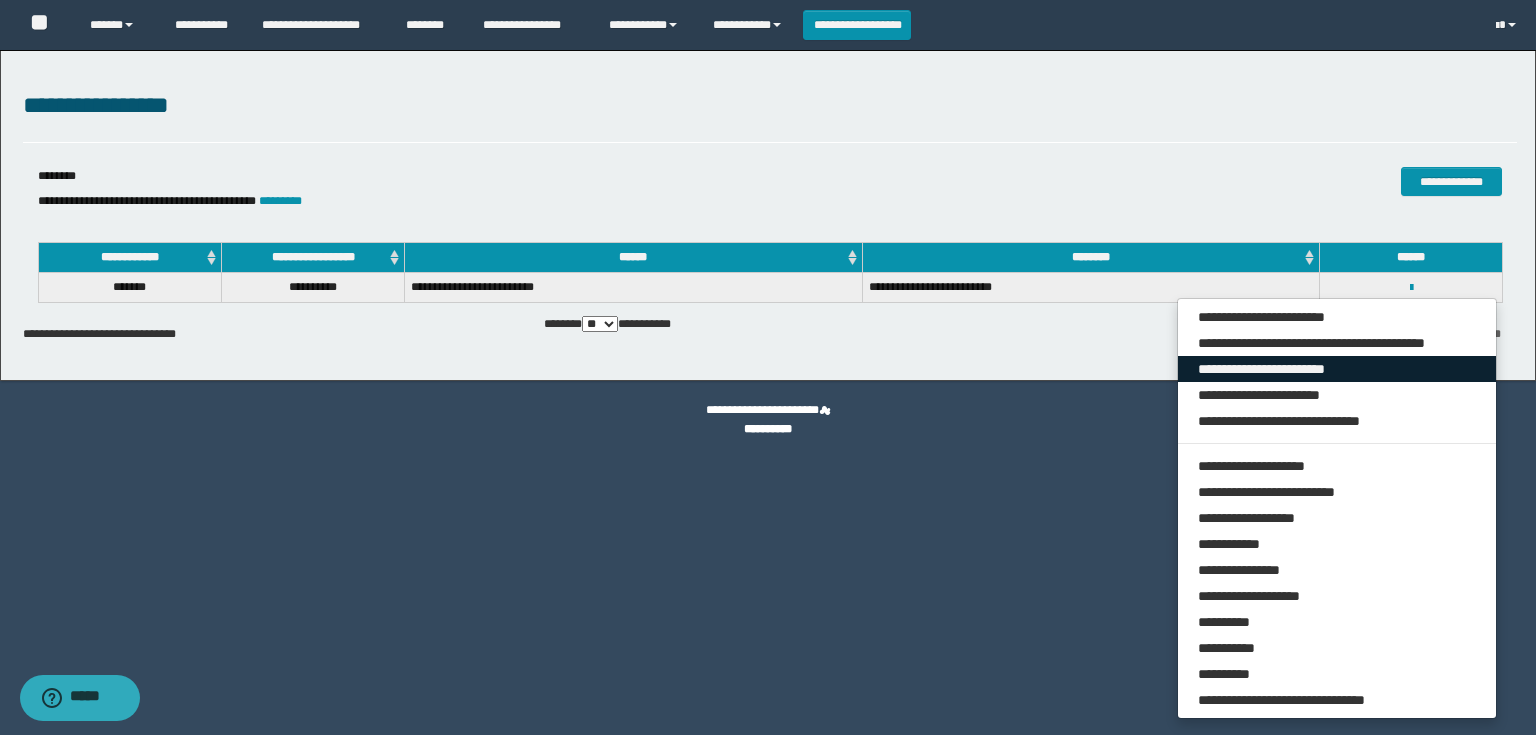 click on "**********" at bounding box center [1337, 369] 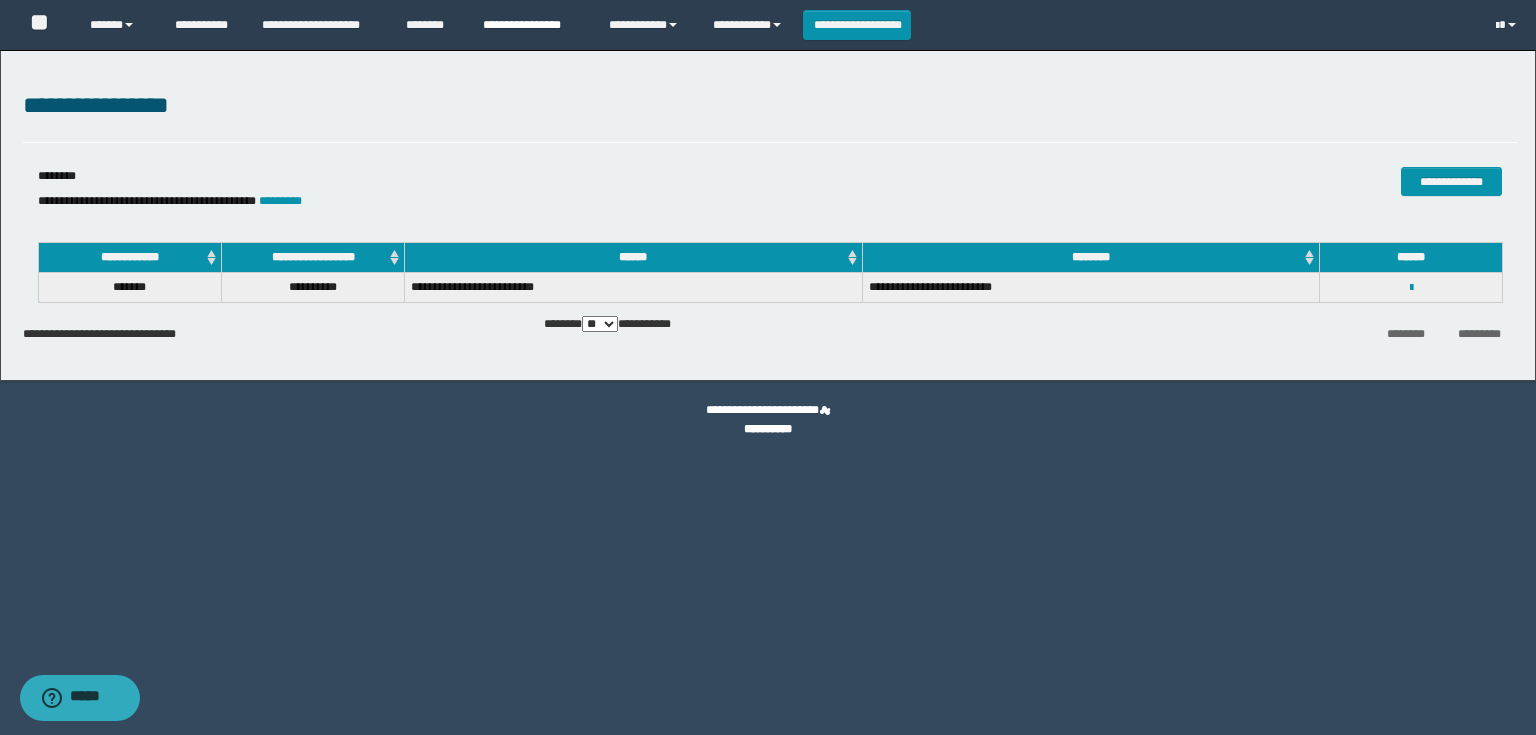 click on "**********" at bounding box center (531, 25) 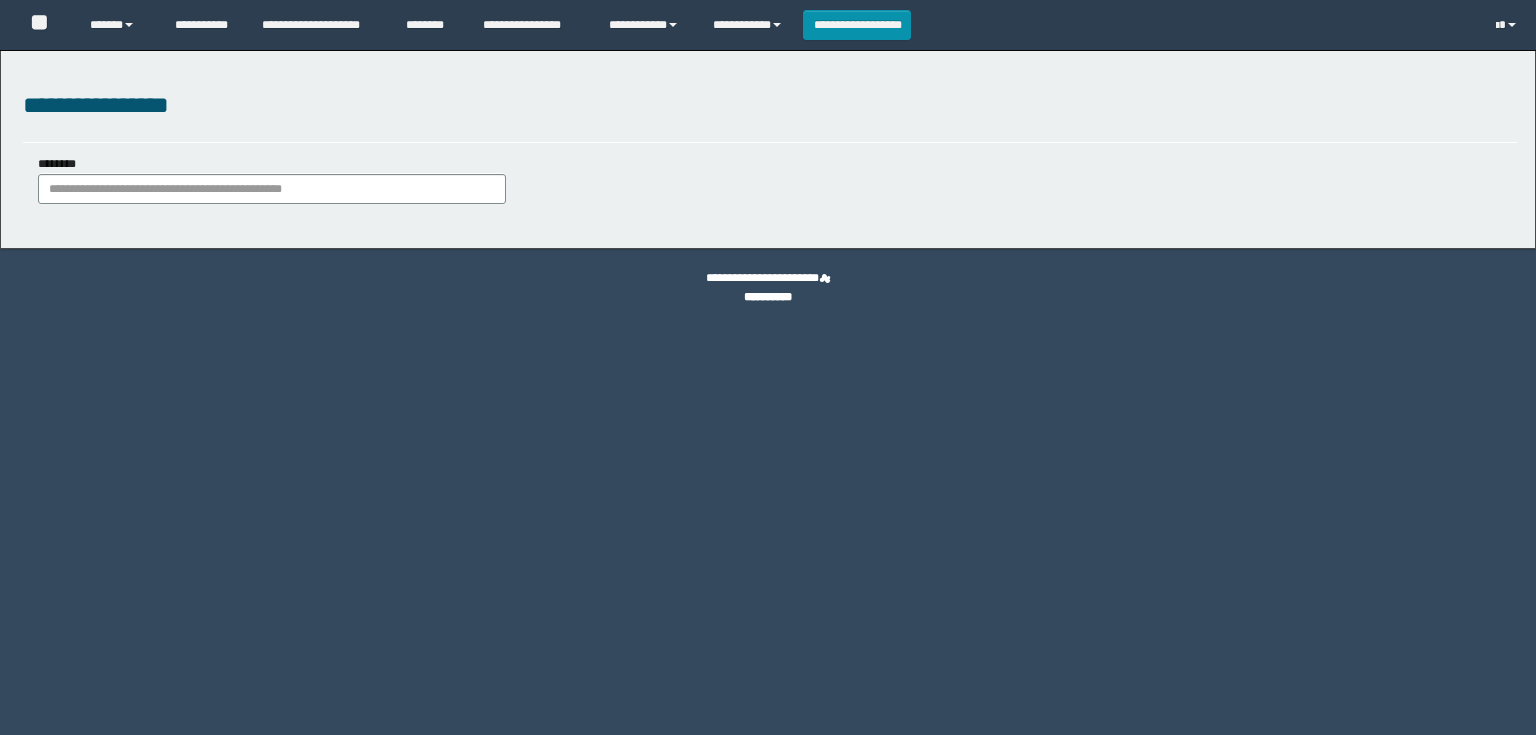 scroll, scrollTop: 0, scrollLeft: 0, axis: both 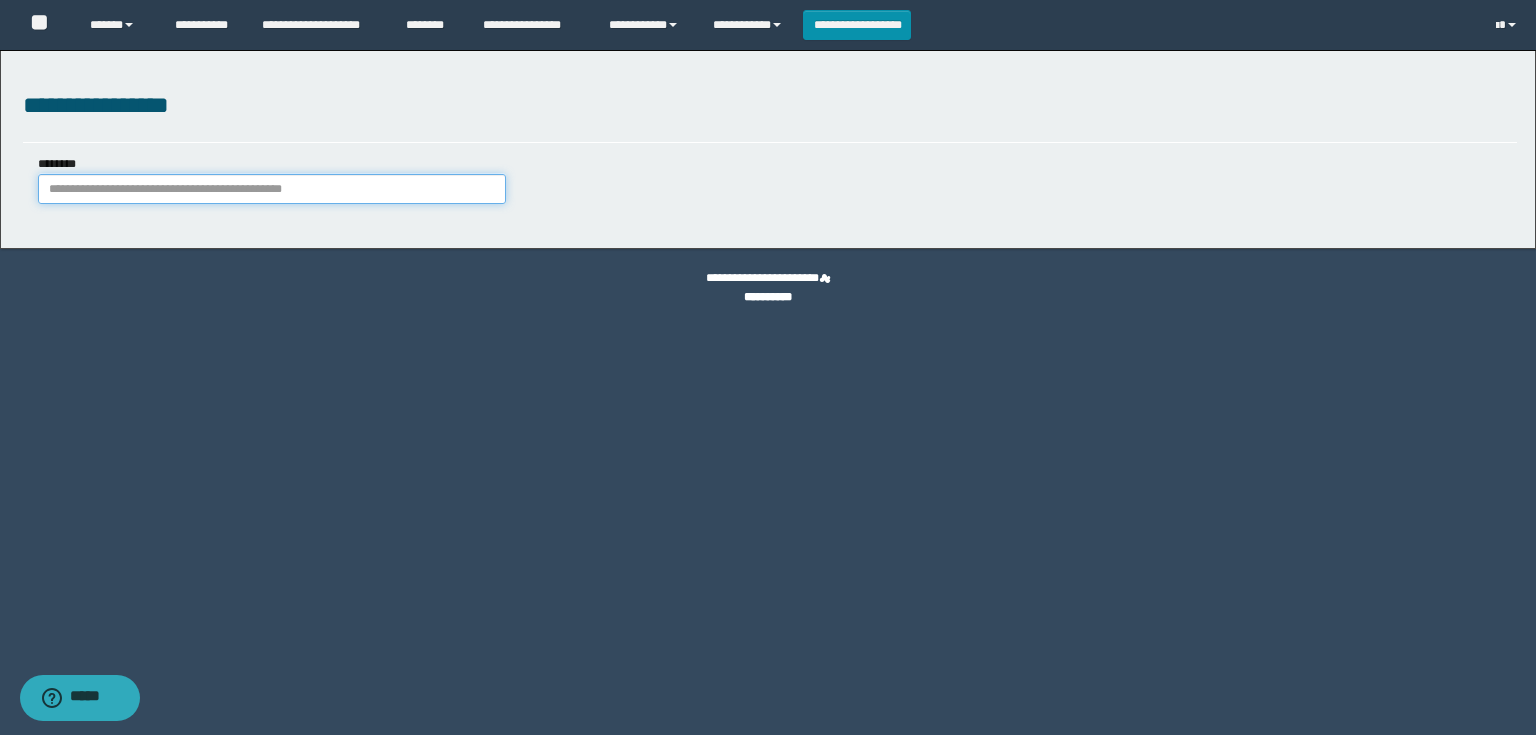 click on "********" at bounding box center (272, 189) 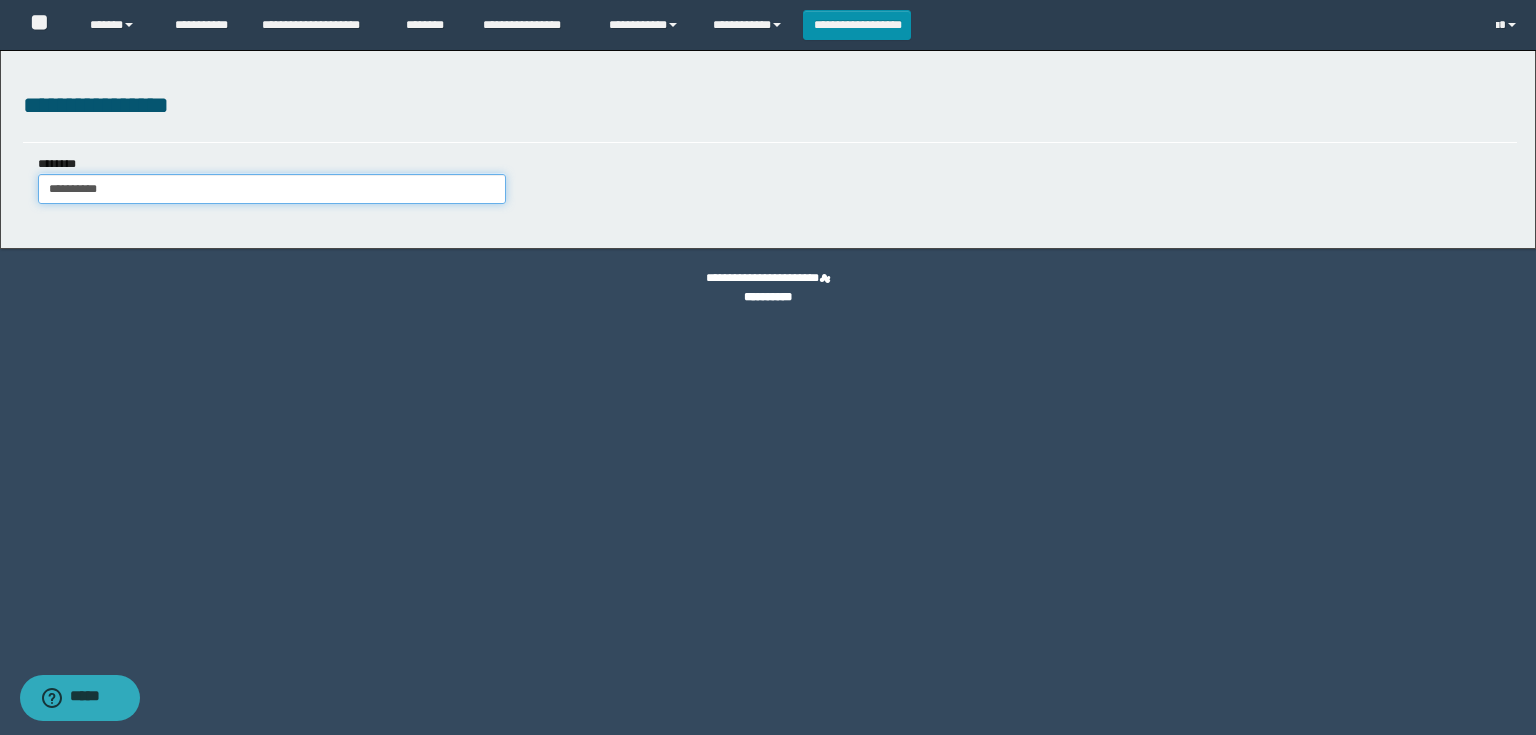 type on "**********" 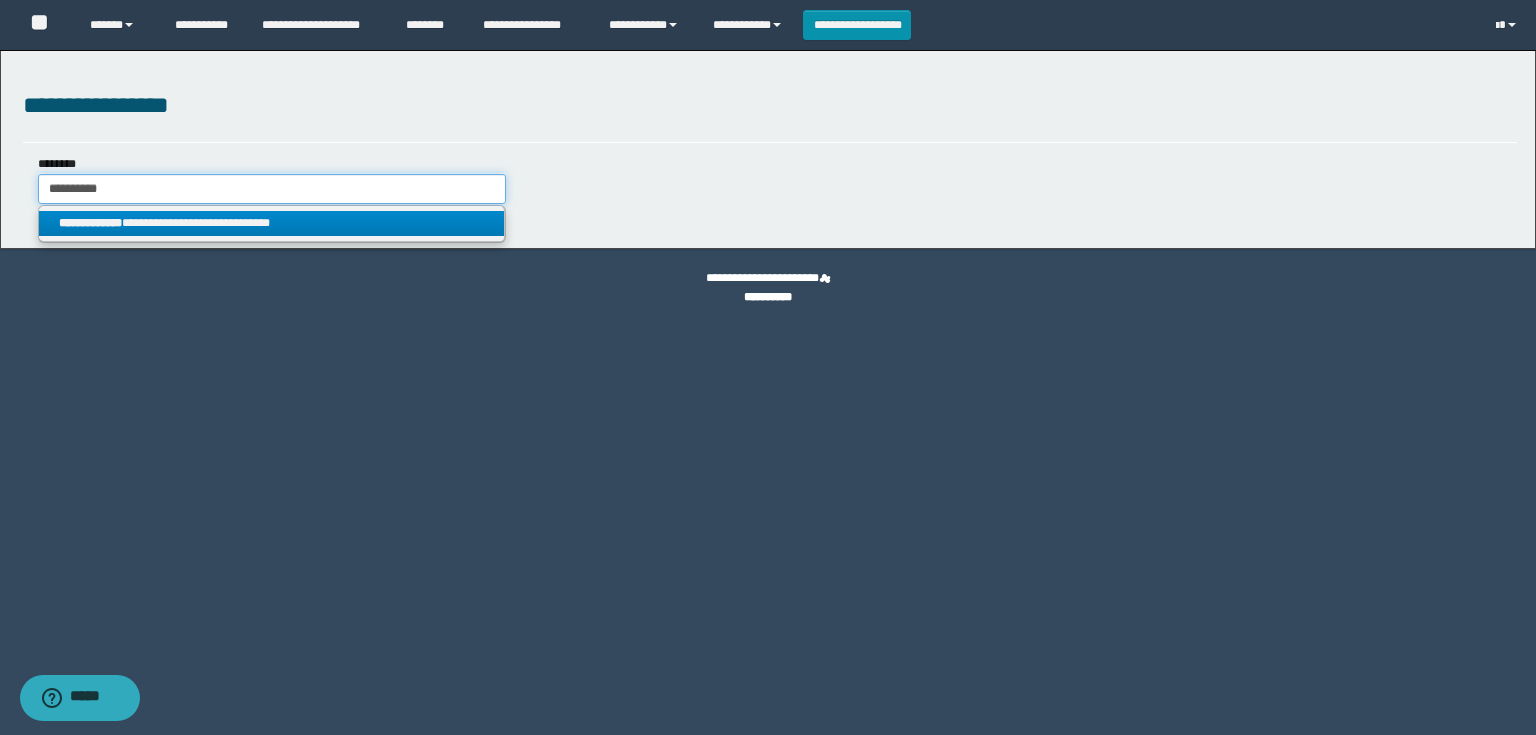 type on "**********" 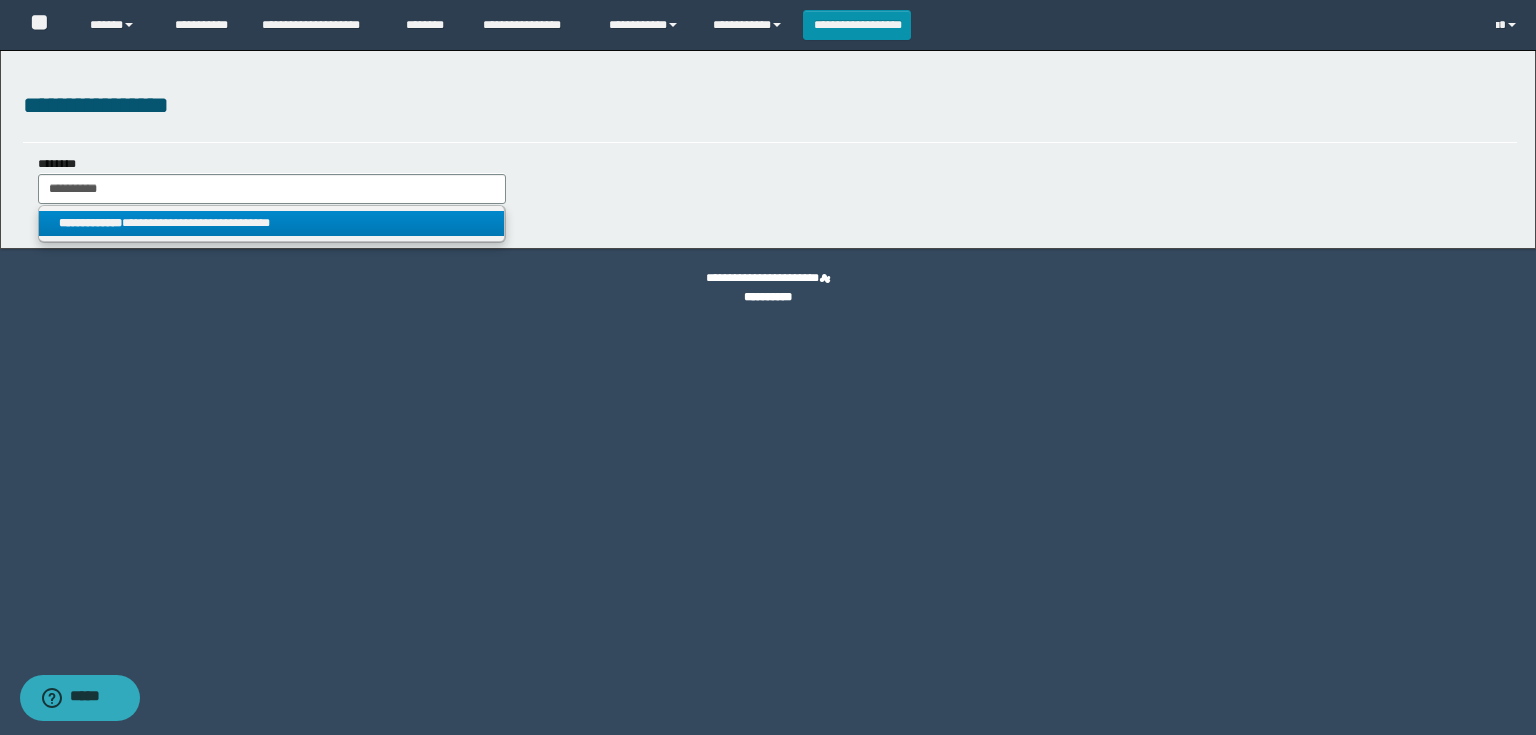 click on "**********" at bounding box center [272, 223] 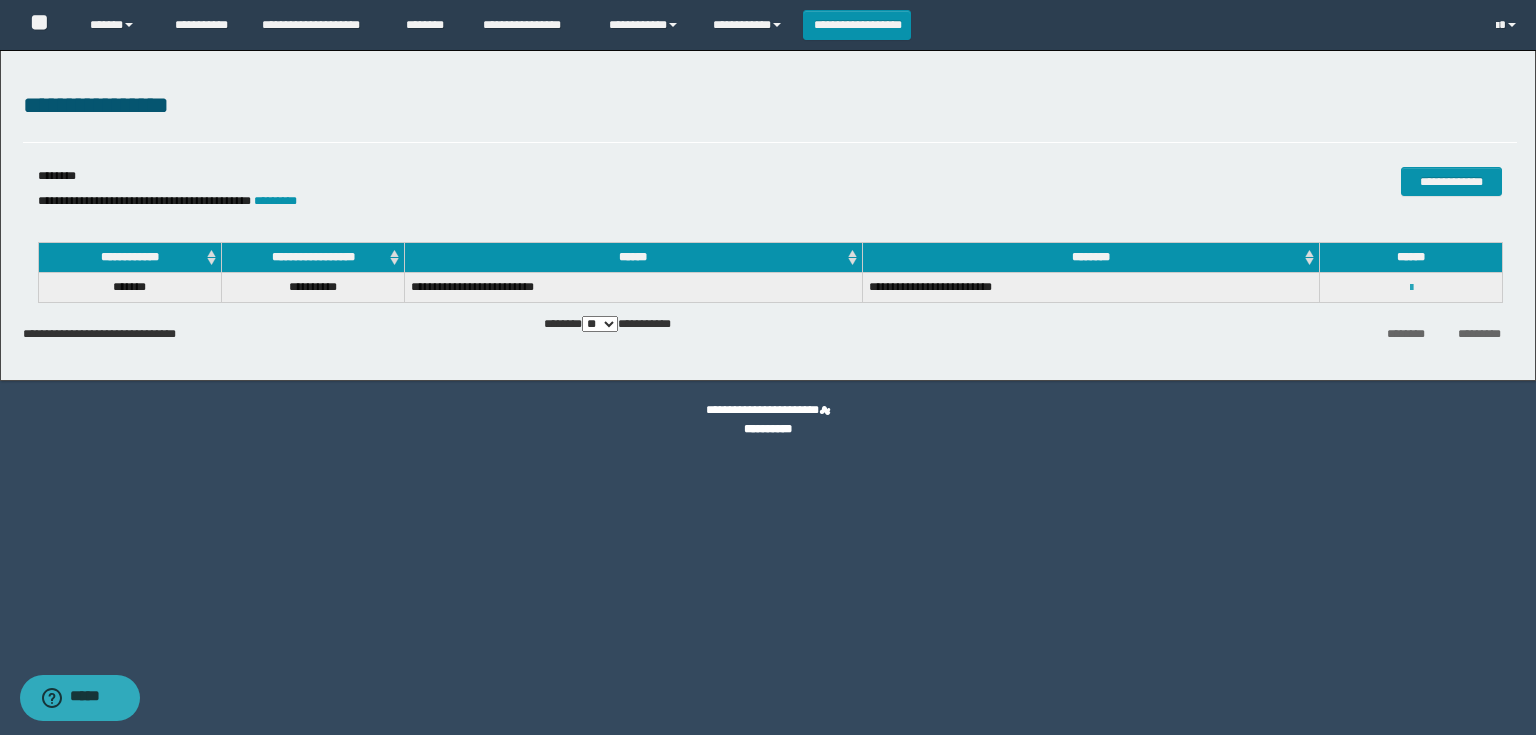 click at bounding box center [1411, 288] 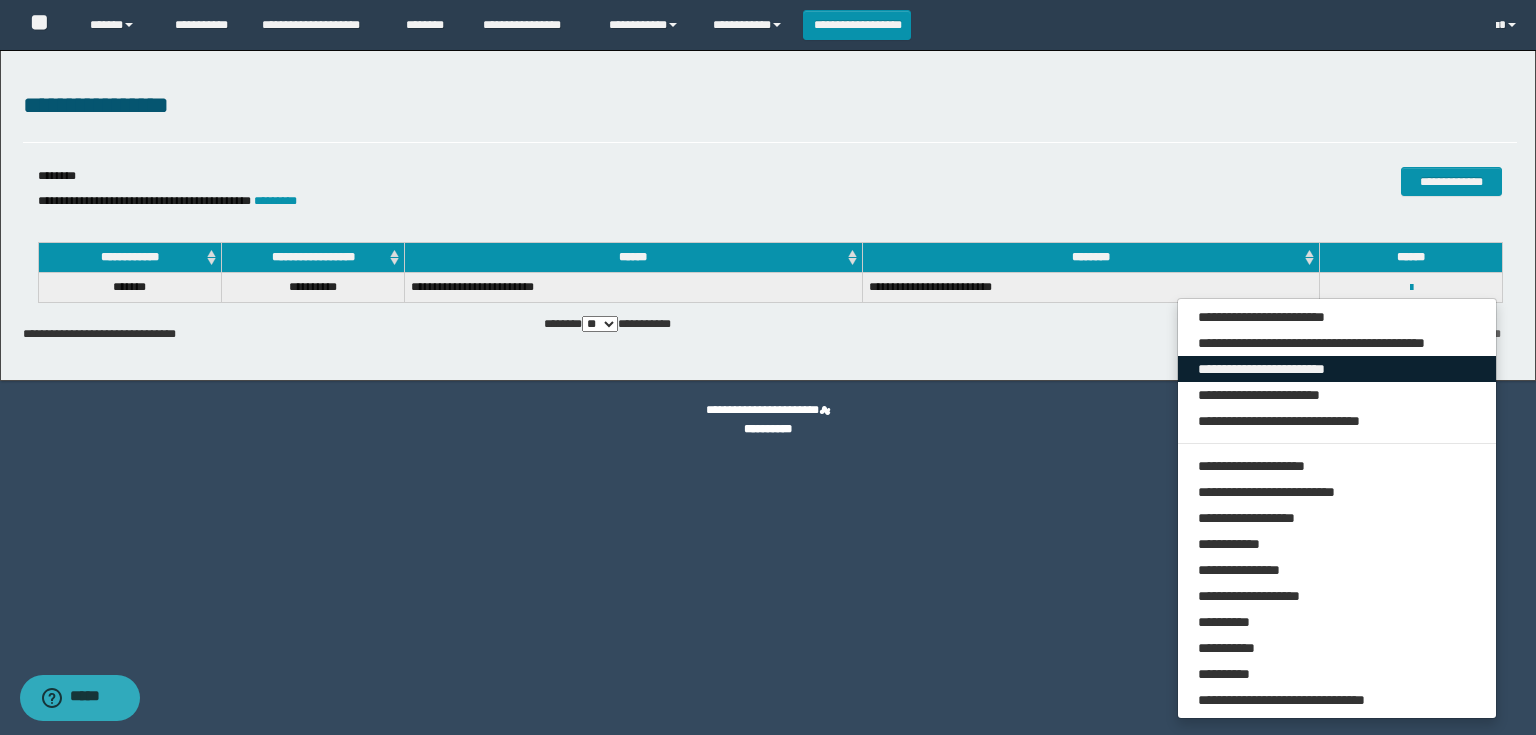 click on "**********" at bounding box center [1337, 369] 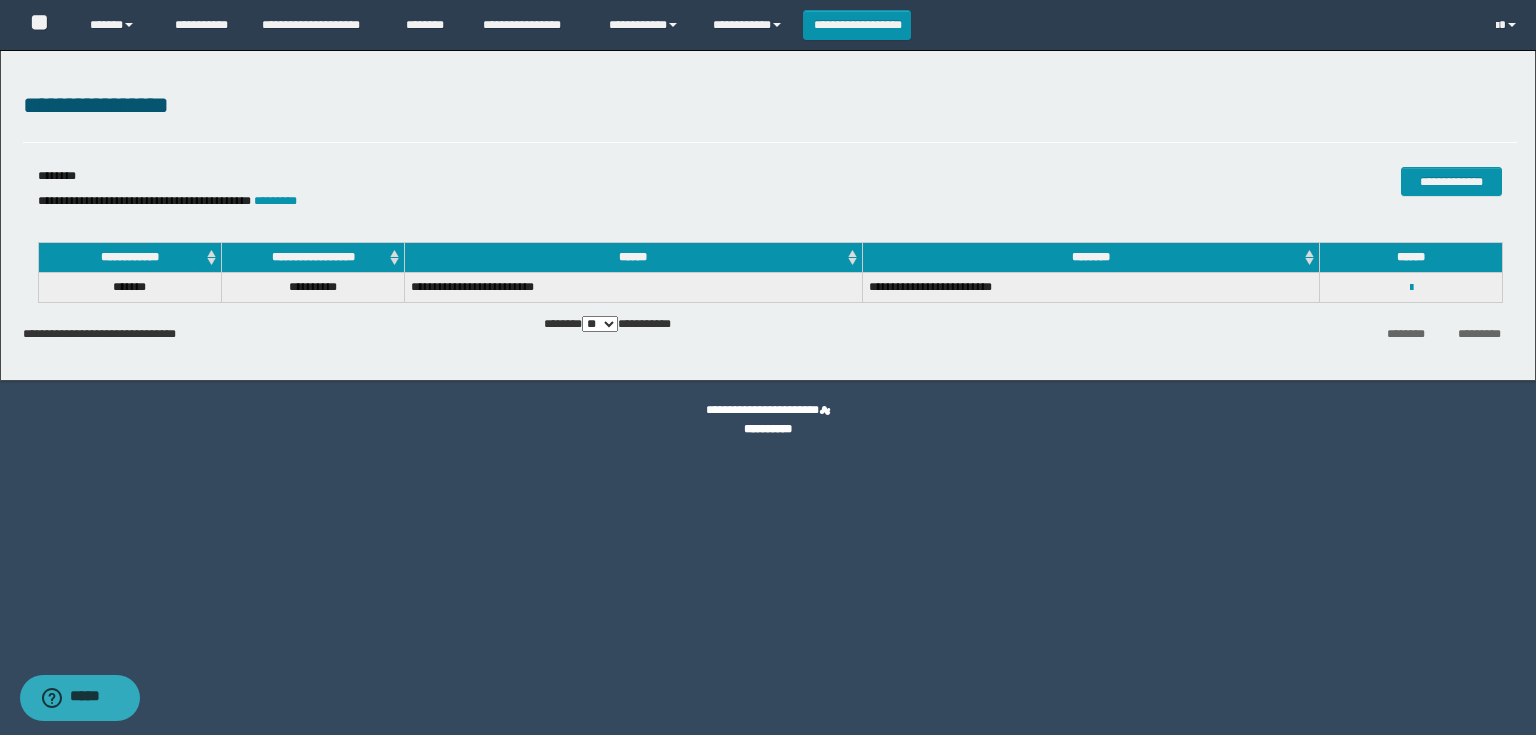 click on "**********" at bounding box center (521, 201) 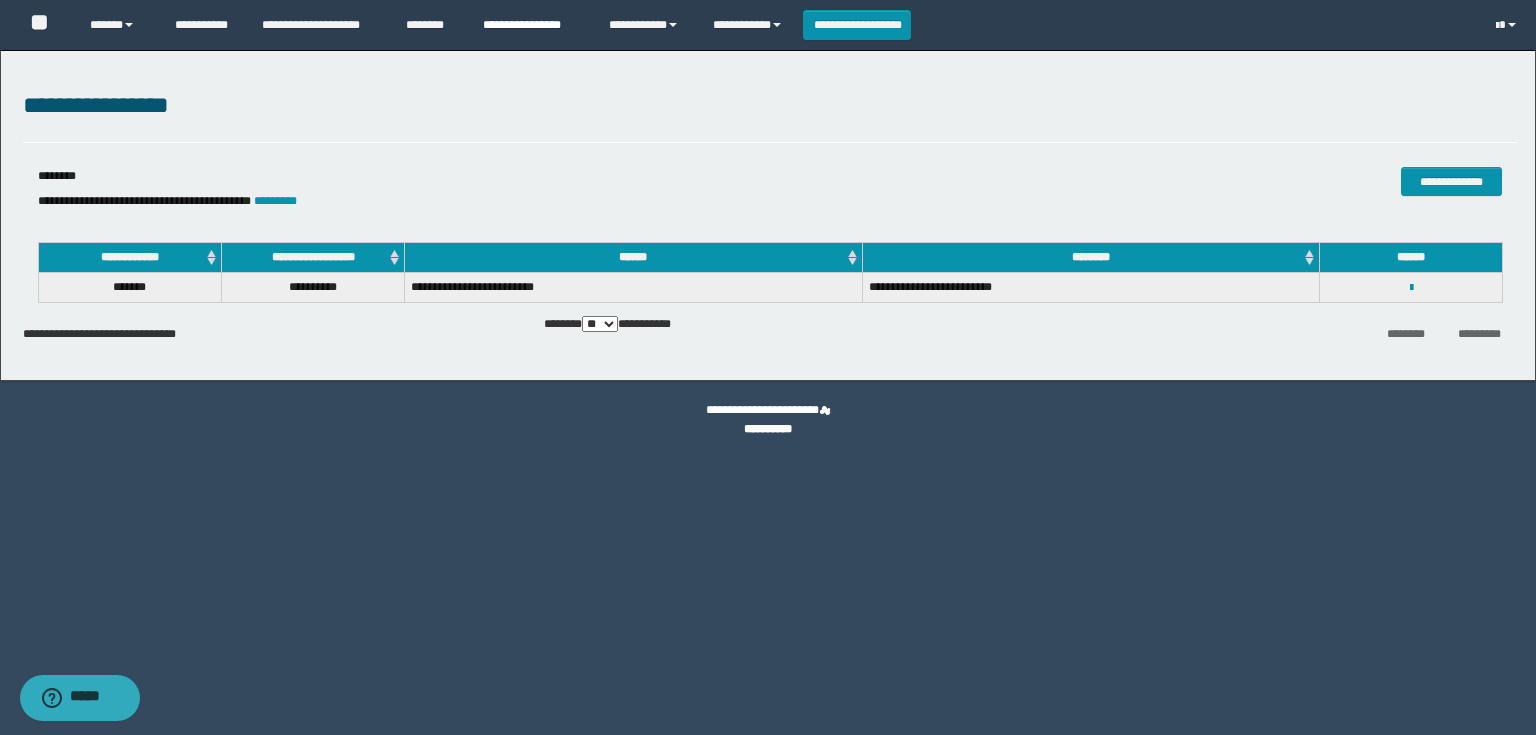 click on "**********" at bounding box center [531, 25] 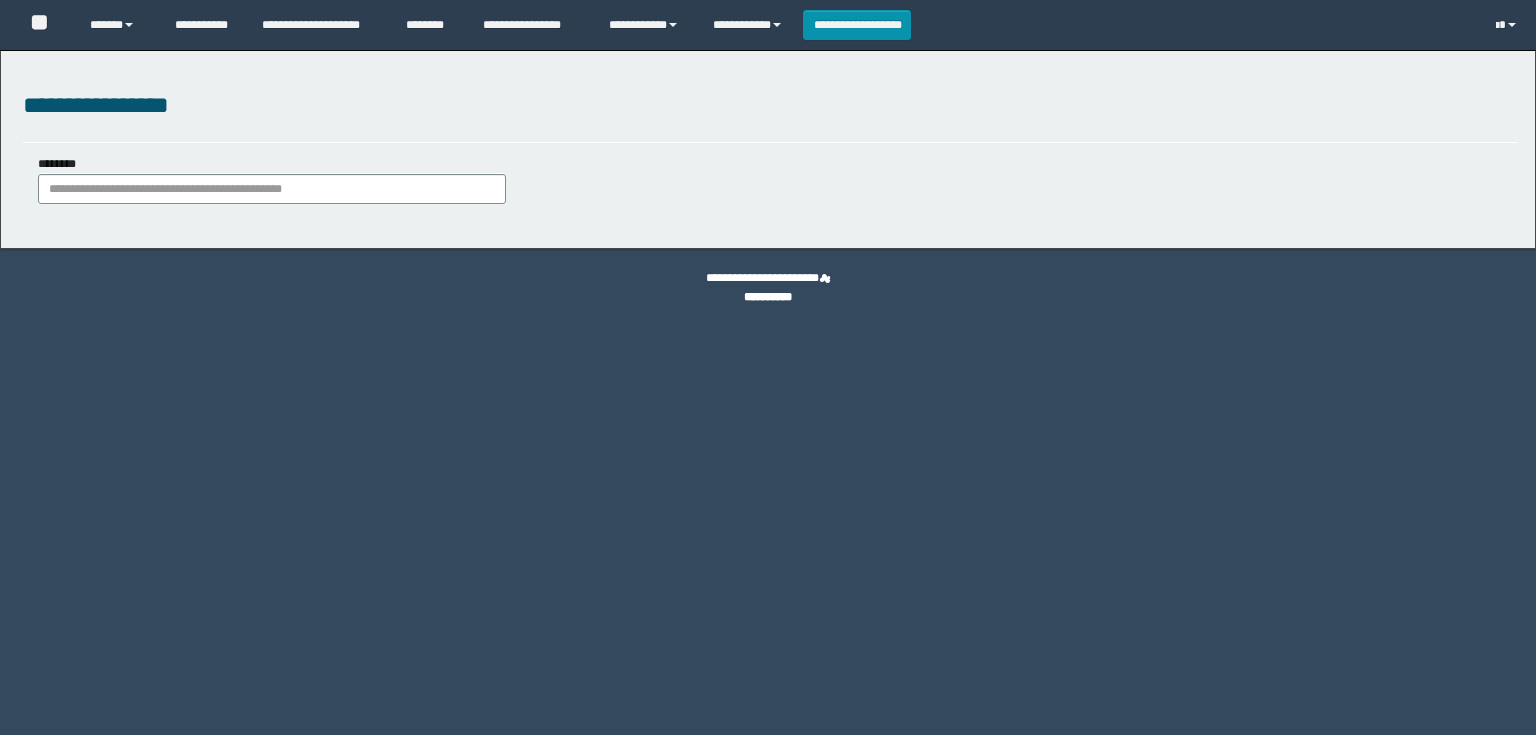 scroll, scrollTop: 0, scrollLeft: 0, axis: both 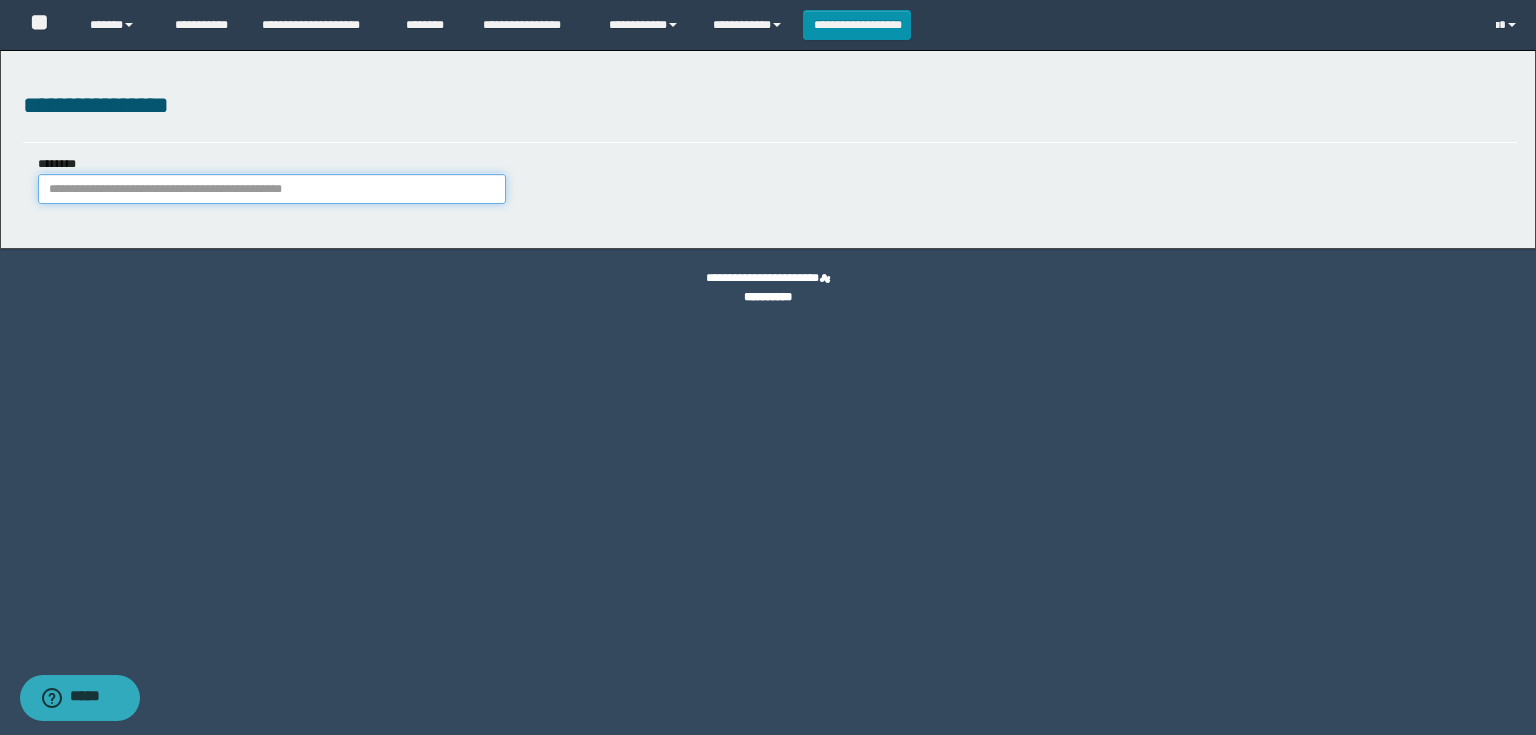 click on "********" at bounding box center [272, 189] 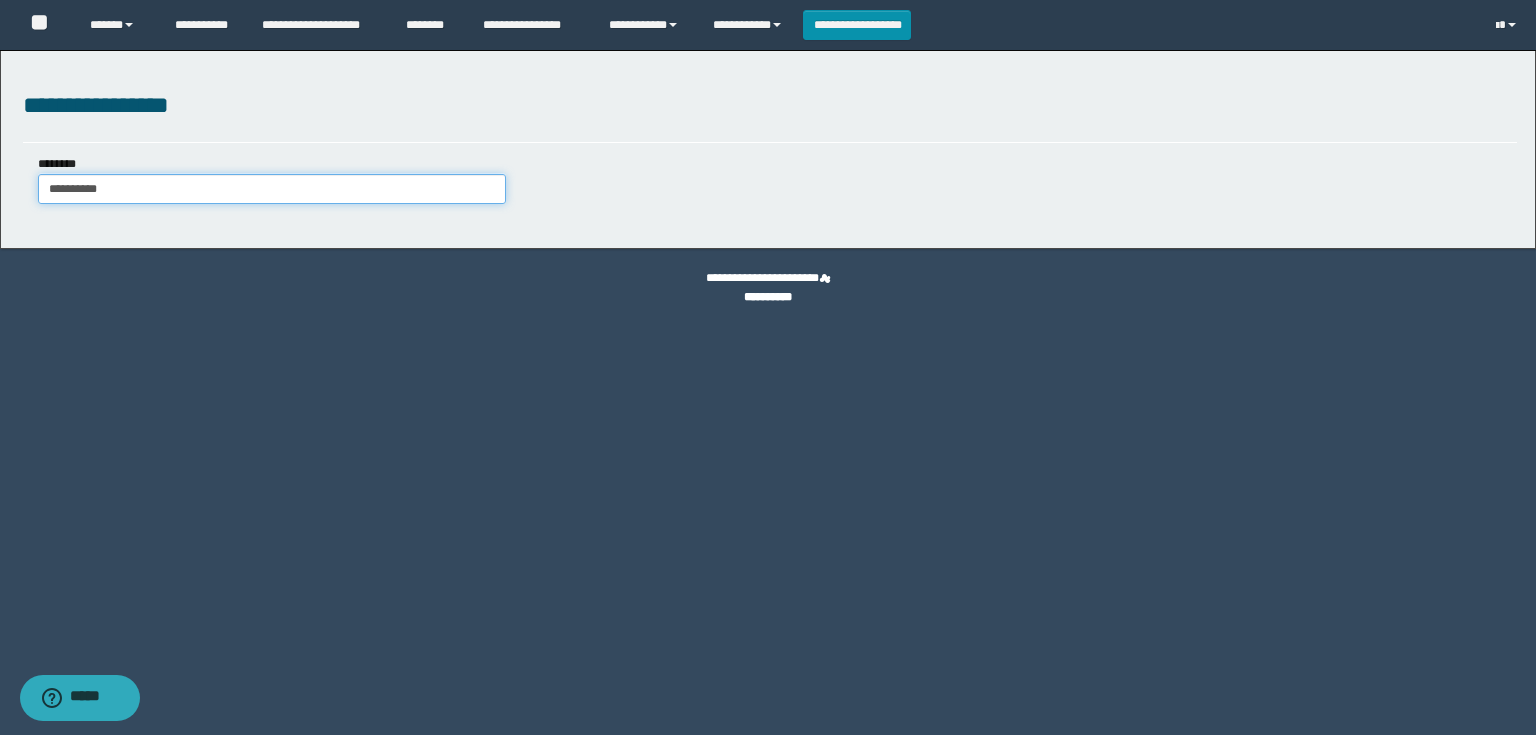 type on "**********" 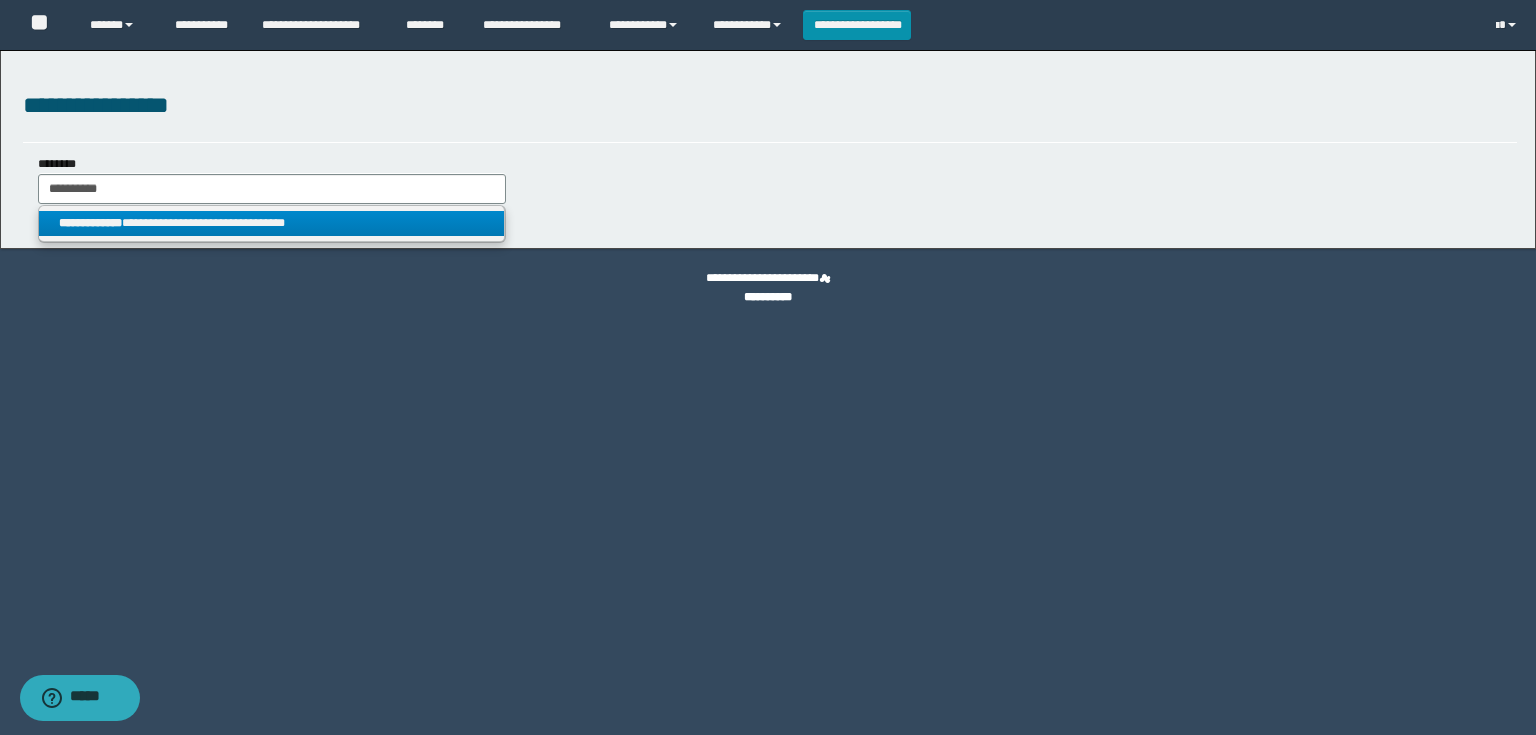click on "**********" at bounding box center (272, 223) 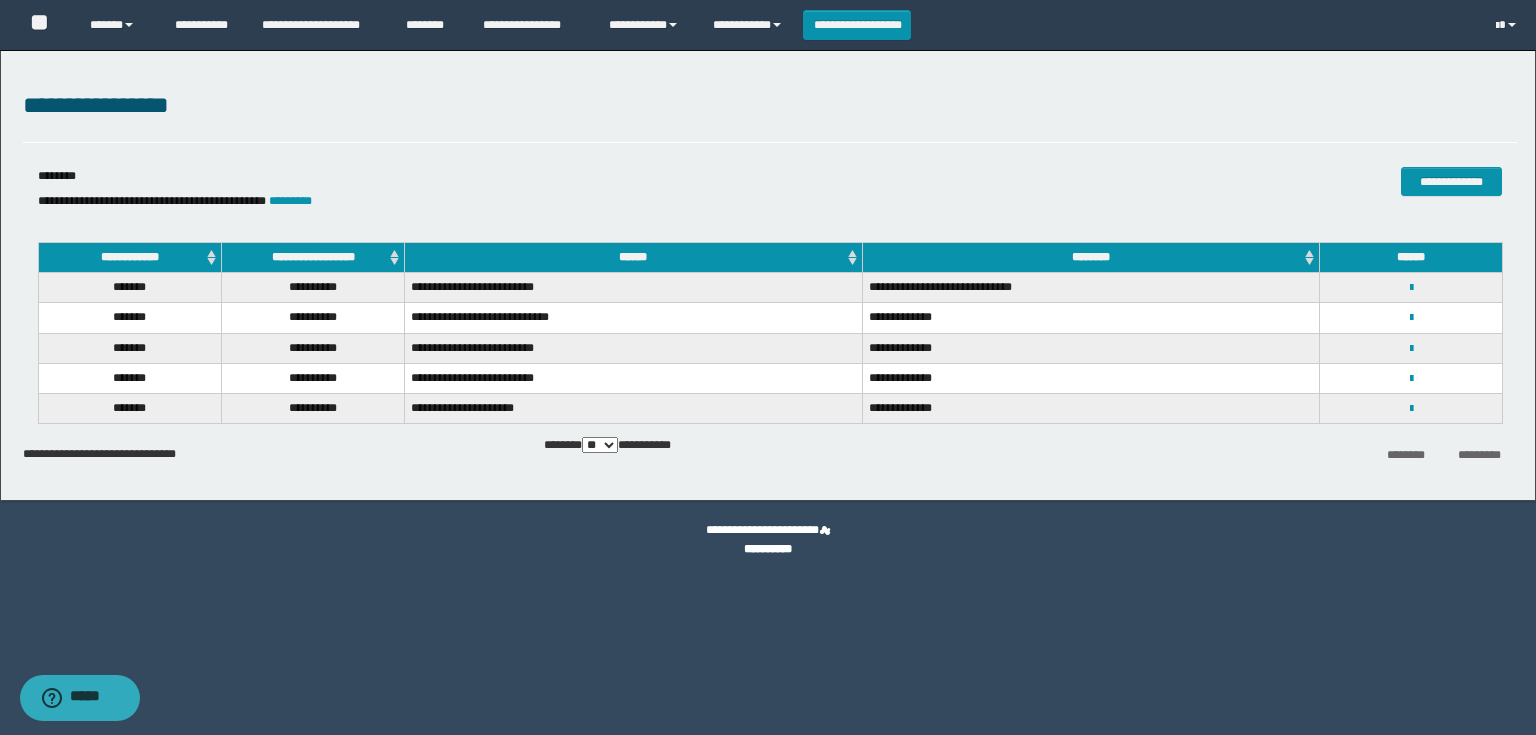 click on "**********" at bounding box center (1411, 318) 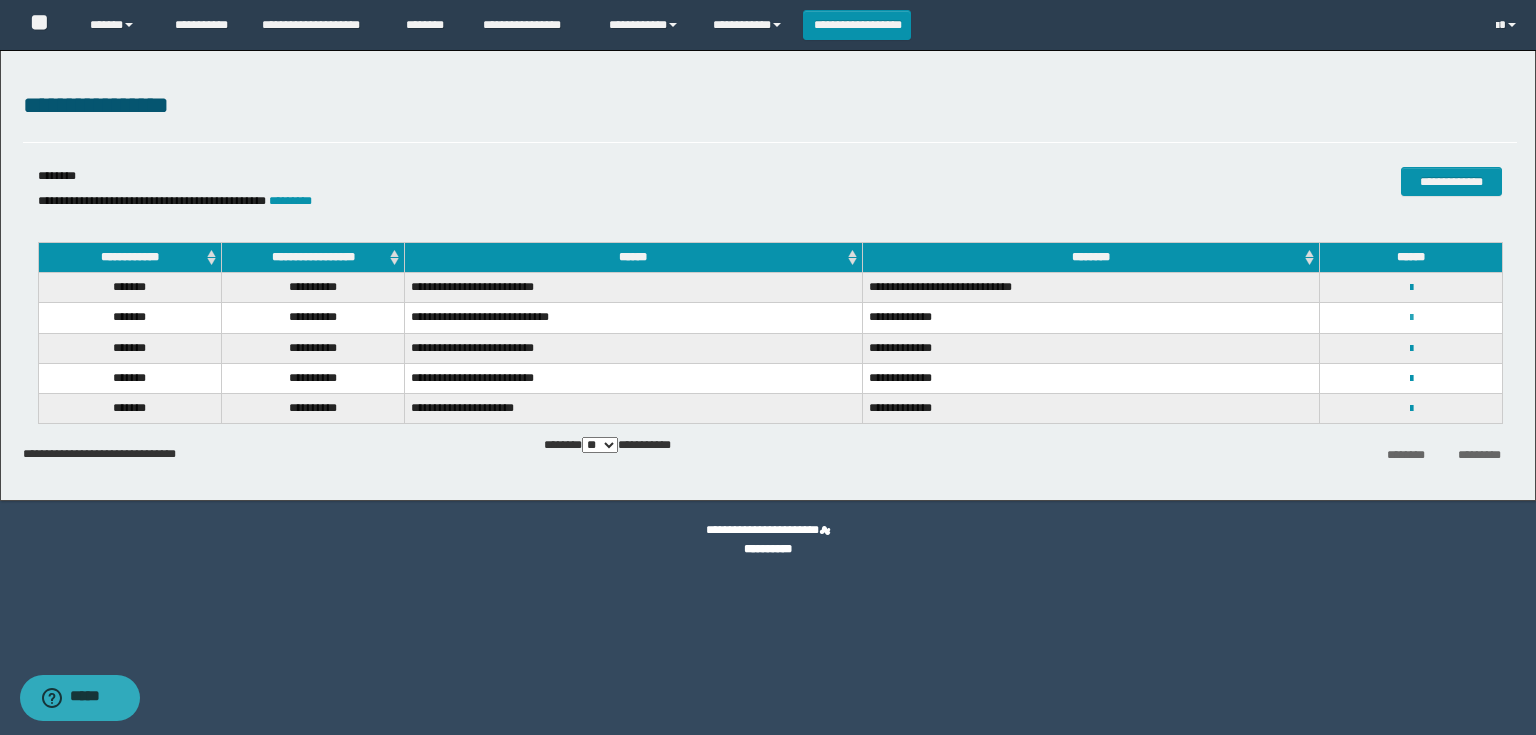 click at bounding box center (1411, 318) 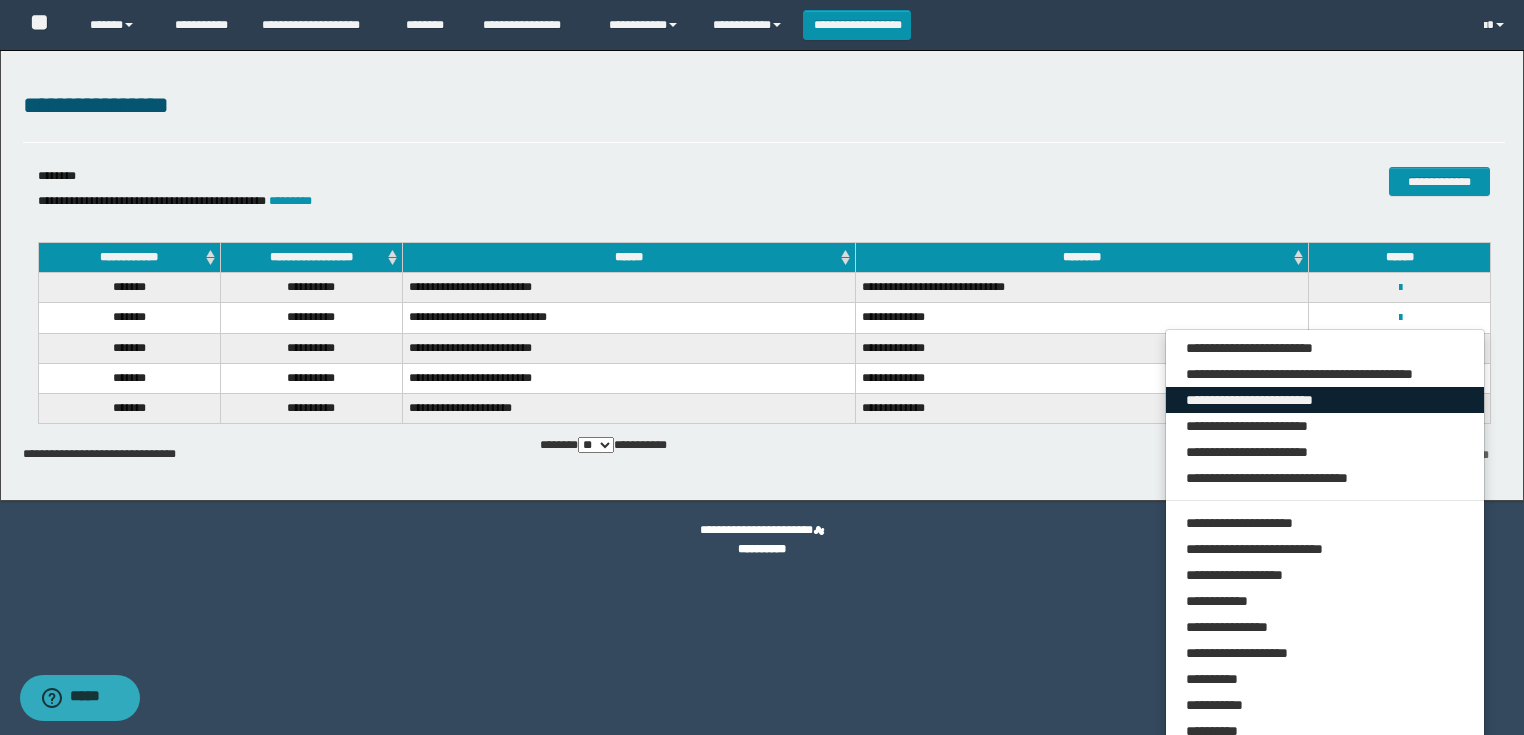 click on "**********" at bounding box center (1325, 400) 